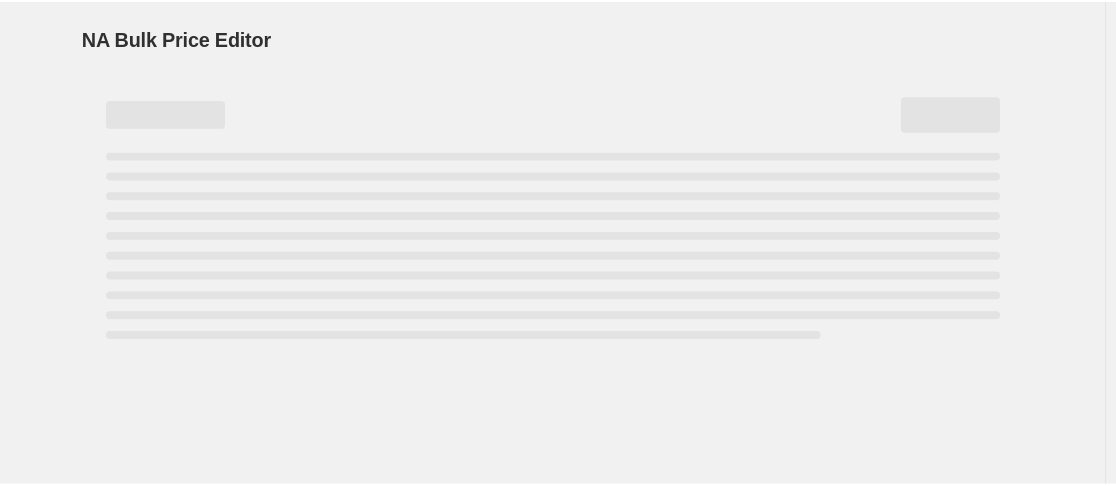 scroll, scrollTop: 0, scrollLeft: 0, axis: both 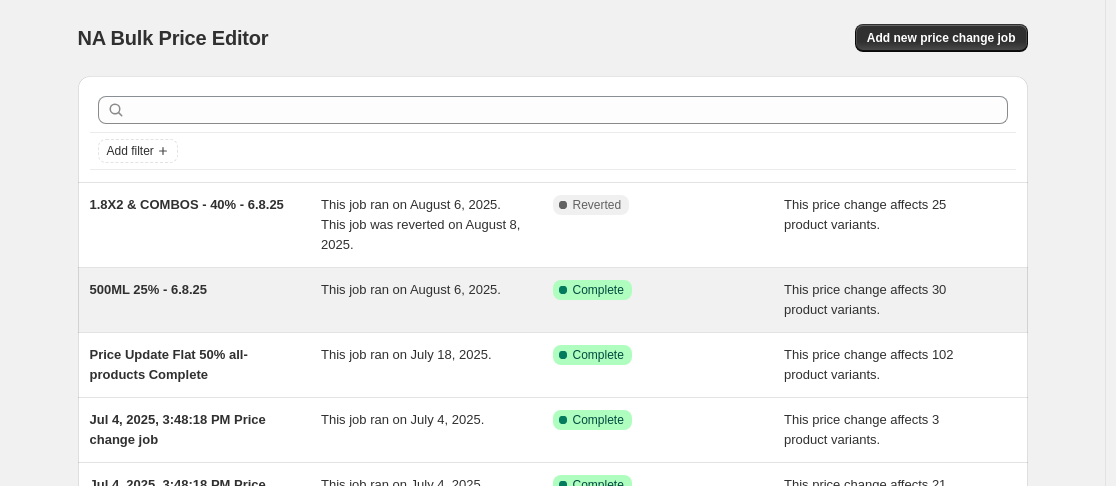 click on "This job ran on August 6, 2025." at bounding box center [437, 300] 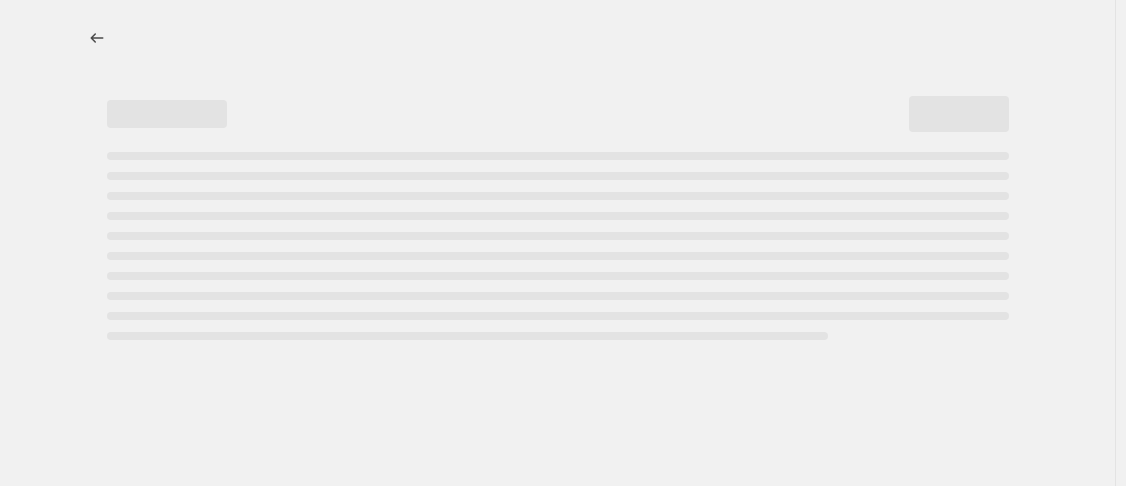 select on "pcap" 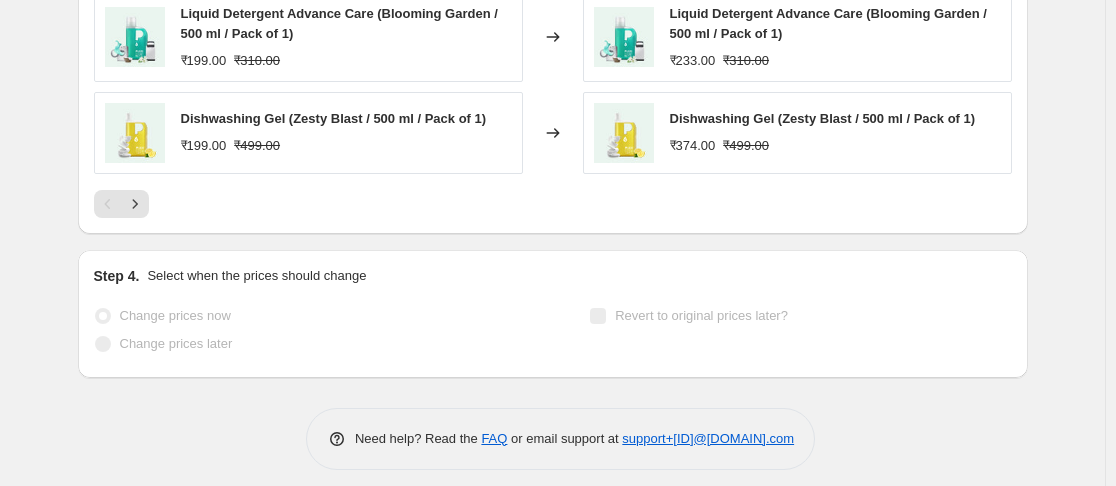 scroll, scrollTop: 1767, scrollLeft: 0, axis: vertical 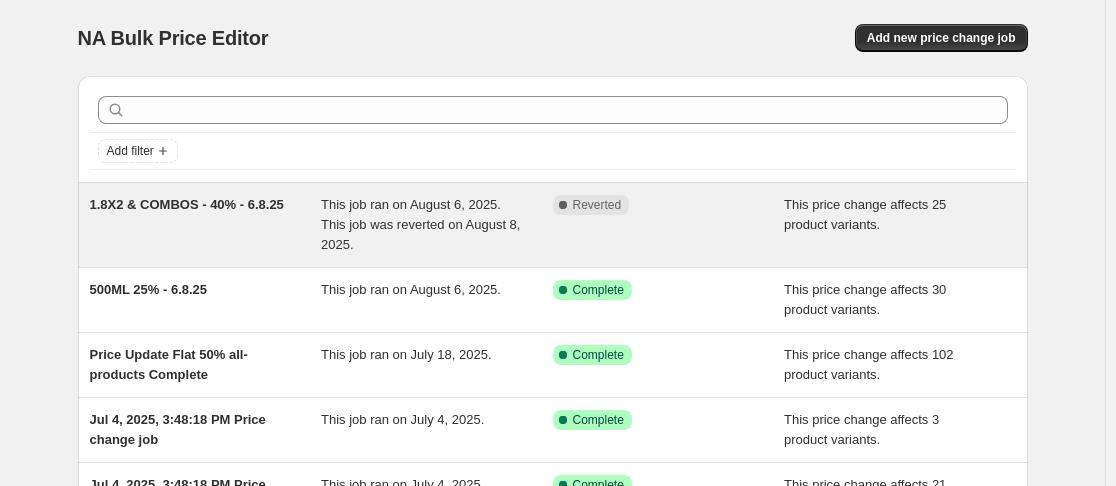 click on "1.8X2 & COMBOS - 40% - 6.8.25" at bounding box center [187, 204] 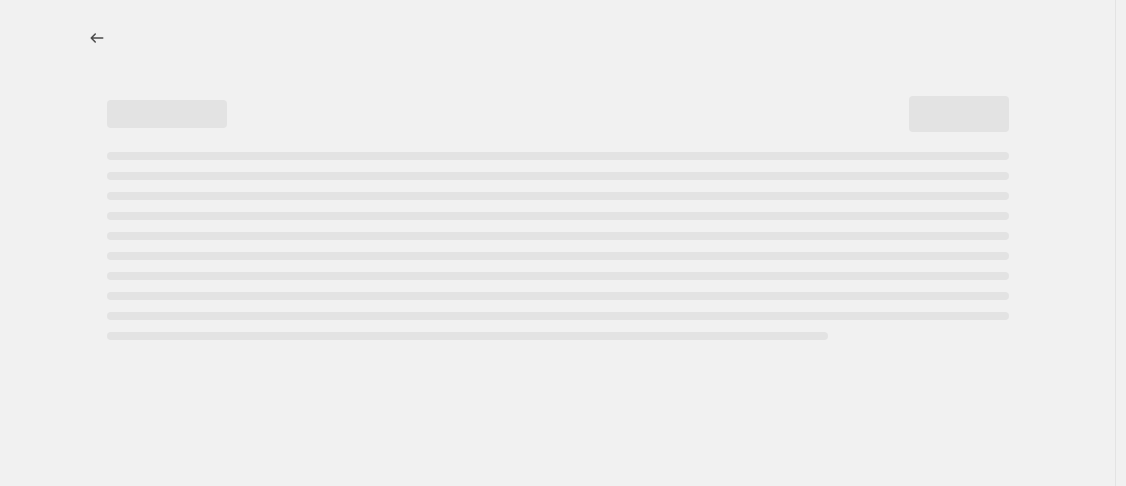 select on "pcap" 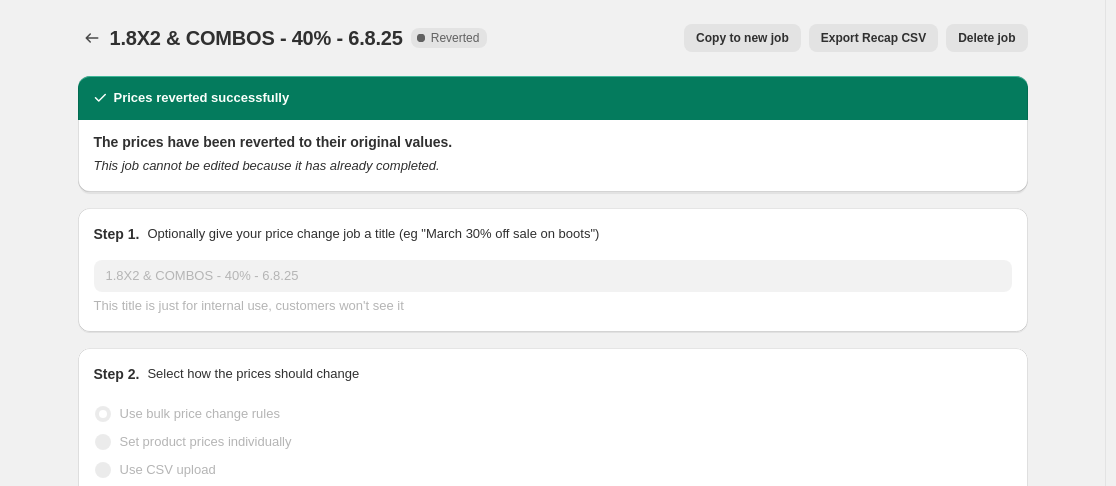 click on "[PERCENT] - [MM].[DD].[YY]. This page is ready [PERCENT] - [MM].[DD].[YY] Complete Reverted Copy to new job Export Recap CSV Delete job More actions Copy to new job Export Recap CSV Delete job Prices reverted successfully The prices have been reverted to their original values. This job cannot be edited because it has already completed. Step 1. Optionally give your price change job a title (eg "March 30% off sale on boots") [PERCENT] - [MM].[DD].[YY] This title is just for internal use, customers won't see it Step 2. Select how the prices should change Use bulk price change rules Set product prices individually Use CSV upload Price Change type Change the price to a certain amount Change the price by a certain amount Change the price by a certain percentage Change the price to the current compare at price (price before sale) Change the price by a certain amount relative to the compare at price Change the price by a certain percentage relative to the compare at price Don't change the price -[PERCENT] [PERCENT]" at bounding box center [552, 1090] 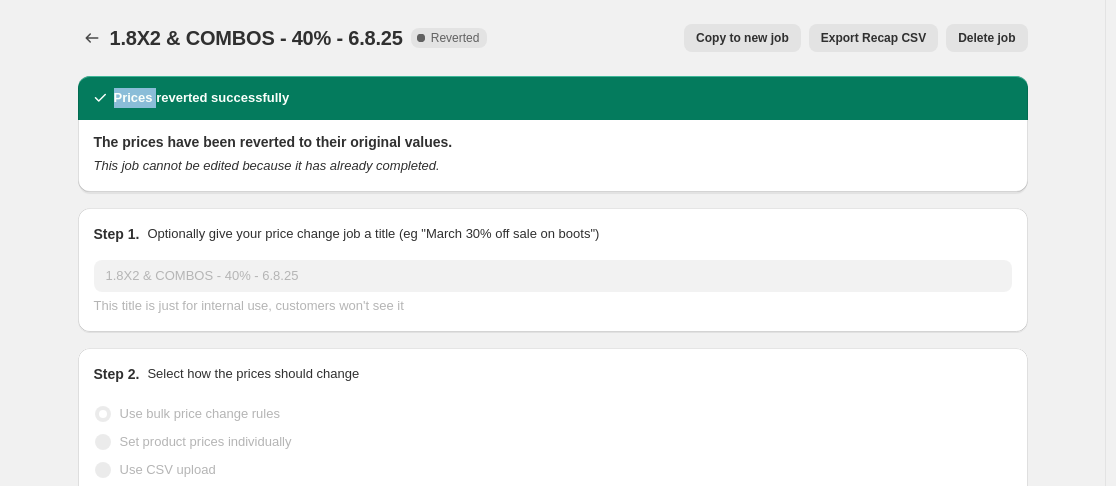 click on "1.8X2 & COMBOS - 40% - [MM].[DD].[YY]. This page is ready 1.8X2 & COMBOS - 40% - [MM].[DD].[YY] Complete Reverted Copy to new job Export Recap CSV Delete job More actions Copy to new job Export Recap CSV Delete job" at bounding box center (553, 38) 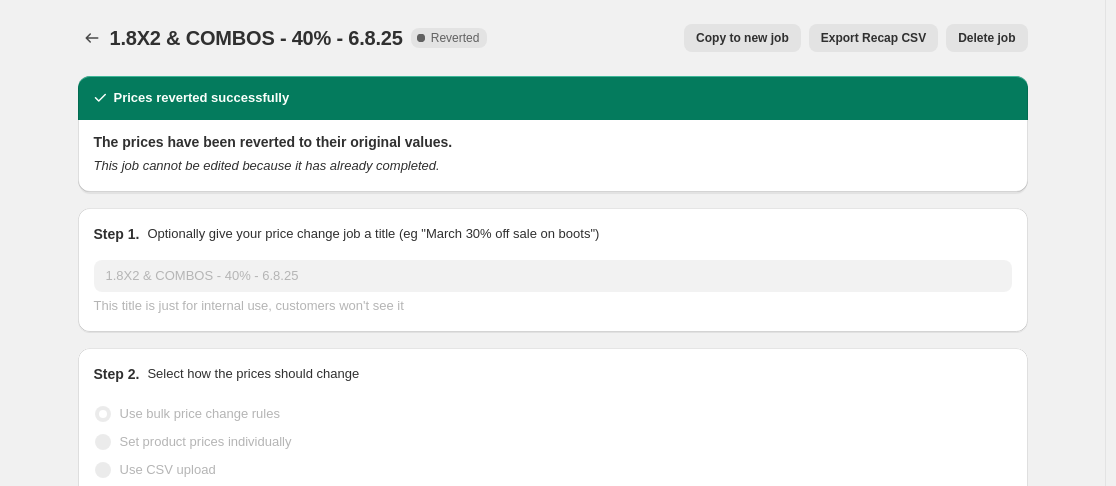 drag, startPoint x: 1083, startPoint y: 181, endPoint x: 1079, endPoint y: 152, distance: 29.274563 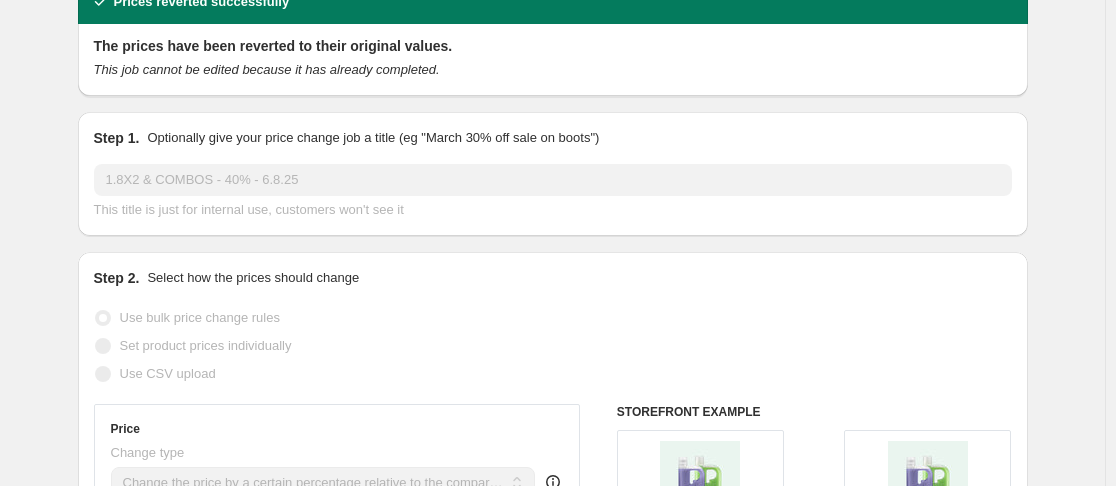 scroll, scrollTop: 0, scrollLeft: 0, axis: both 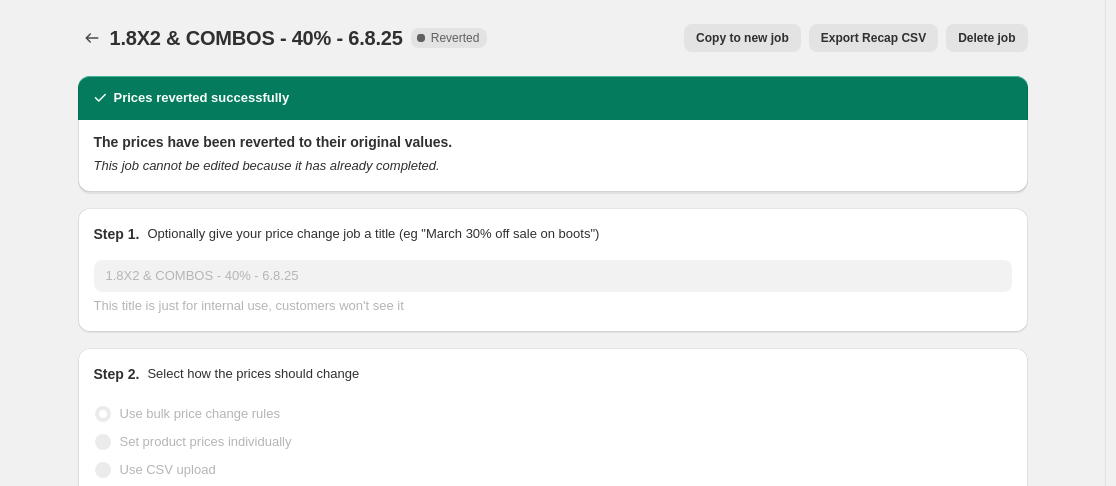 click on "Copy to new job" at bounding box center (742, 38) 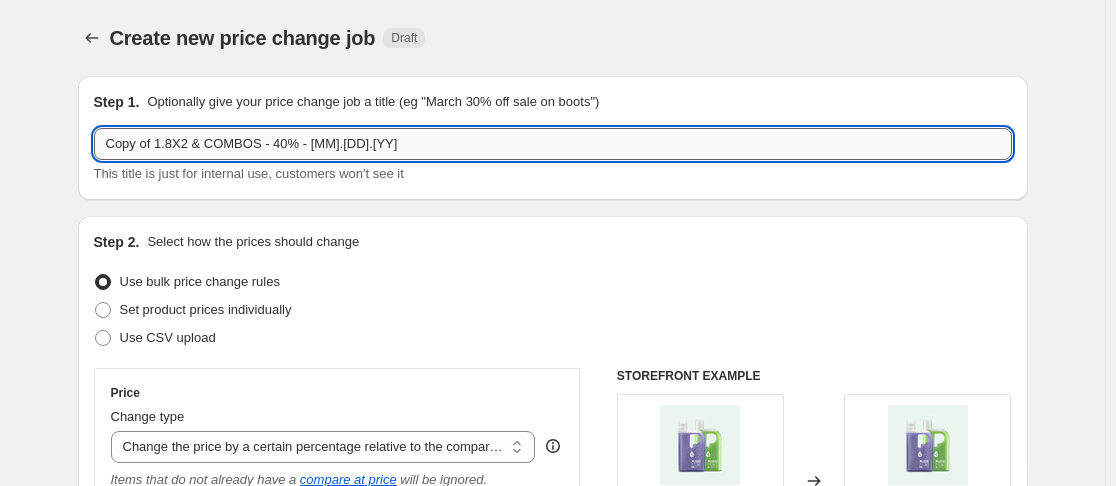 drag, startPoint x: 307, startPoint y: 146, endPoint x: 381, endPoint y: 143, distance: 74.06078 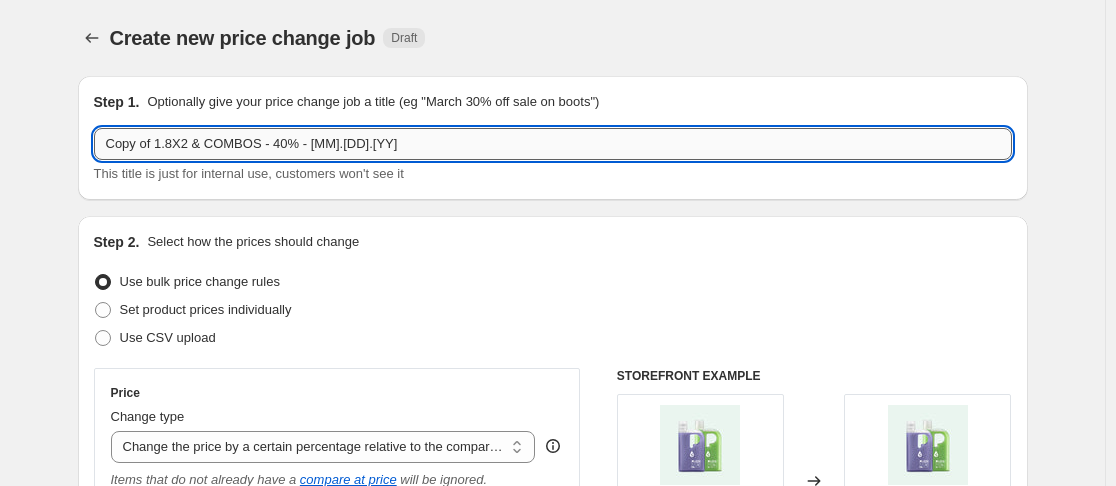 click on "Copy of 1.8X2 & COMBOS - 40% - [MM].[DD].[YY]" at bounding box center (553, 144) 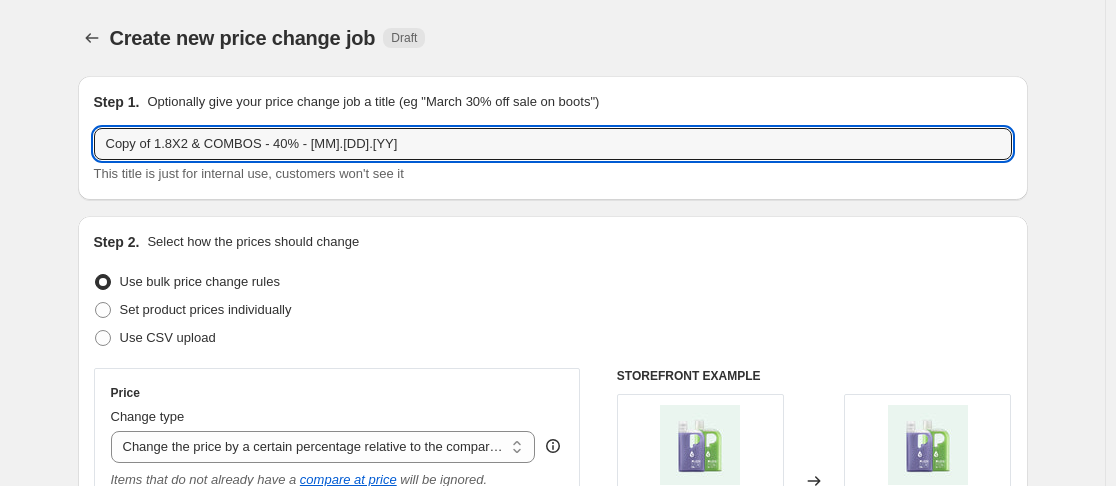 drag, startPoint x: 160, startPoint y: 146, endPoint x: 95, endPoint y: 142, distance: 65.12296 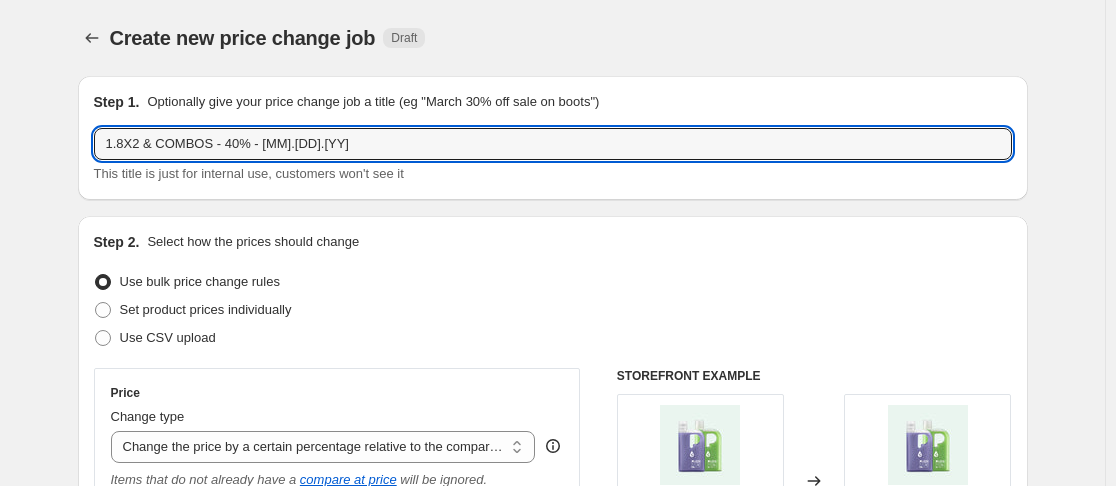 type on "1.8X2 & COMBOS - 40% - [MM].[DD].[YY]" 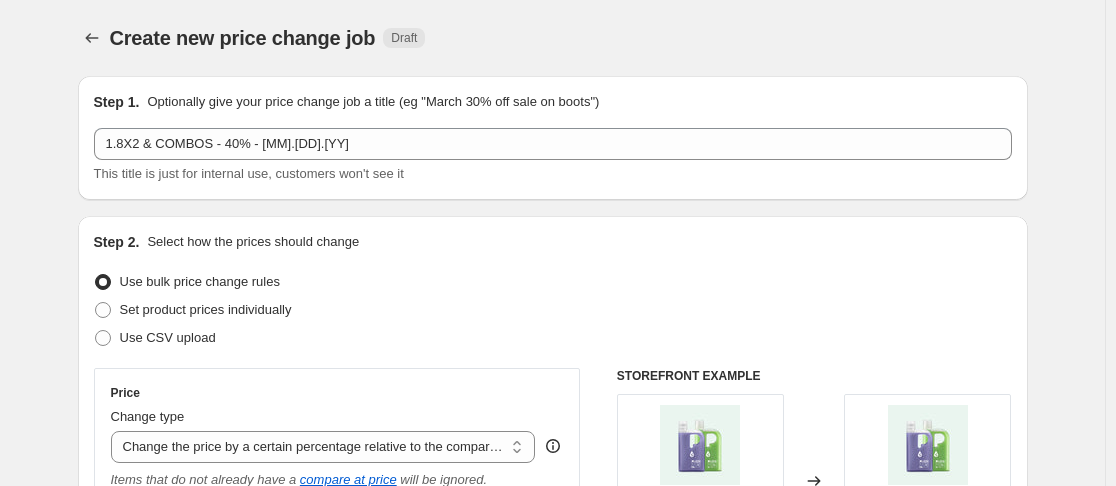 click on "Create new price change job Draft" at bounding box center [414, 38] 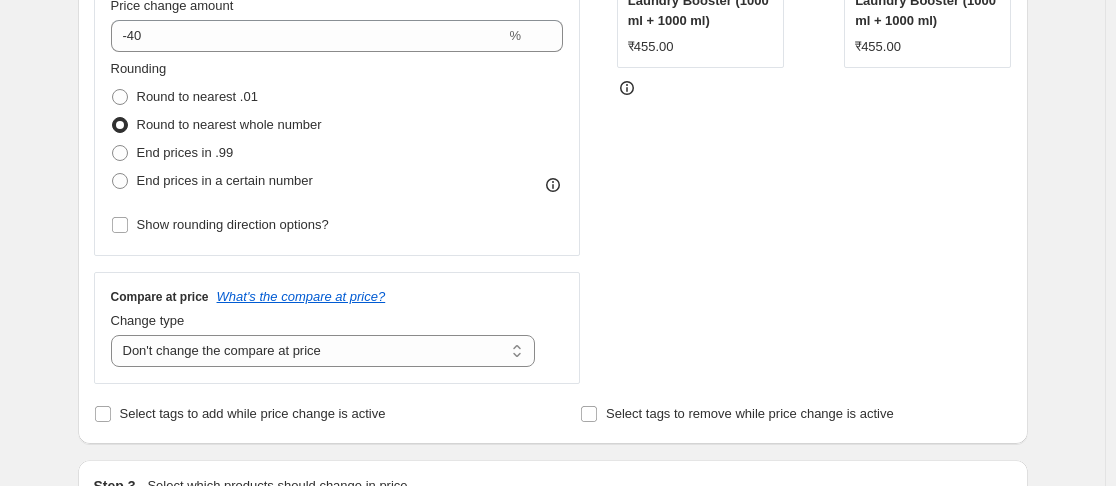 scroll, scrollTop: 400, scrollLeft: 0, axis: vertical 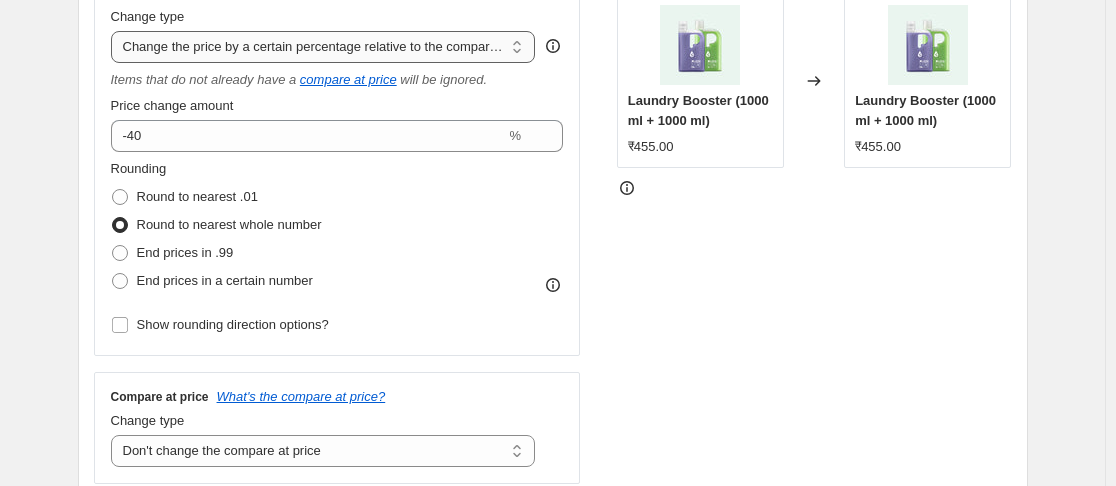click on "Change the price to a certain amount Change the price by a certain amount Change the price by a certain percentage Change the price to the current compare at price (price before sale) Change the price by a certain amount relative to the compare at price Change the price by a certain percentage relative to the compare at price Don't change the price Change the price by a certain percentage relative to the cost per item Change price to certain cost margin" at bounding box center [323, 47] 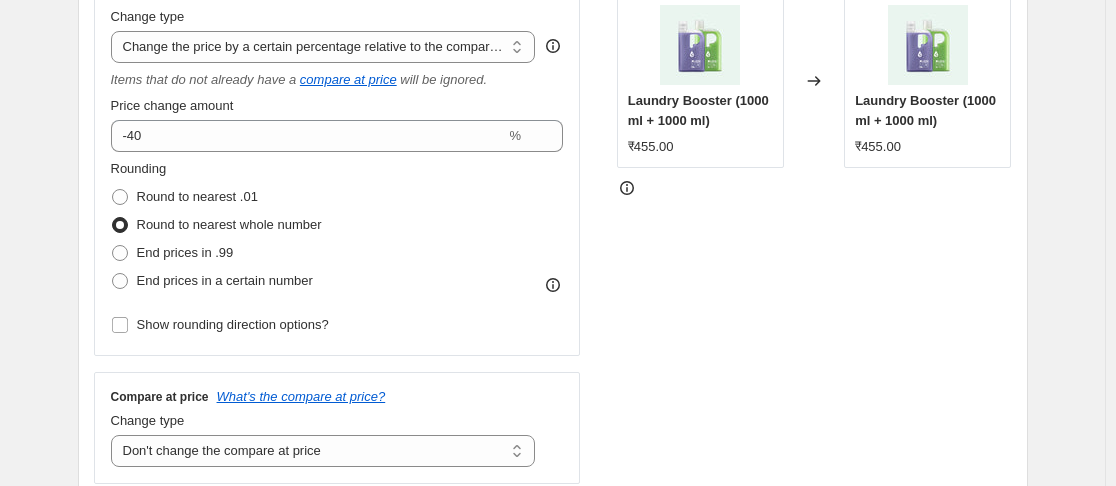 click on "STOREFRONT EXAMPLE Laundry Booster (1000 ml + 1000 ml) ₹455.00 Changed to Laundry Booster (1000 ml + 1000 ml) ₹455.00" at bounding box center (814, 226) 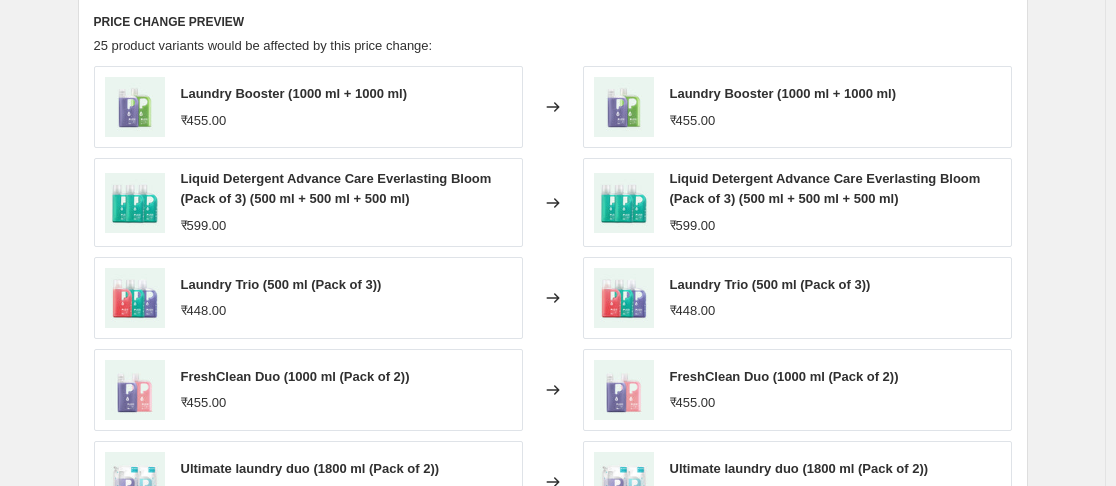 scroll, scrollTop: 1608, scrollLeft: 0, axis: vertical 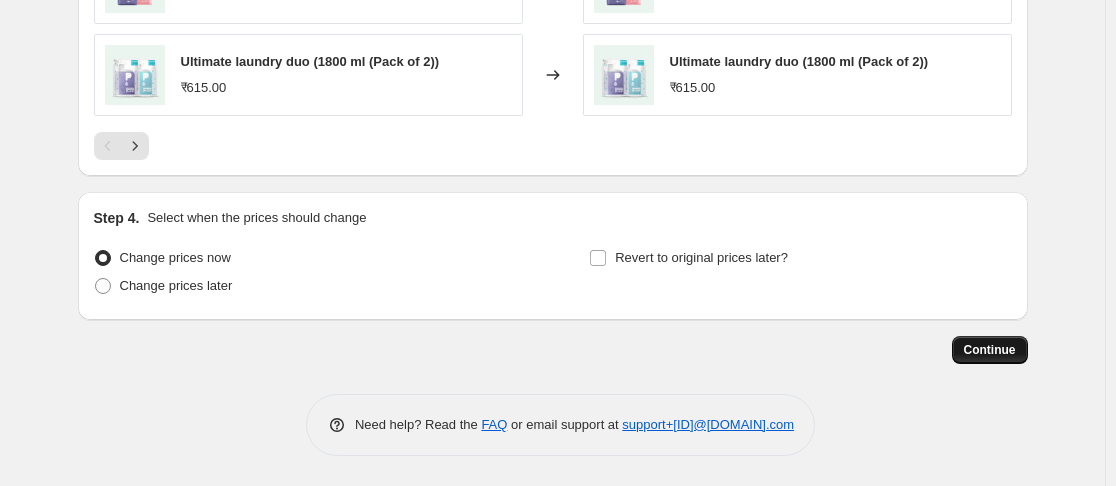 click on "Continue" at bounding box center (990, 350) 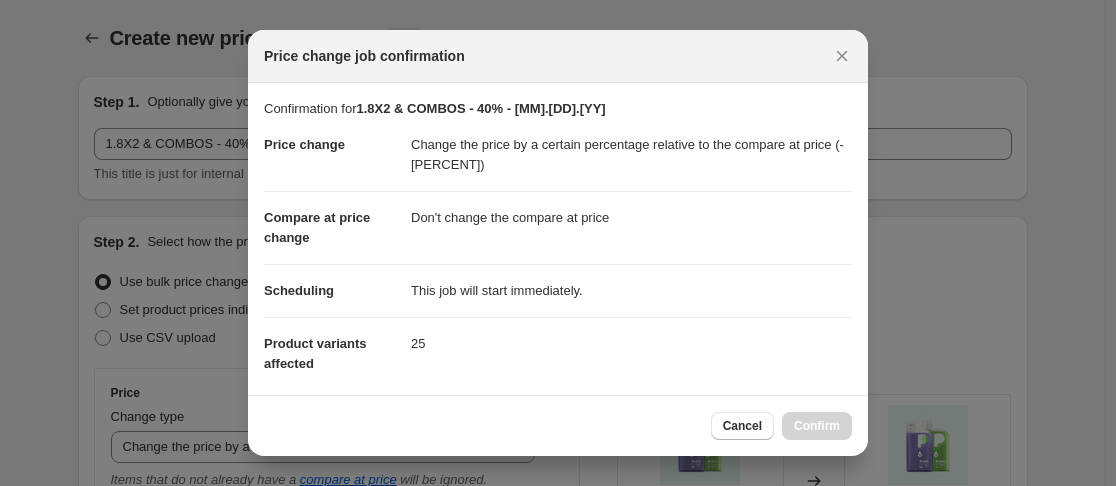 scroll, scrollTop: 0, scrollLeft: 0, axis: both 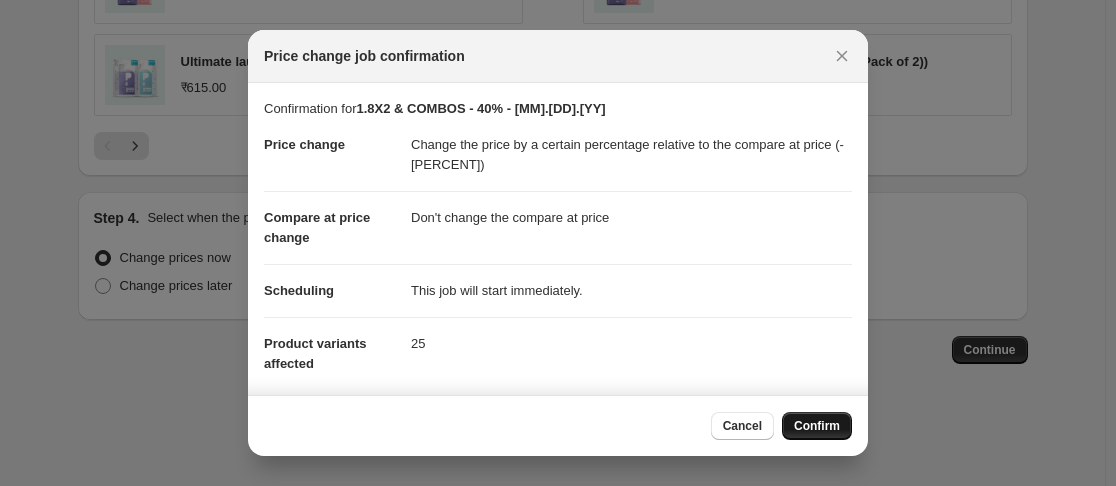 click on "Confirm" at bounding box center [817, 426] 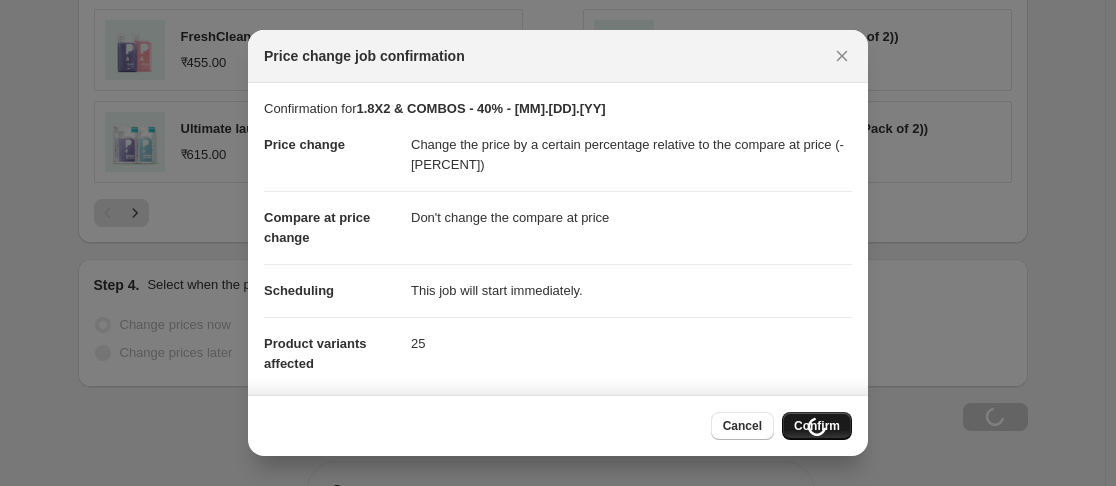 scroll, scrollTop: 1676, scrollLeft: 0, axis: vertical 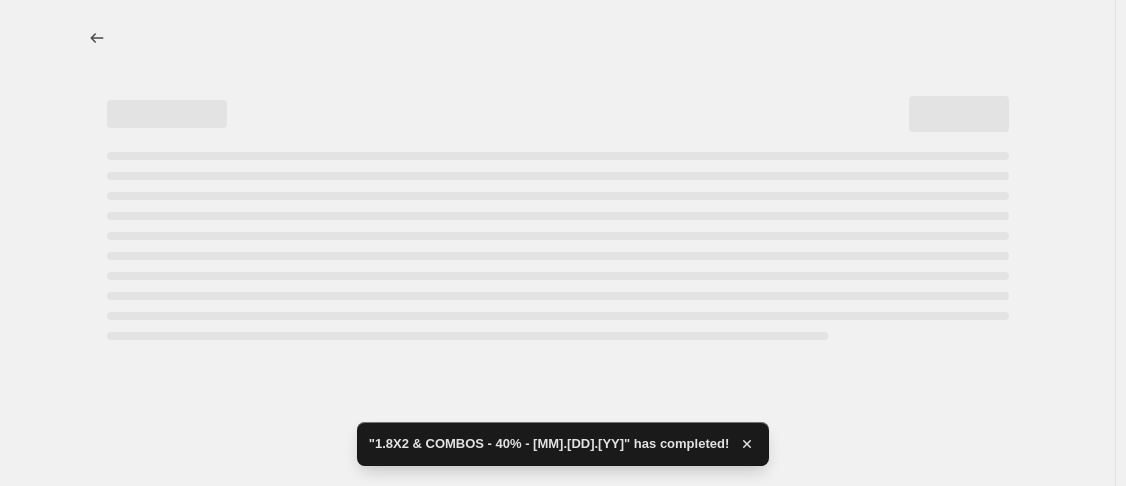 select on "pcap" 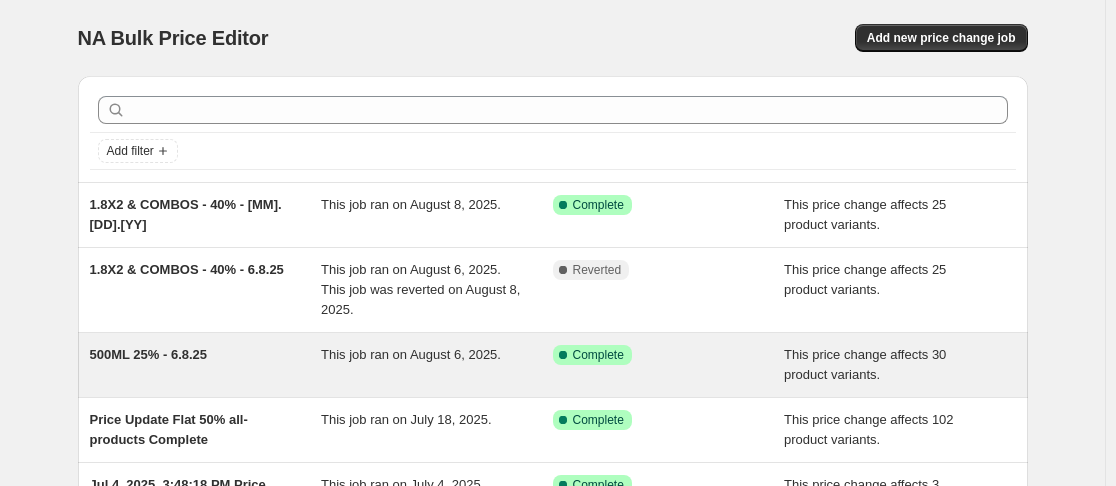 click on "500ML 25% - 6.8.25" at bounding box center (149, 354) 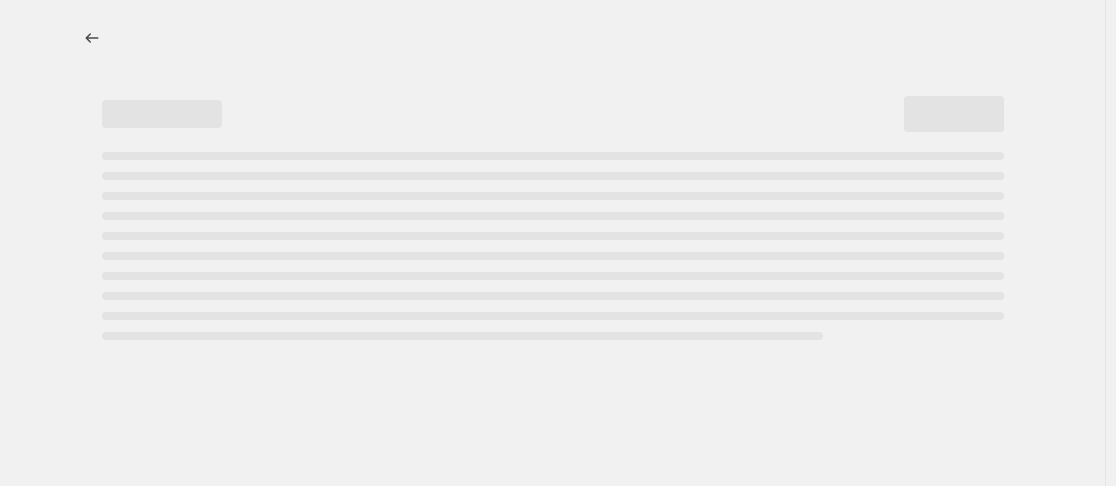 select on "pcap" 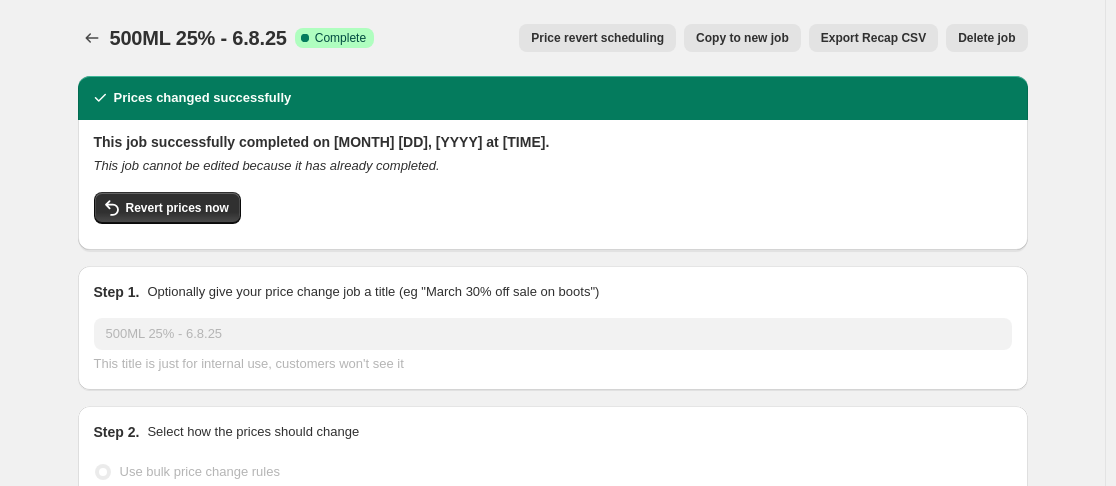 click on "Copy to new job" at bounding box center [742, 38] 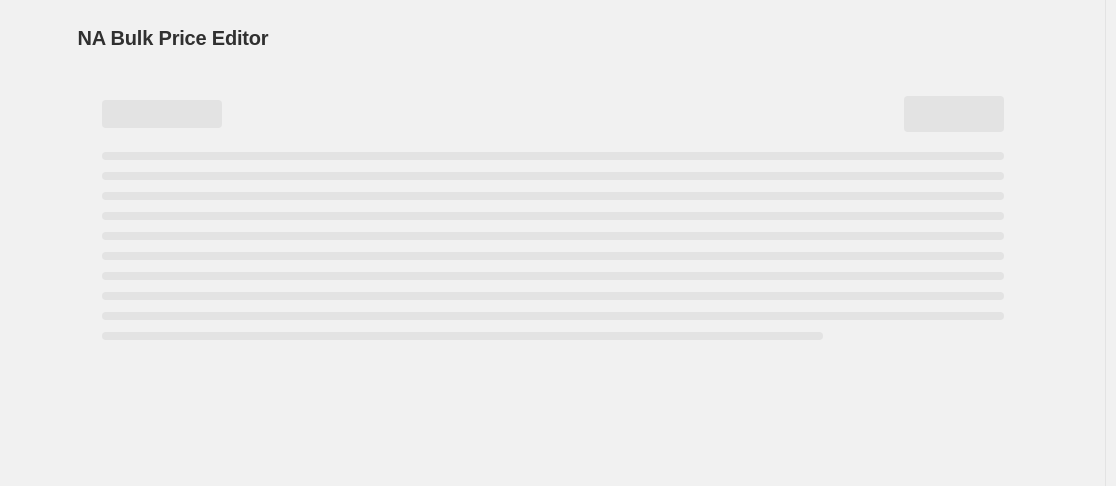 select on "pcap" 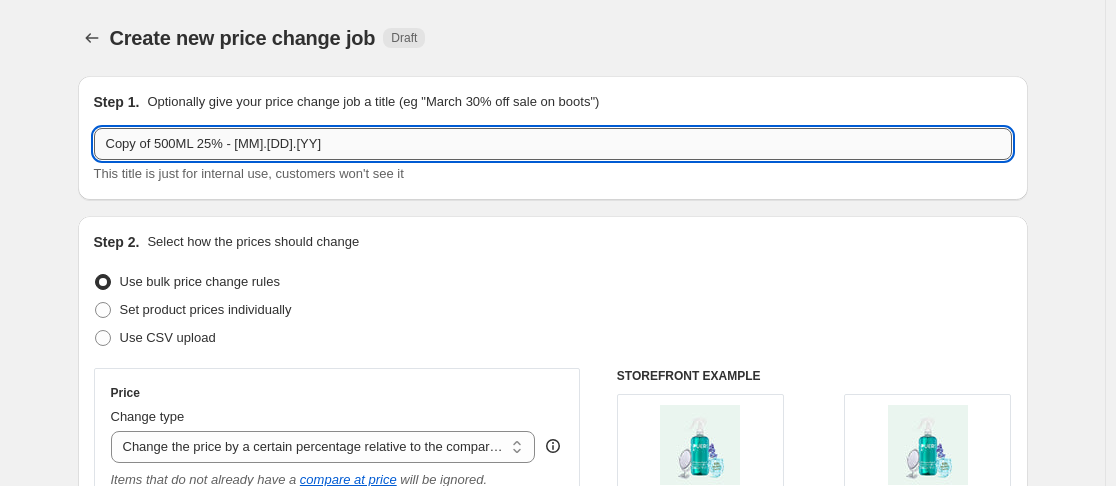 drag, startPoint x: 160, startPoint y: 145, endPoint x: 98, endPoint y: 147, distance: 62.03225 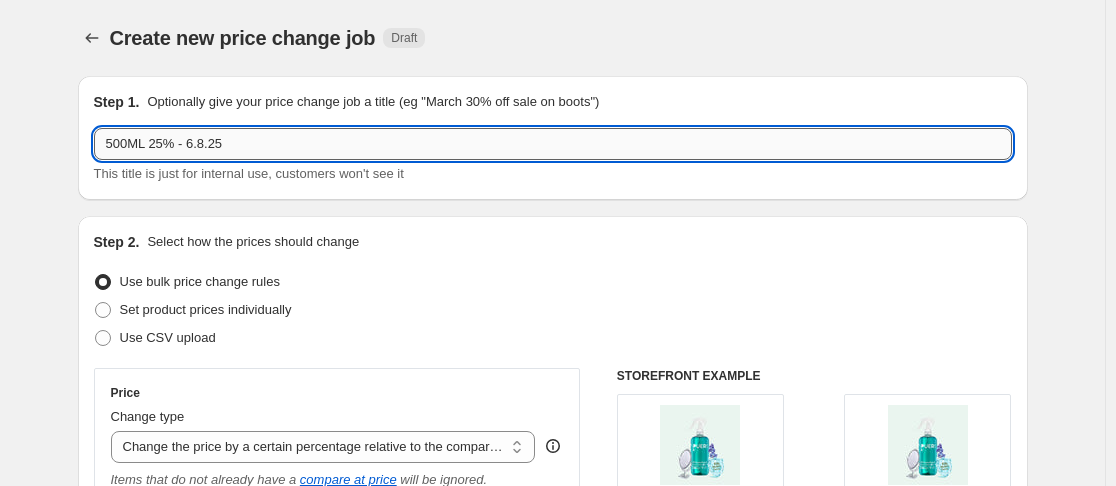 click on "500ML 25% - 6.8.25" at bounding box center [553, 144] 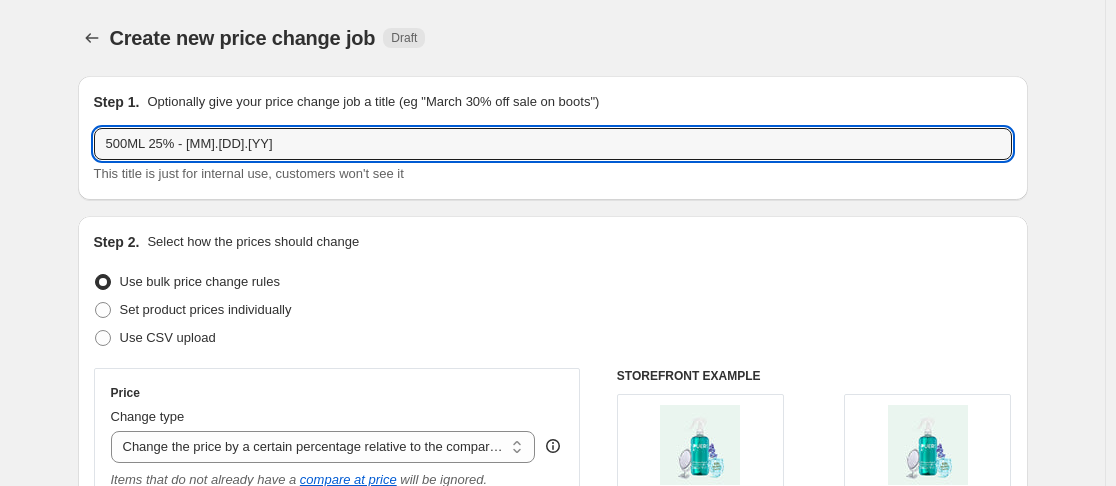 type on "500ML 25% - [MM].[DD].[YY]" 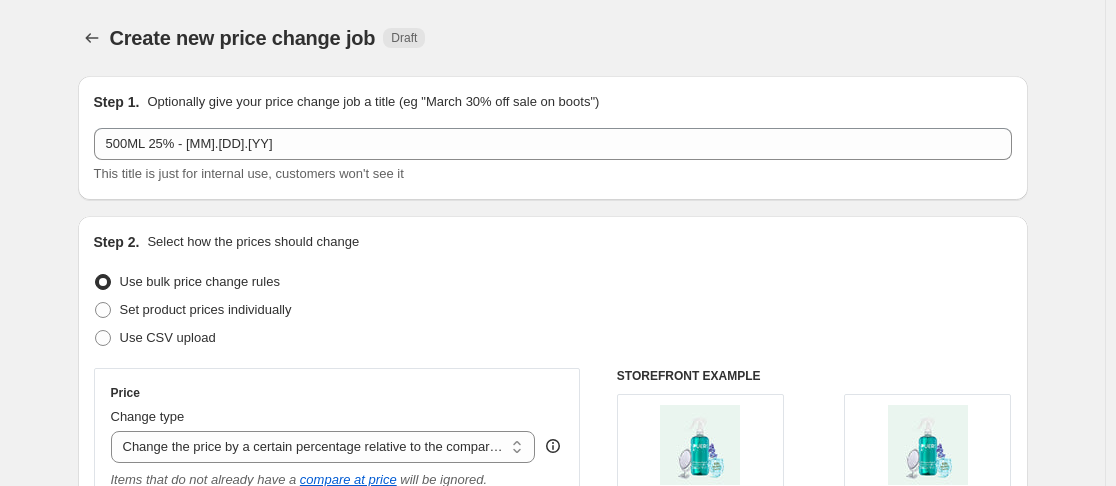 click on "Create new price change job. This page is ready Create new price change job Draft" at bounding box center [553, 38] 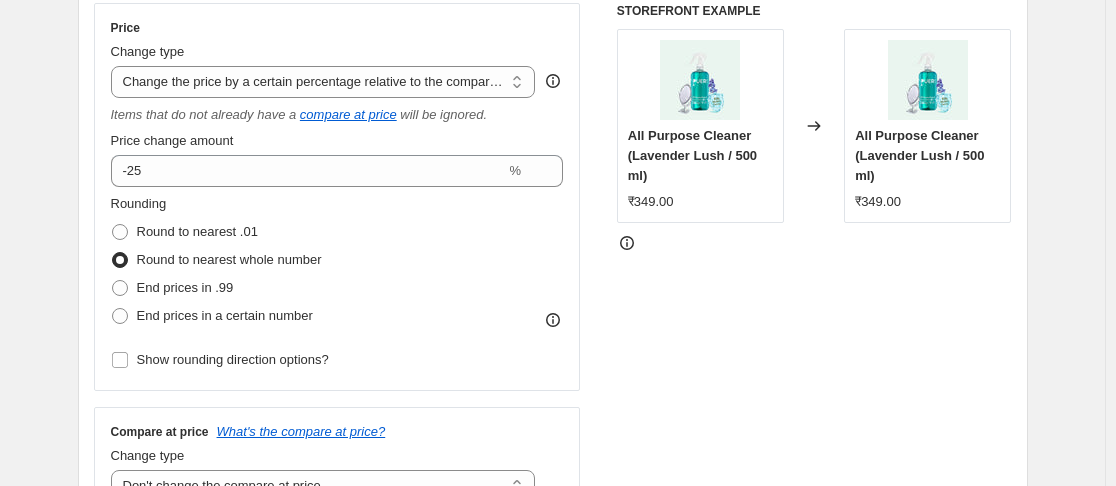 scroll, scrollTop: 400, scrollLeft: 0, axis: vertical 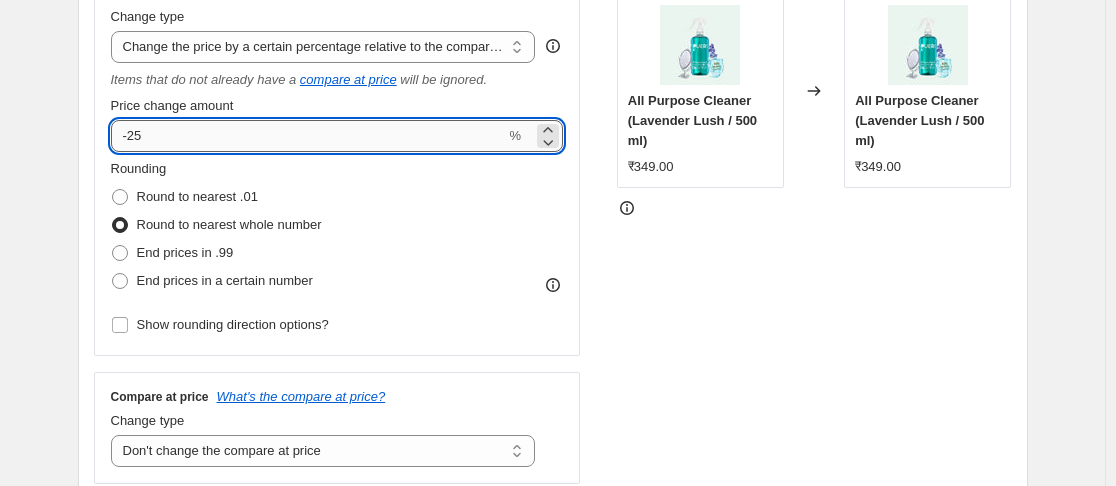 drag, startPoint x: 134, startPoint y: 137, endPoint x: 150, endPoint y: 137, distance: 16 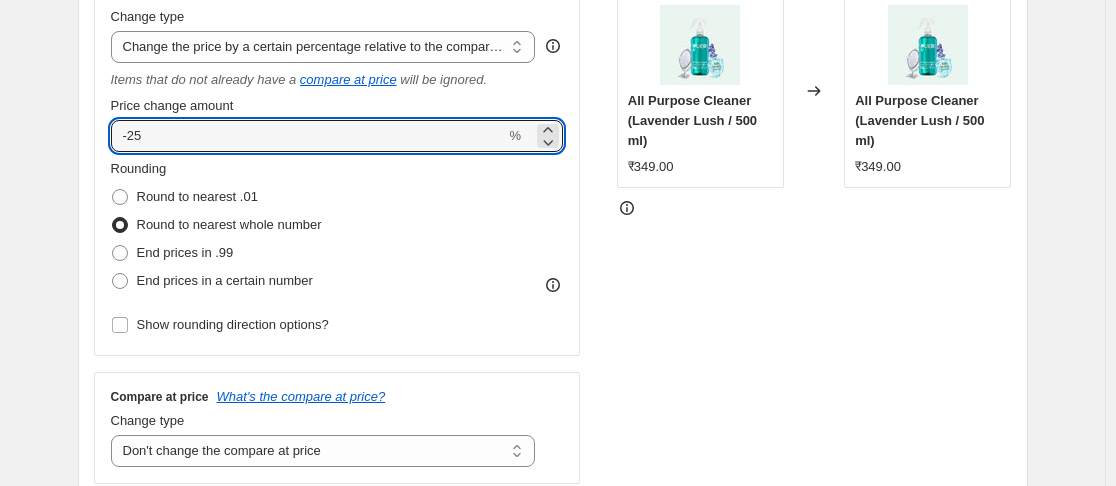 click on "STOREFRONT EXAMPLE All Purpose Cleaner (Lavender Lush / 500 ml) ₹349.00 Changed to All Purpose Cleaner (Lavender Lush / 500 ml) ₹349.00" at bounding box center [814, 226] 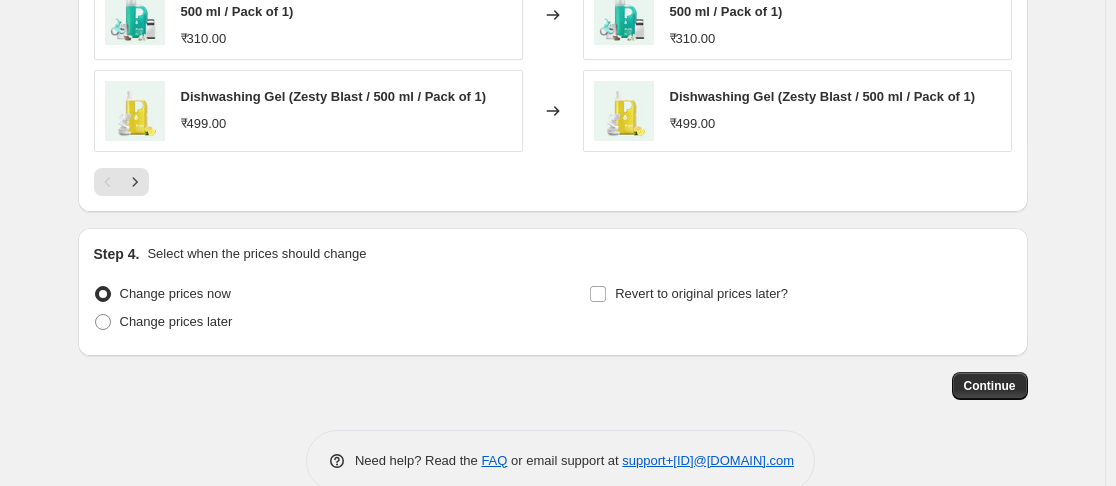 scroll, scrollTop: 1621, scrollLeft: 0, axis: vertical 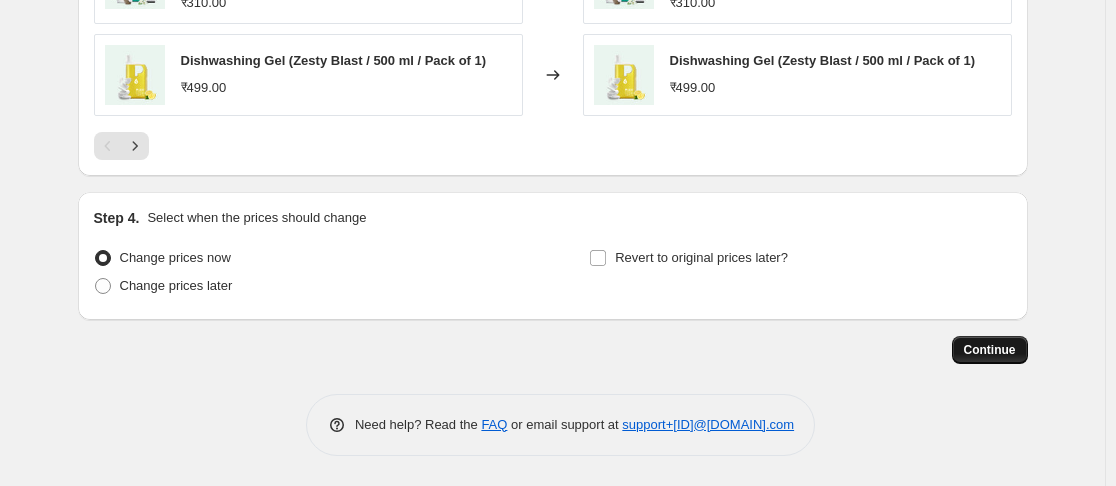 click on "Continue" at bounding box center (990, 350) 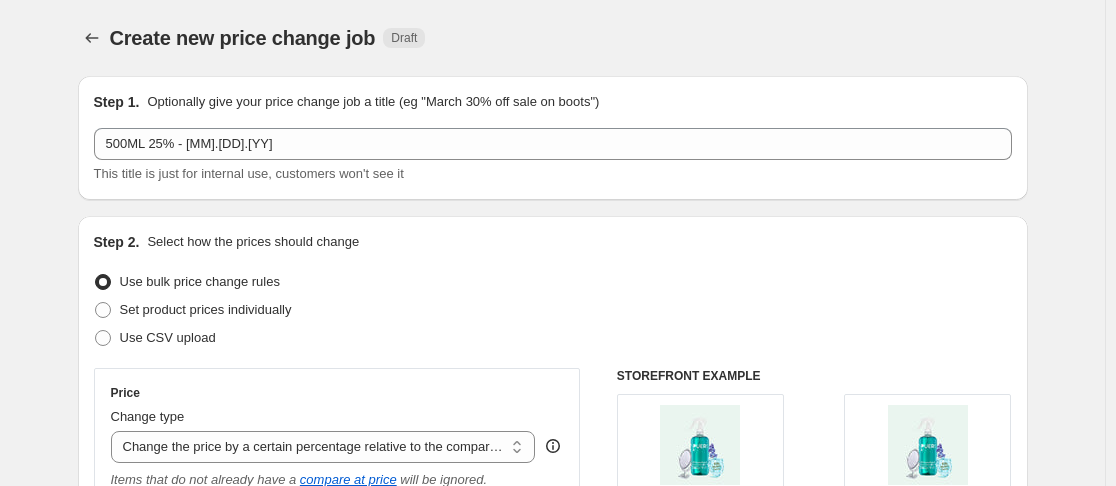 scroll, scrollTop: 1621, scrollLeft: 0, axis: vertical 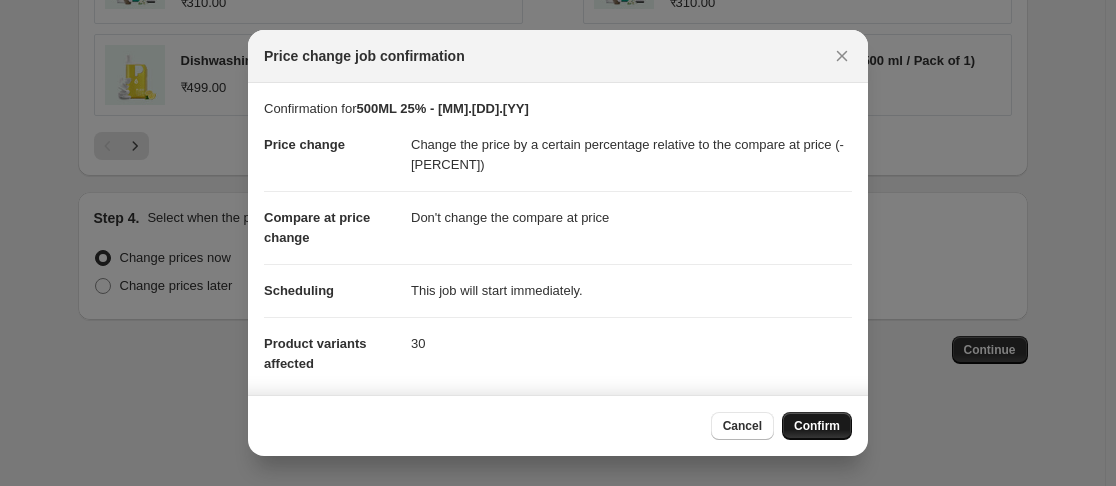 click on "Confirm" at bounding box center (817, 426) 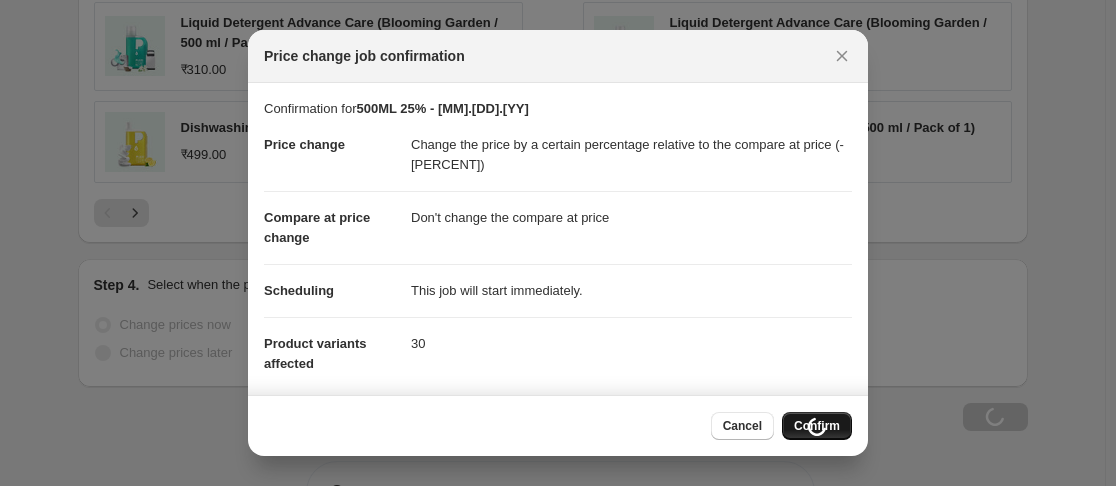 scroll, scrollTop: 1689, scrollLeft: 0, axis: vertical 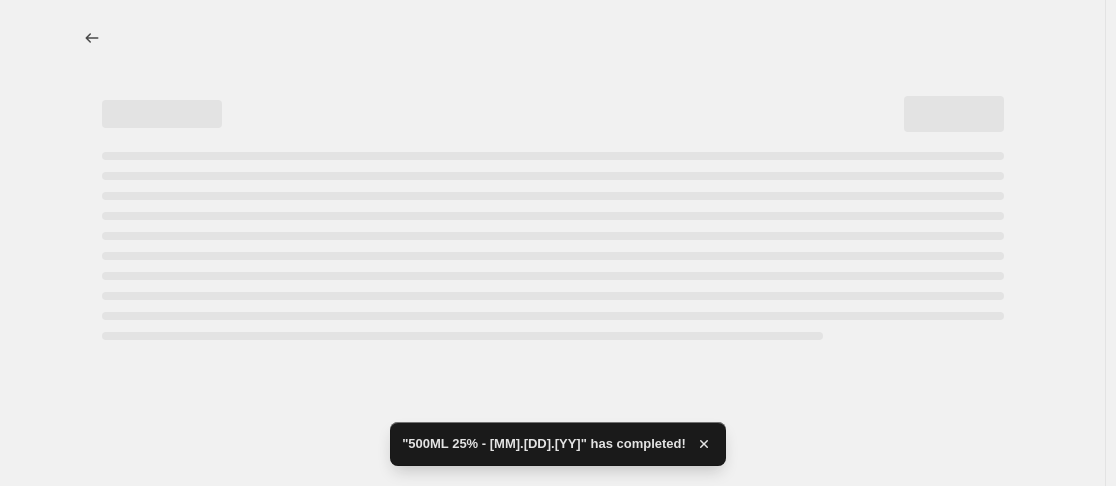 select on "pcap" 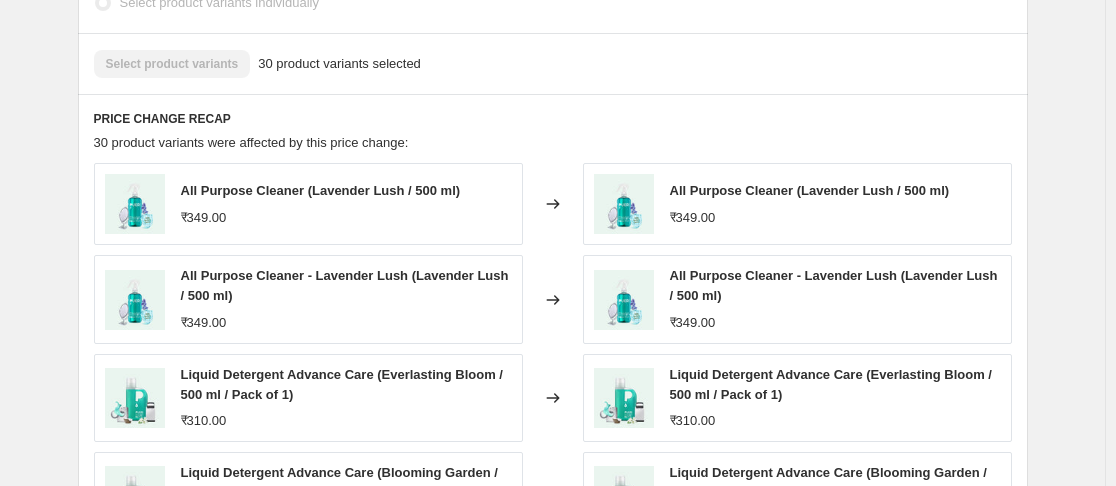 scroll, scrollTop: 1300, scrollLeft: 0, axis: vertical 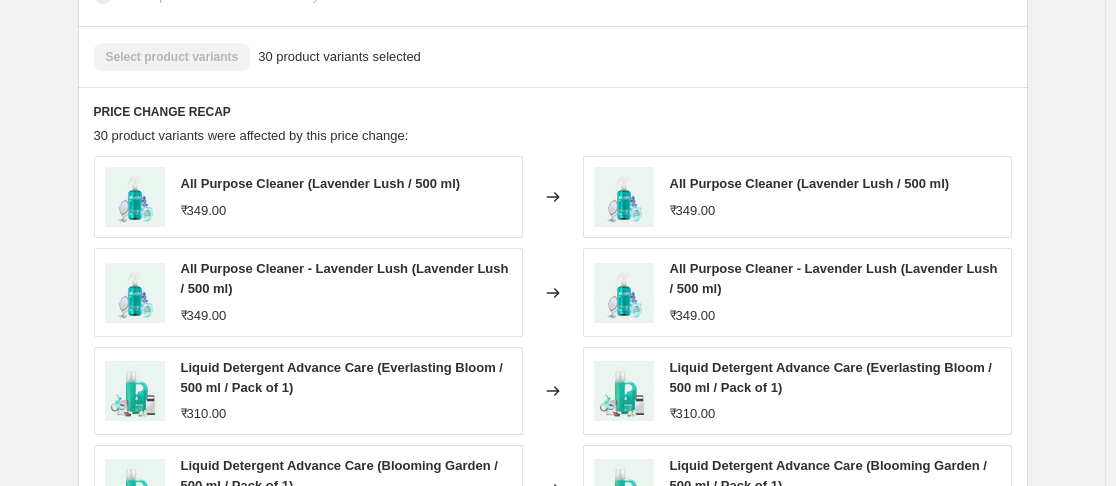 click on "Select product variants 30   product variants selected" at bounding box center (553, 57) 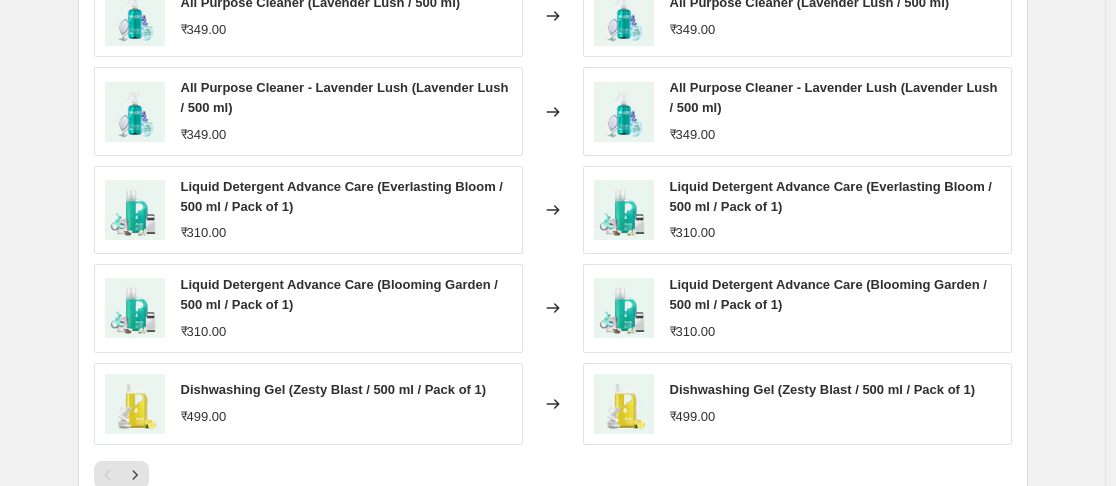 scroll, scrollTop: 1400, scrollLeft: 0, axis: vertical 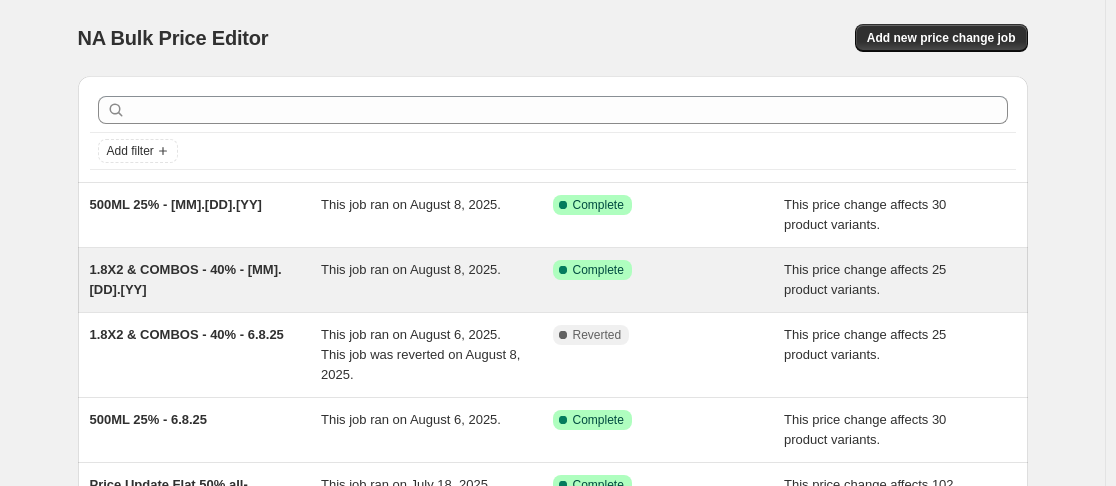 click on "1.8X2 & COMBOS - 40% - [MM].[DD].[YY]" at bounding box center (186, 279) 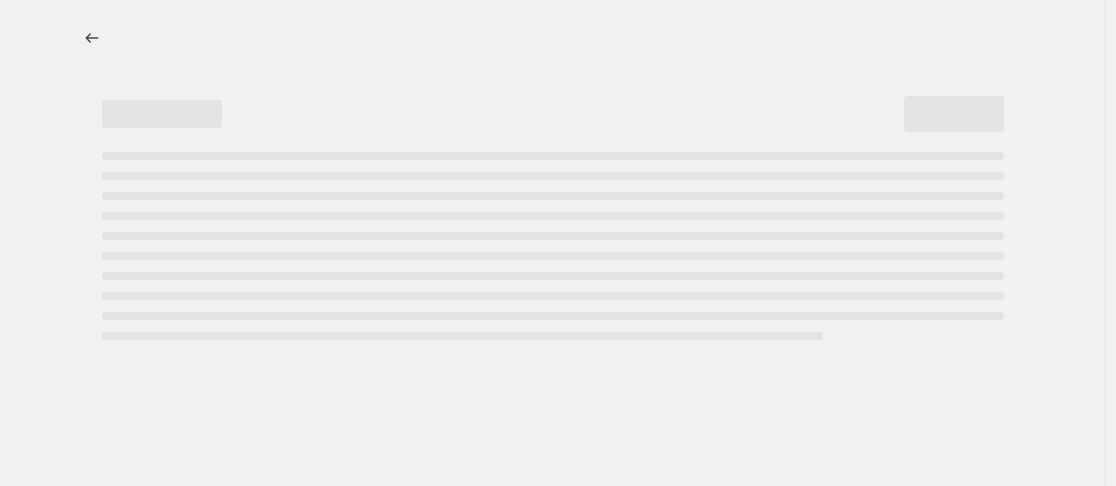 select on "pcap" 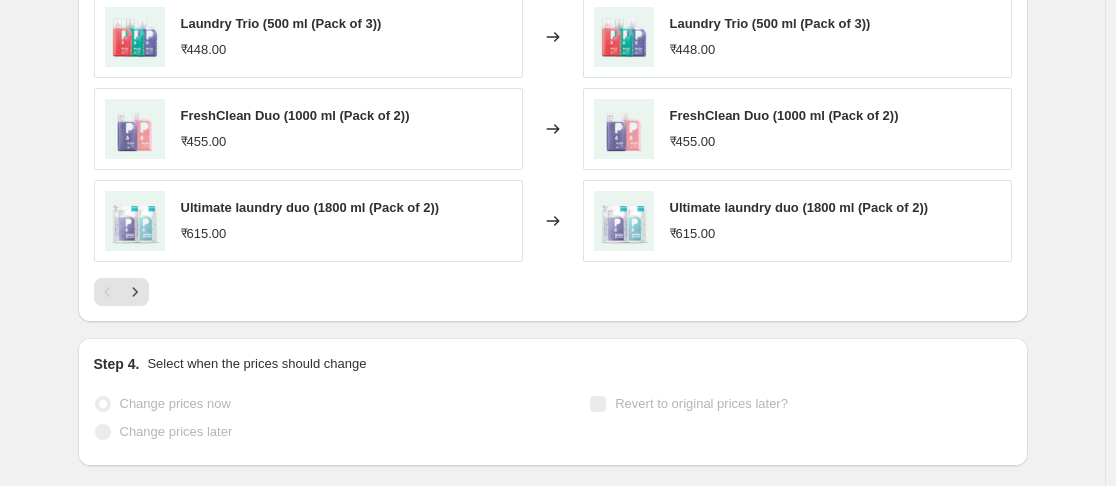 scroll, scrollTop: 1700, scrollLeft: 0, axis: vertical 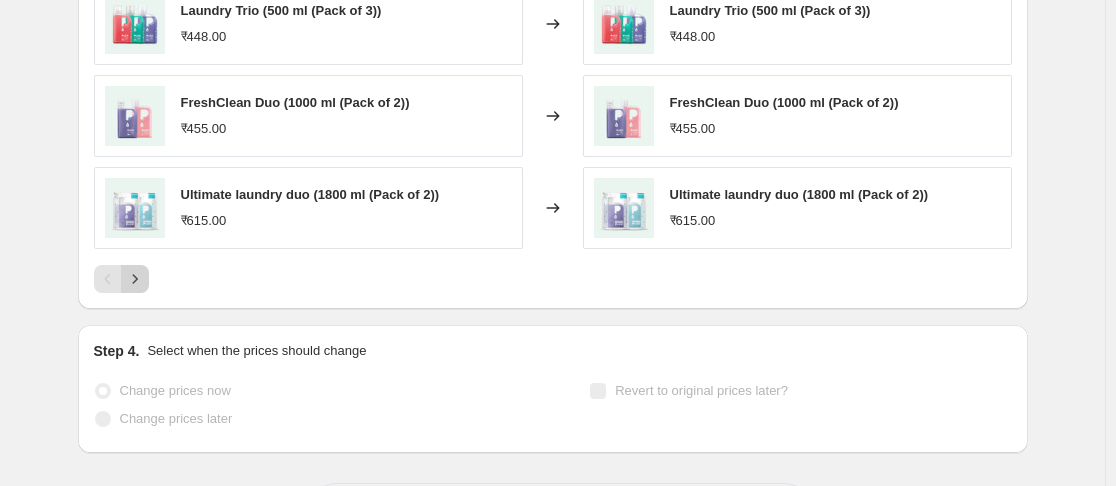 click 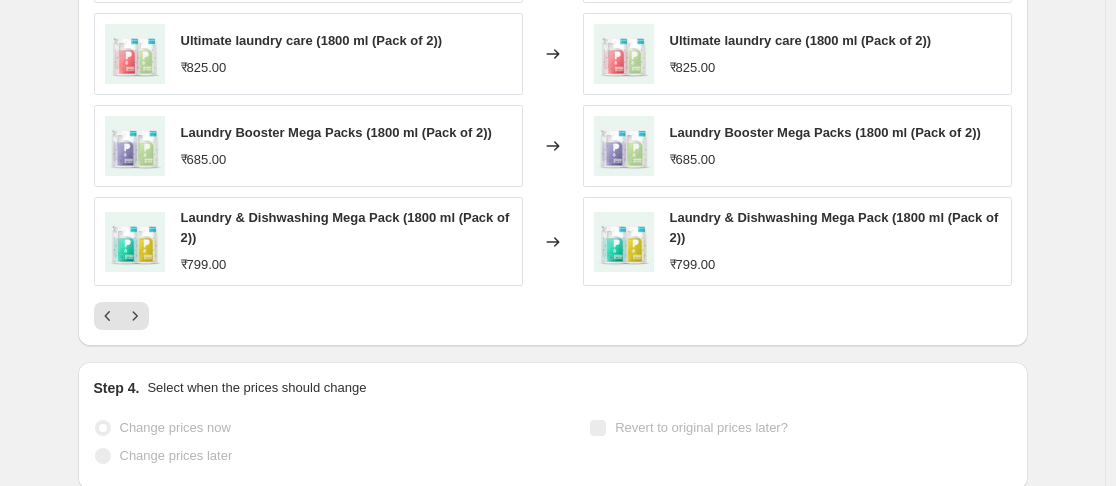 scroll, scrollTop: 1700, scrollLeft: 0, axis: vertical 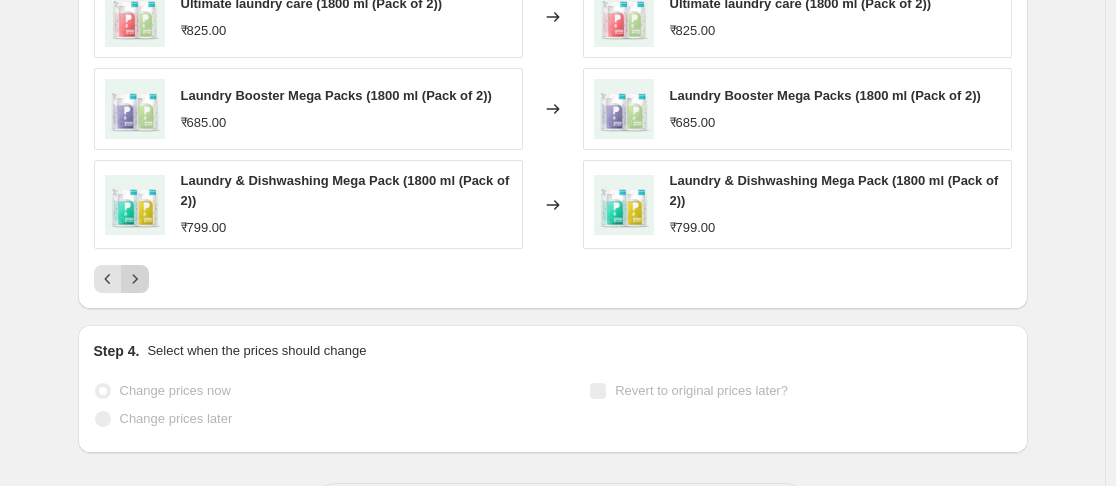 click 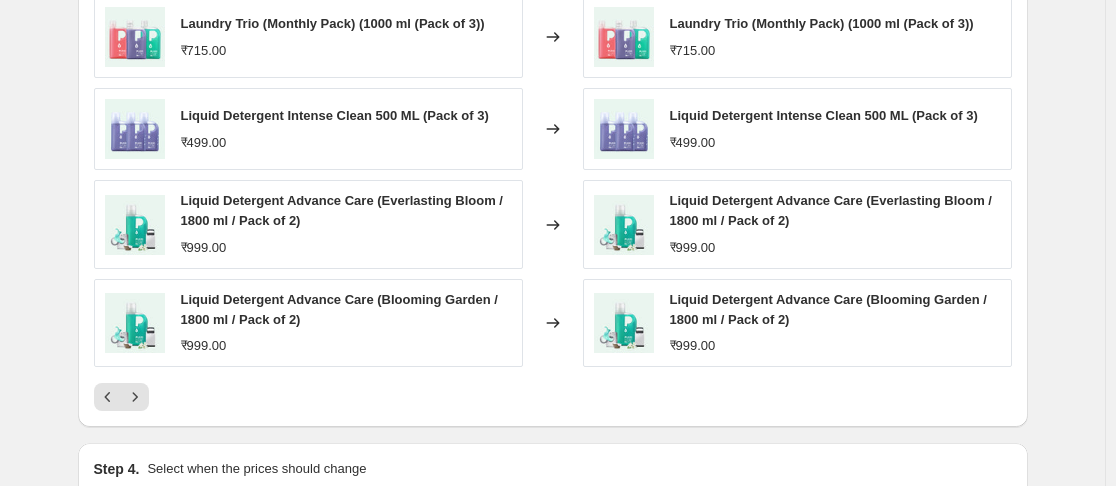 scroll, scrollTop: 1700, scrollLeft: 0, axis: vertical 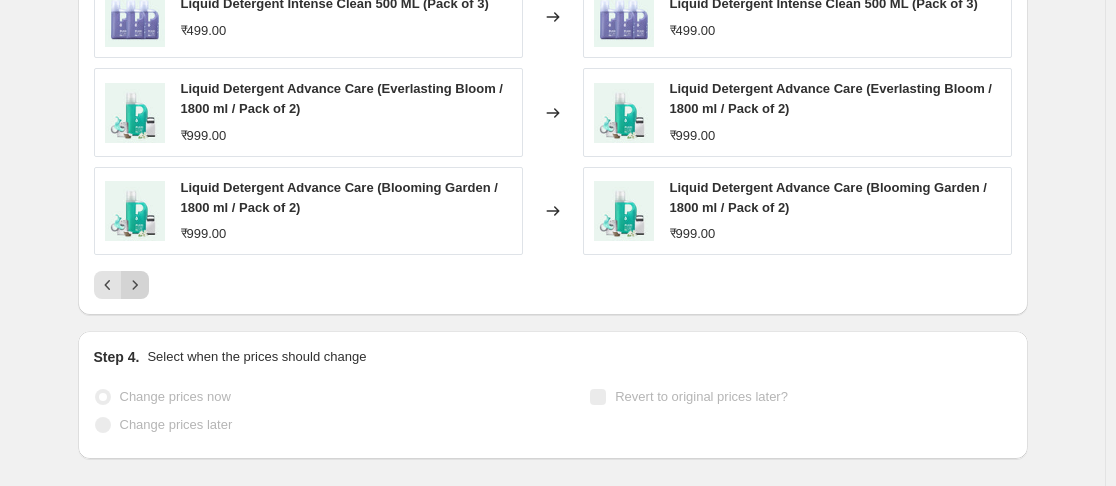 click 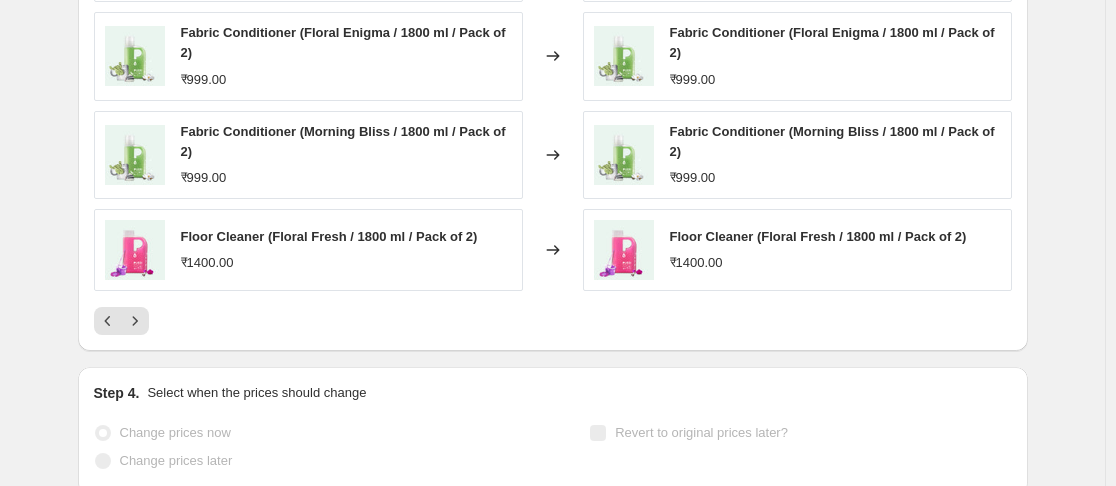 scroll, scrollTop: 1700, scrollLeft: 0, axis: vertical 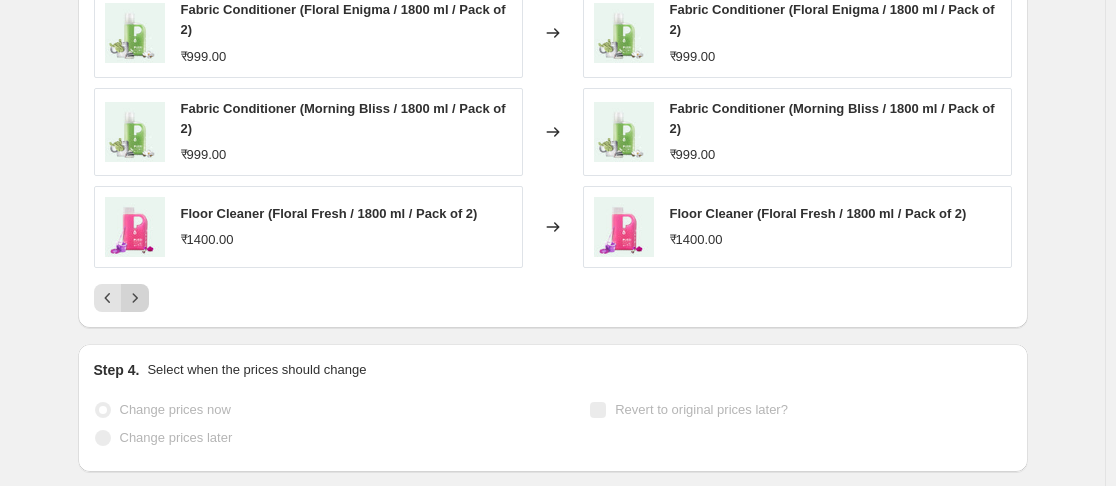 click 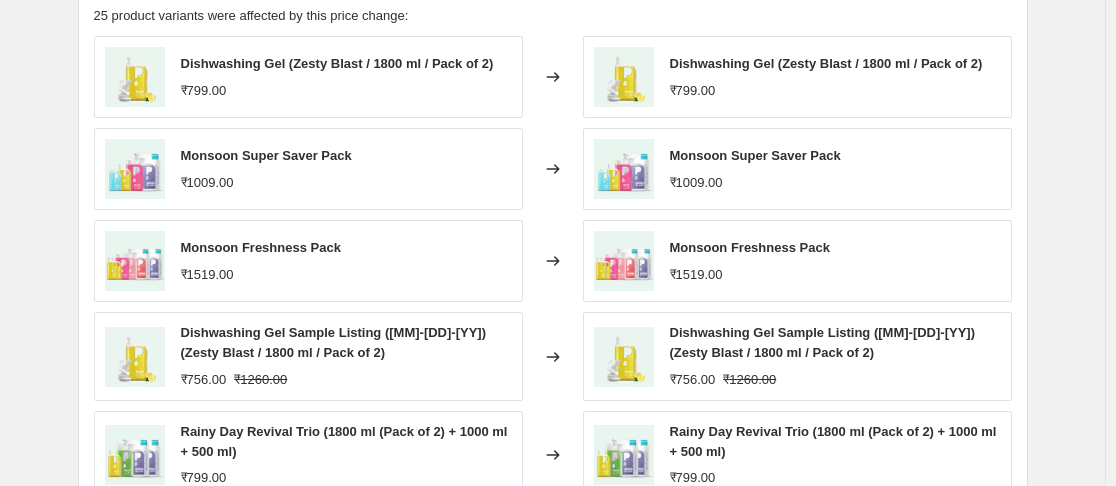 scroll, scrollTop: 1400, scrollLeft: 0, axis: vertical 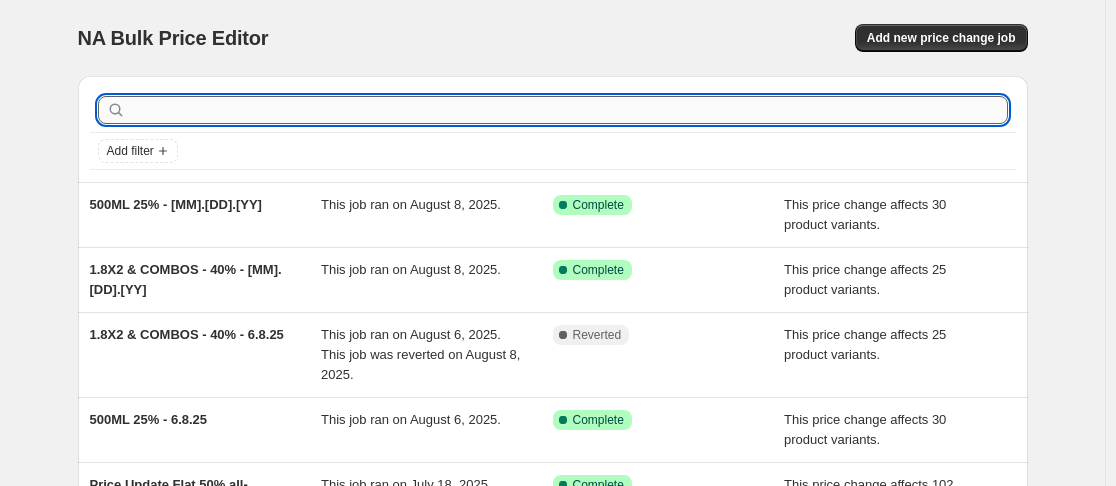 click at bounding box center (569, 110) 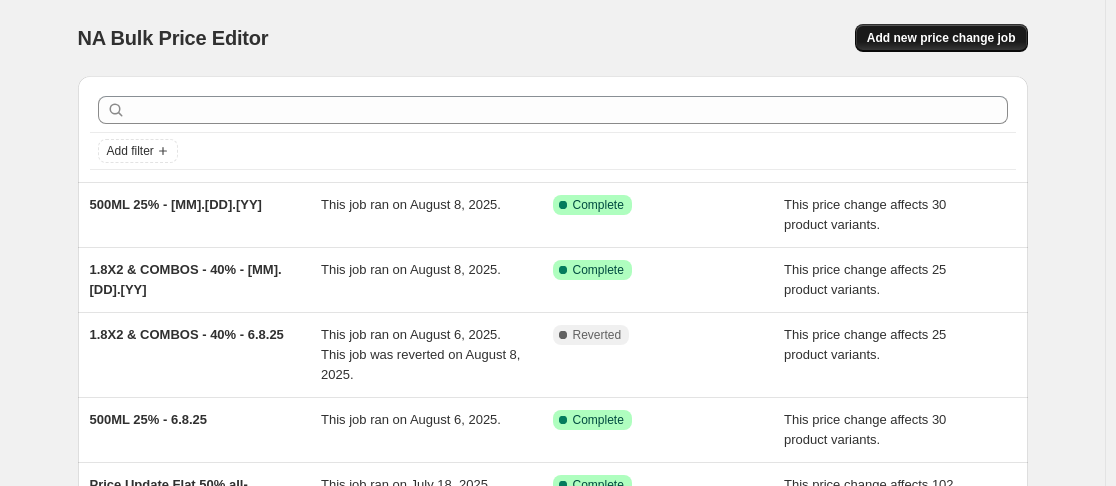 click on "Add new price change job" at bounding box center [941, 38] 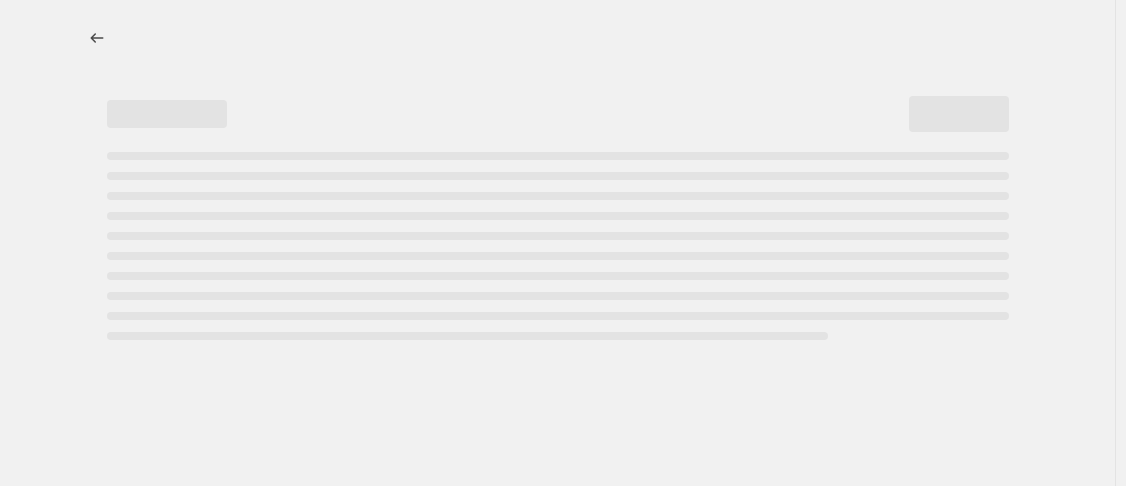 select on "percentage" 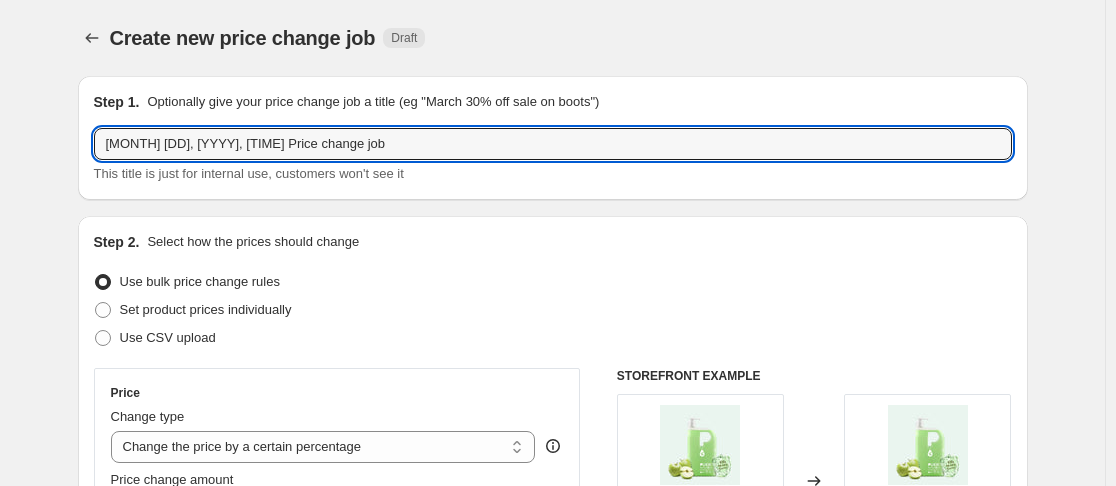 drag, startPoint x: 361, startPoint y: 147, endPoint x: 63, endPoint y: 145, distance: 298.0067 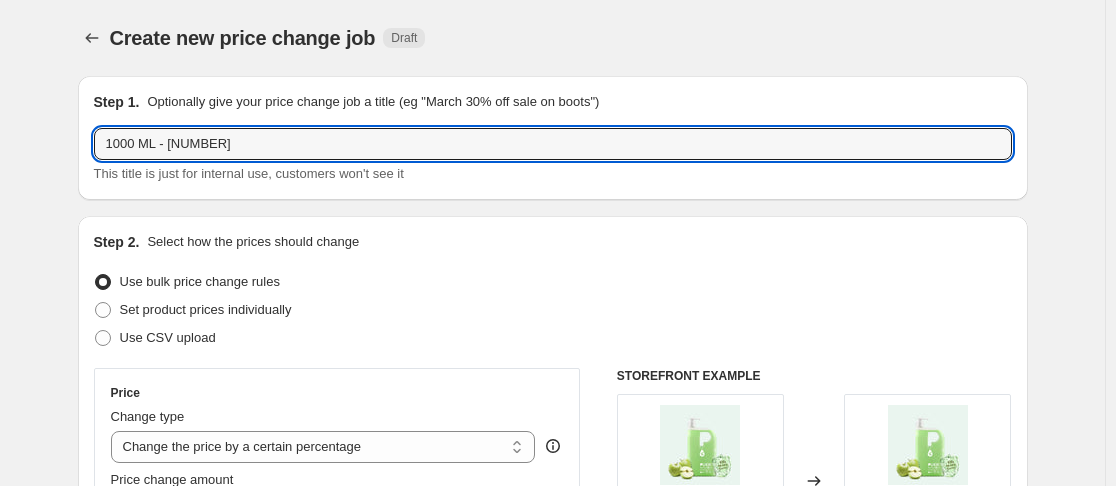 type on "1000 ML - [NUMBER]" 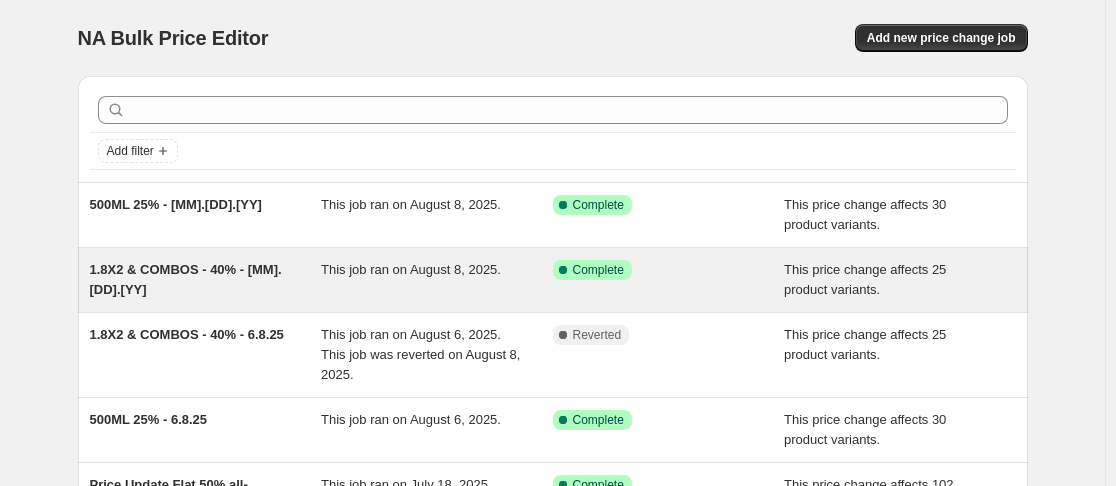 click on "1.8X2 & COMBOS - 40% - [MM].[DD].[YY]" at bounding box center (206, 280) 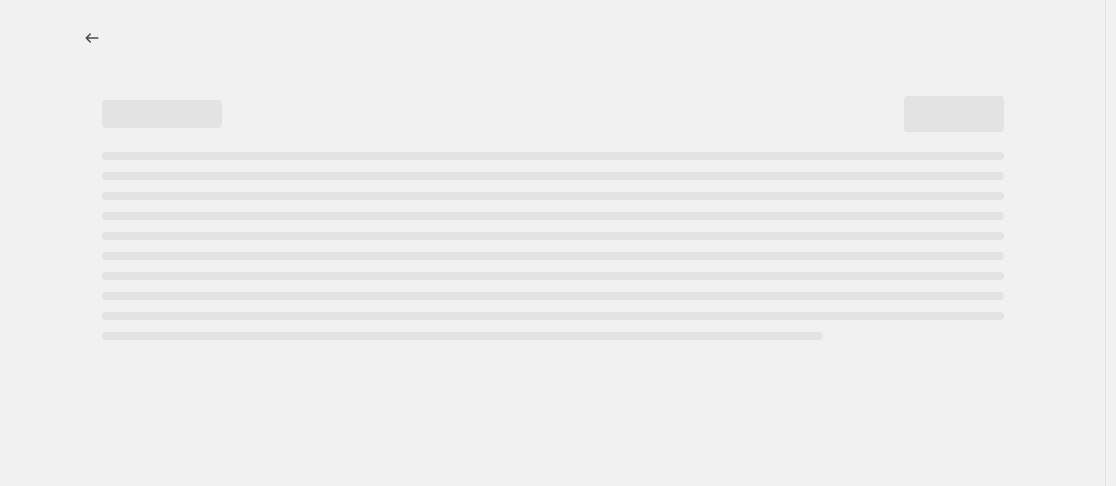 select on "pcap" 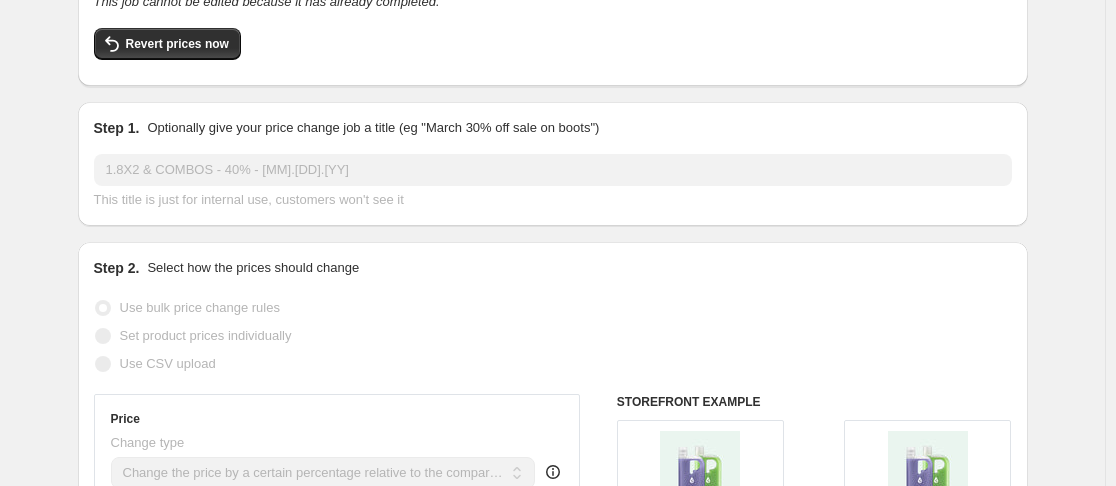 scroll, scrollTop: 0, scrollLeft: 0, axis: both 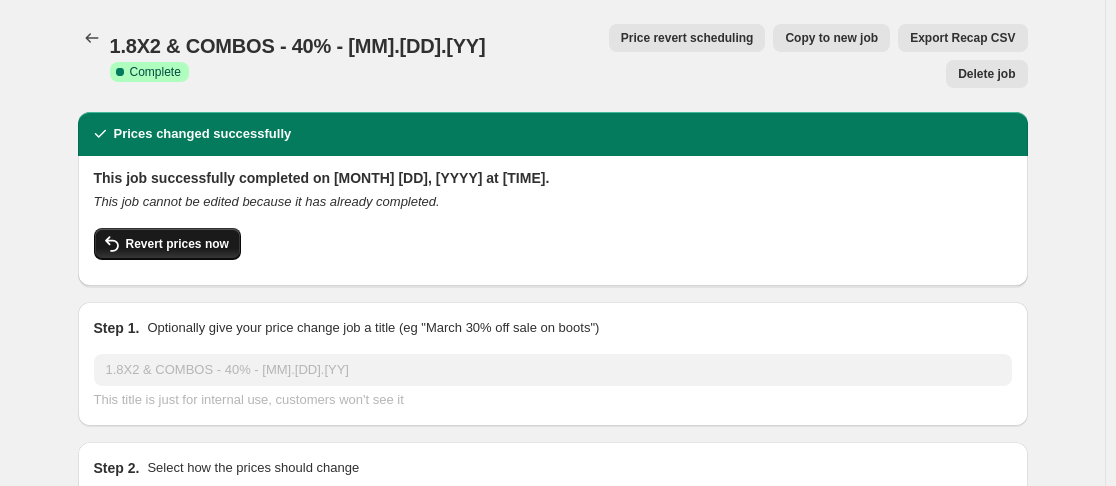 click on "Revert prices now" at bounding box center [177, 244] 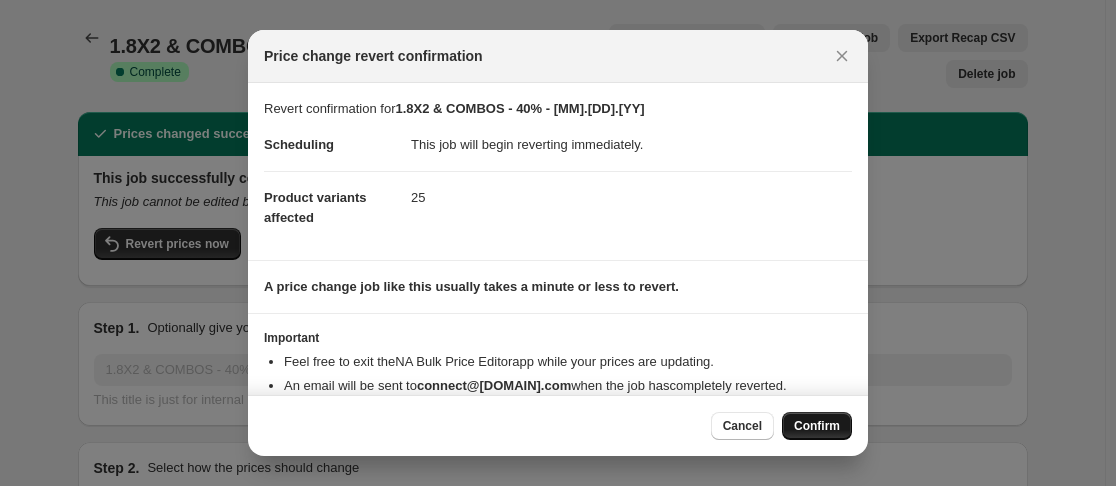 click on "Confirm" at bounding box center [817, 426] 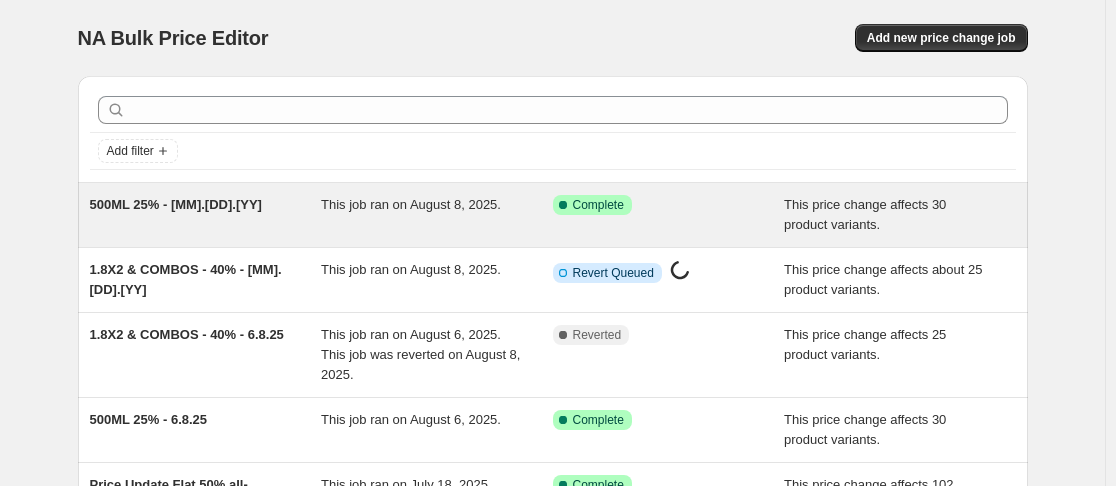 click on "500ML 25% - [MM].[DD].[YY]" at bounding box center [176, 204] 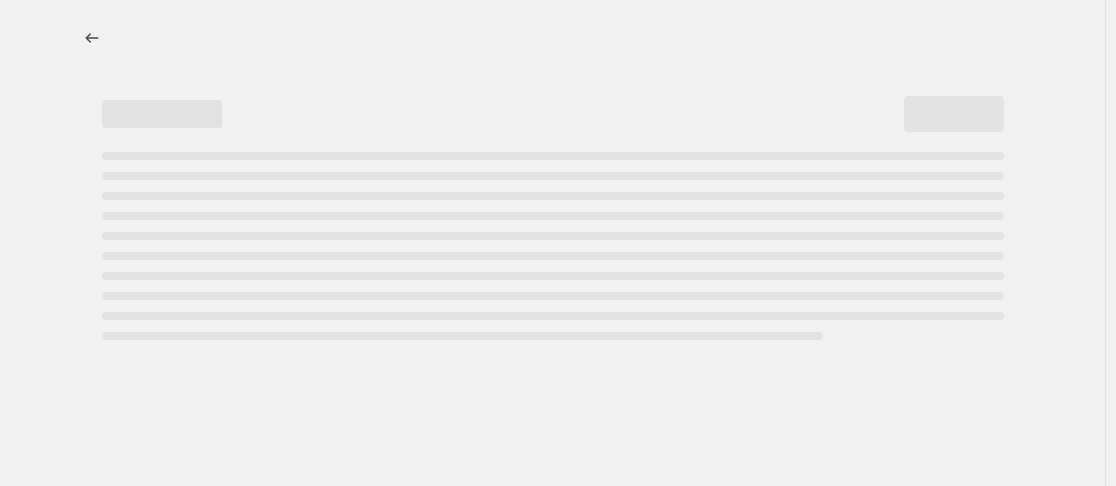select on "pcap" 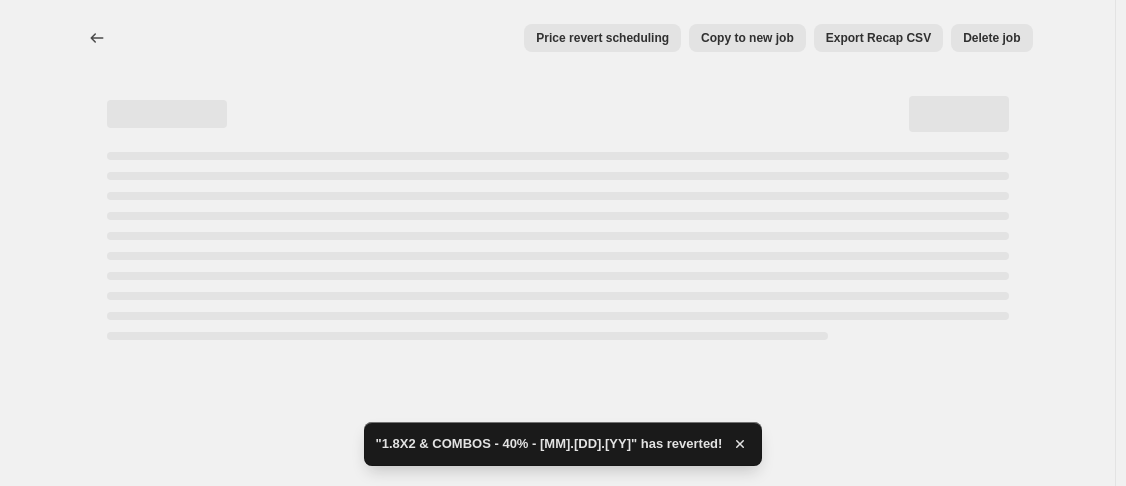 select on "pcap" 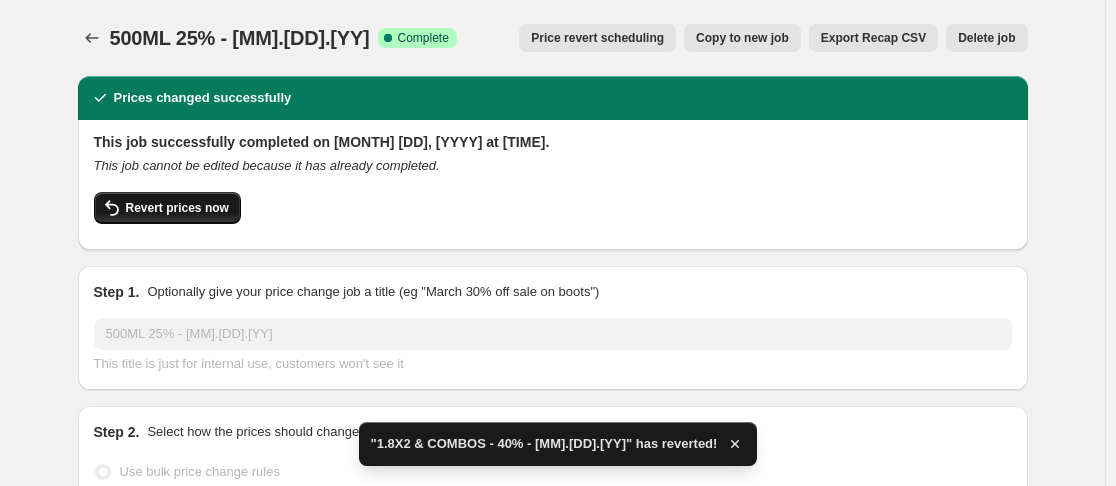click on "Revert prices now" at bounding box center (177, 208) 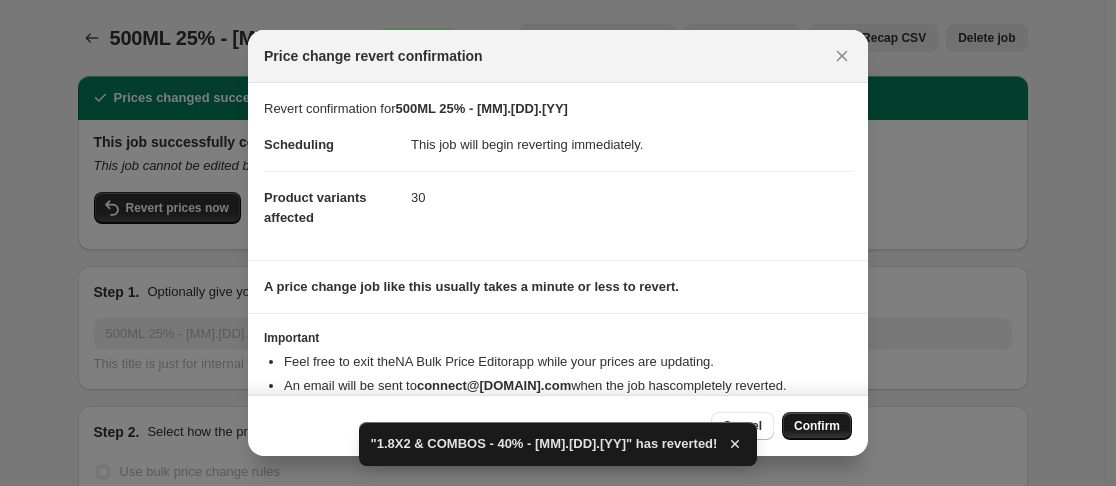 click on "Confirm" at bounding box center [817, 426] 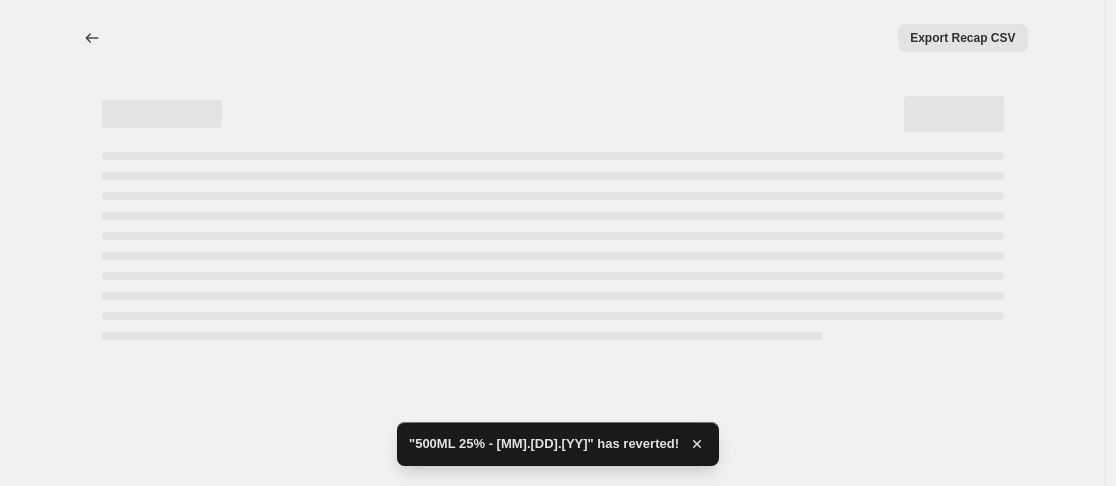 select on "pcap" 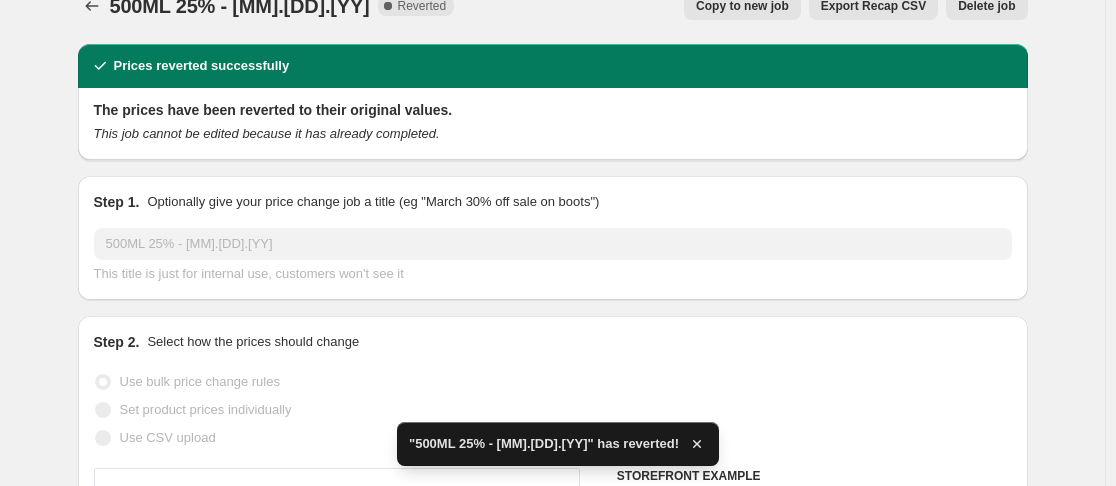 scroll, scrollTop: 0, scrollLeft: 0, axis: both 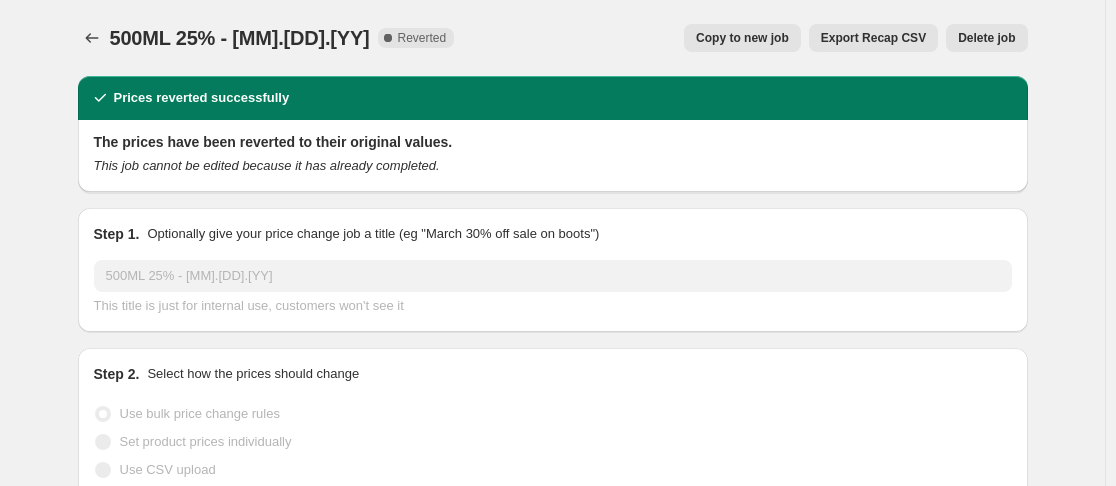 click on "Copy to new job" at bounding box center (742, 38) 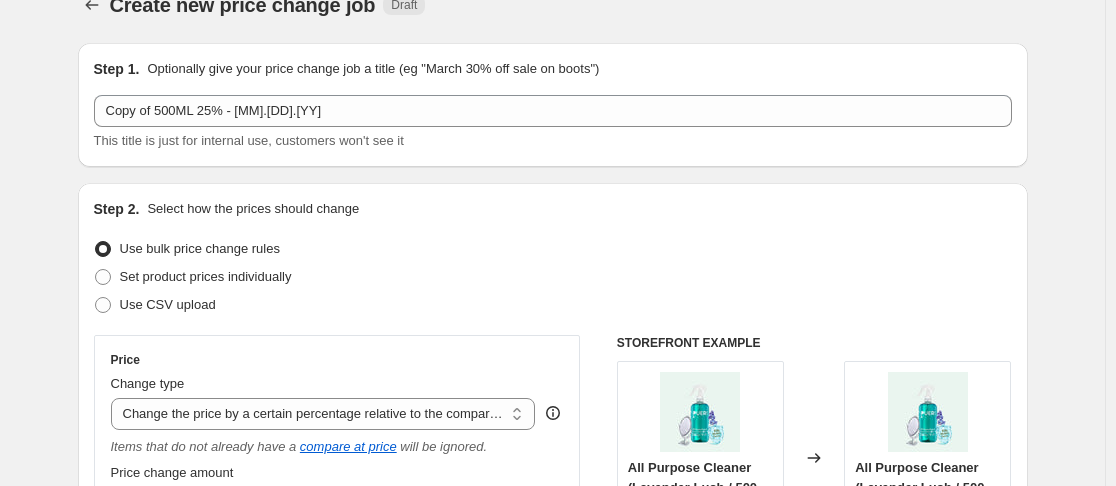 scroll, scrollTop: 0, scrollLeft: 0, axis: both 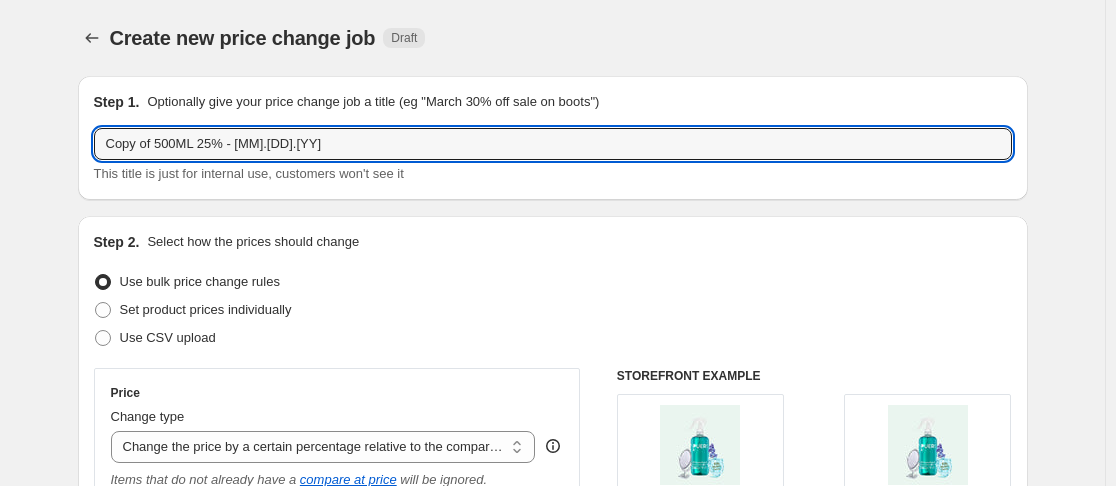 drag, startPoint x: 159, startPoint y: 140, endPoint x: 84, endPoint y: 141, distance: 75.00667 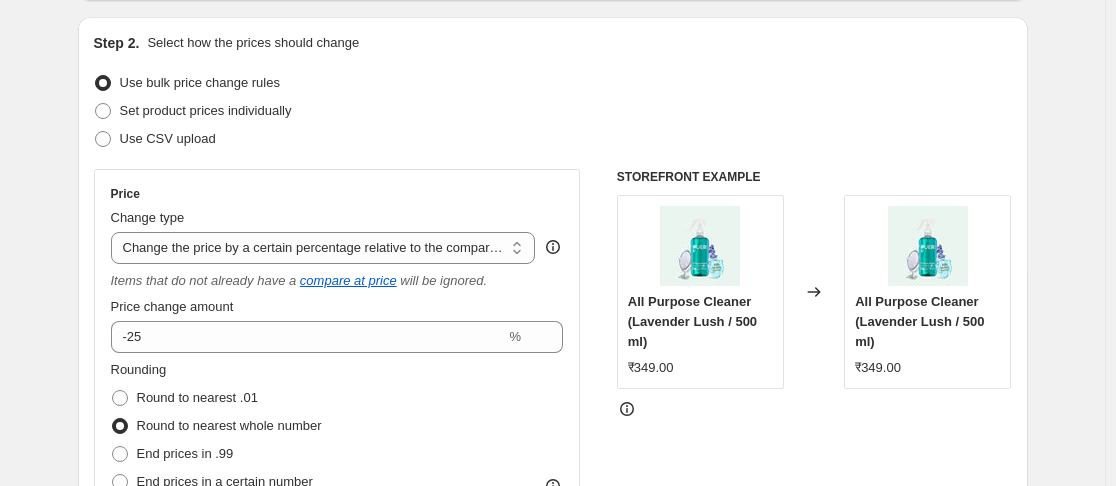 scroll, scrollTop: 200, scrollLeft: 0, axis: vertical 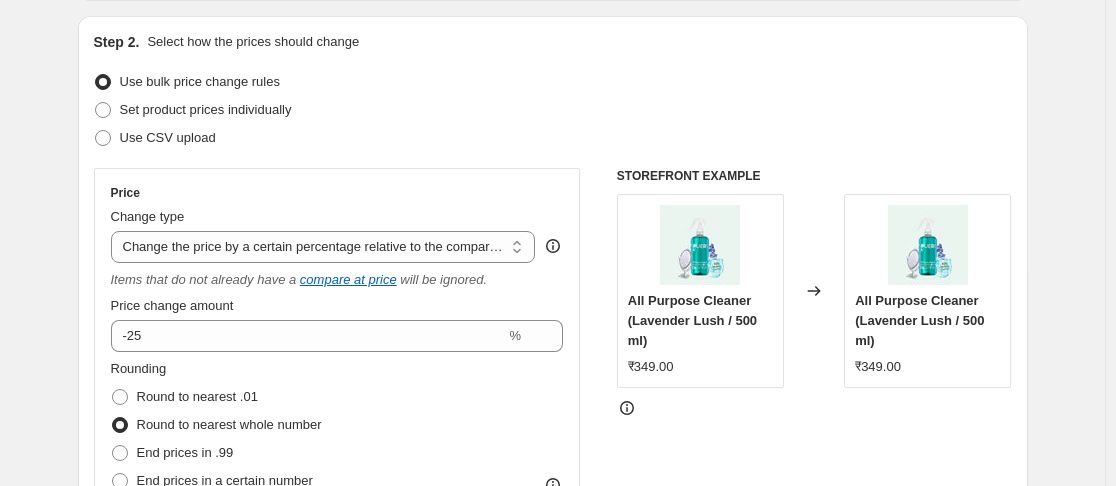 type on "500ML 25% - [MM].[DD].[YY]" 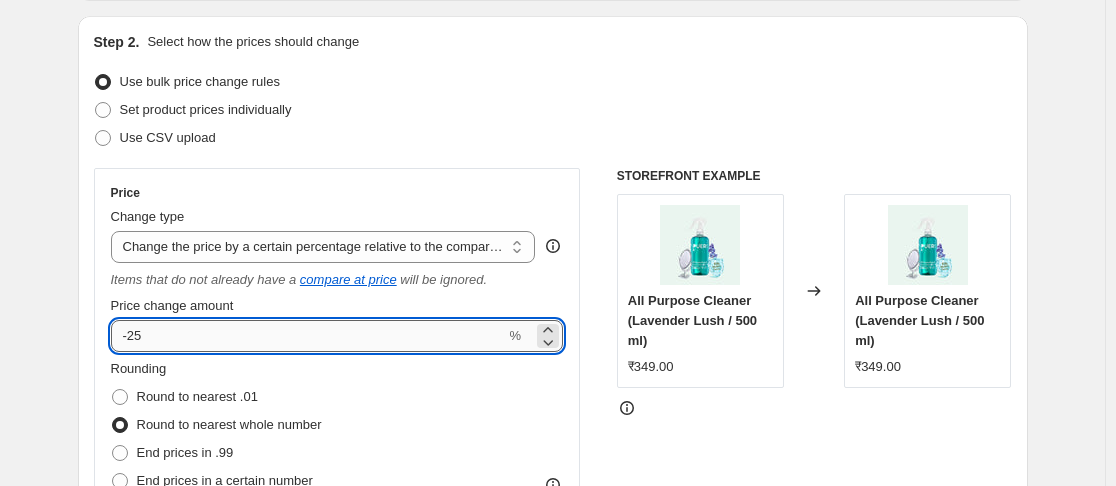 click on "-25" at bounding box center (308, 336) 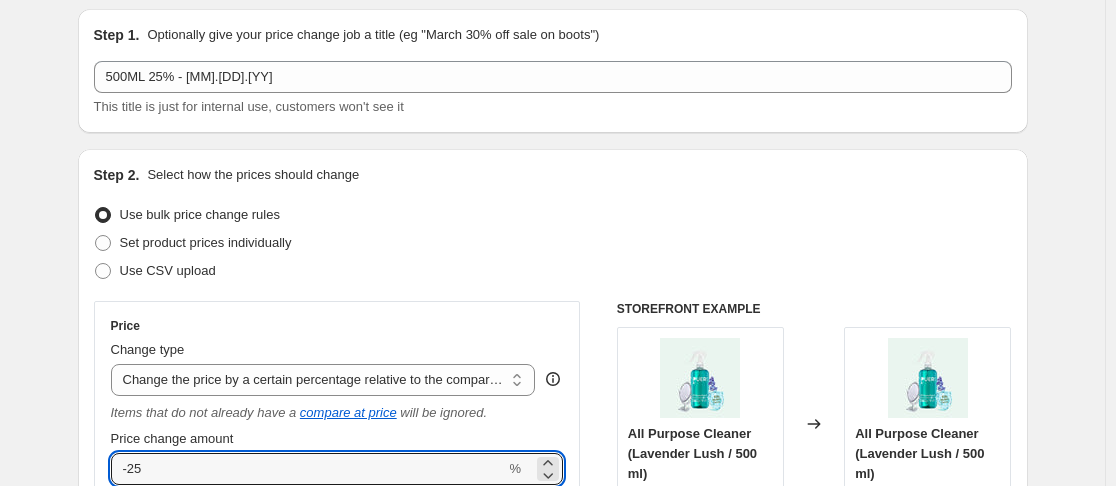 scroll, scrollTop: 100, scrollLeft: 0, axis: vertical 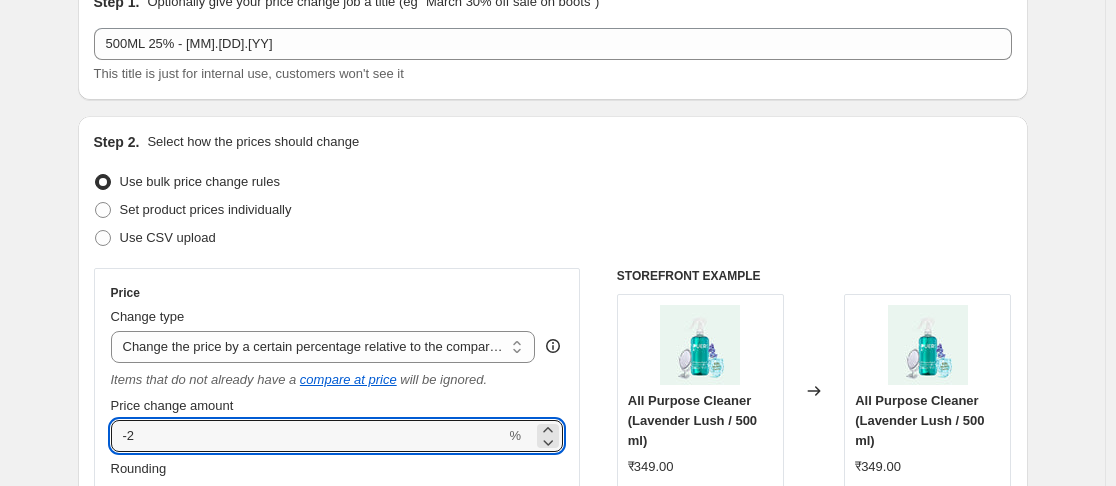 type on "-25" 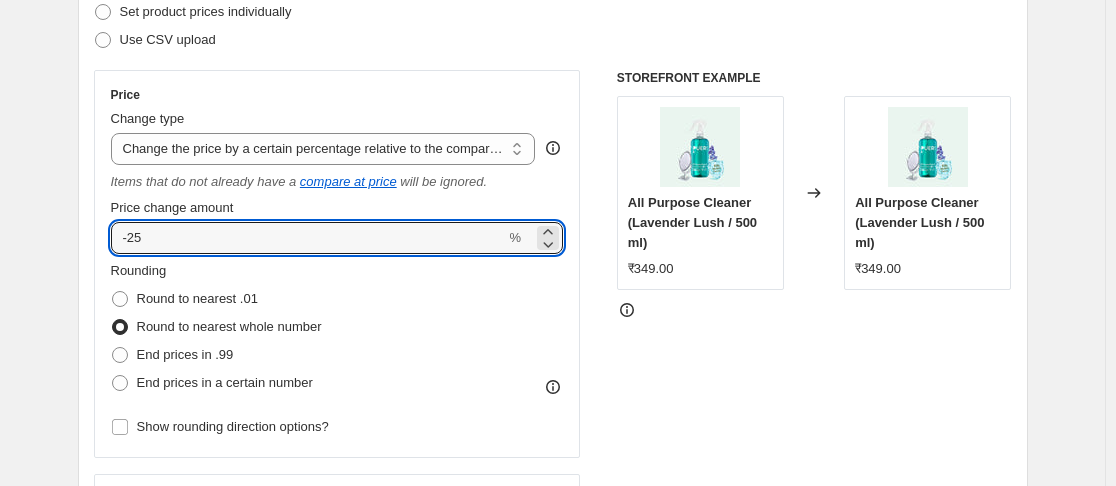 scroll, scrollTop: 300, scrollLeft: 0, axis: vertical 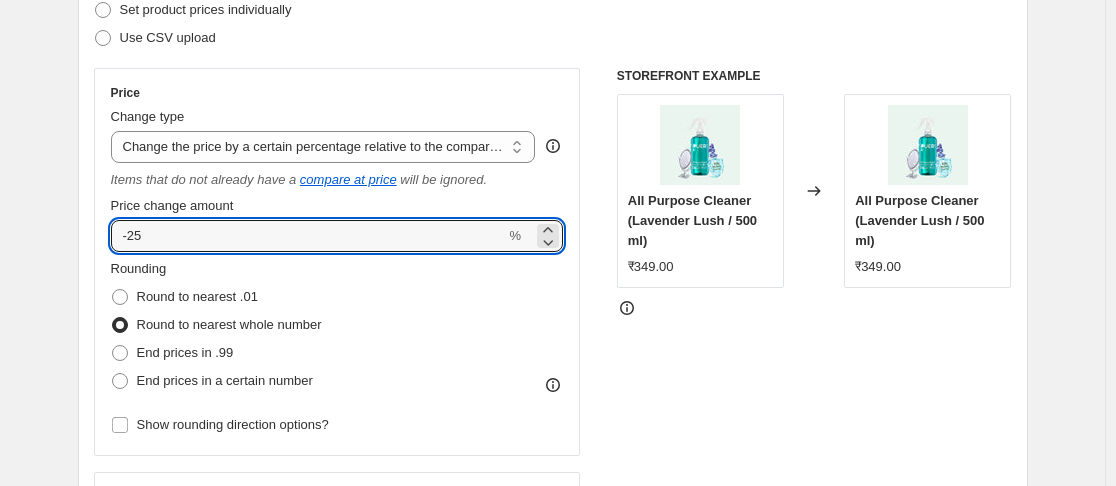 click on "STOREFRONT EXAMPLE All Purpose Cleaner (Lavender Lush / 500 ml) ₹349.00 Changed to All Purpose Cleaner (Lavender Lush / 500 ml) ₹349.00" at bounding box center [814, 326] 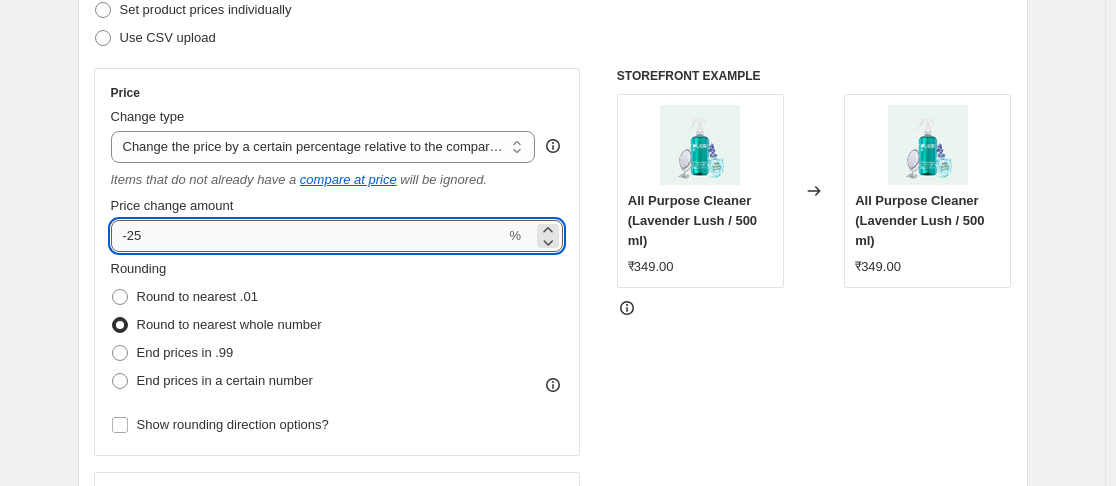 click on "-25" at bounding box center (308, 236) 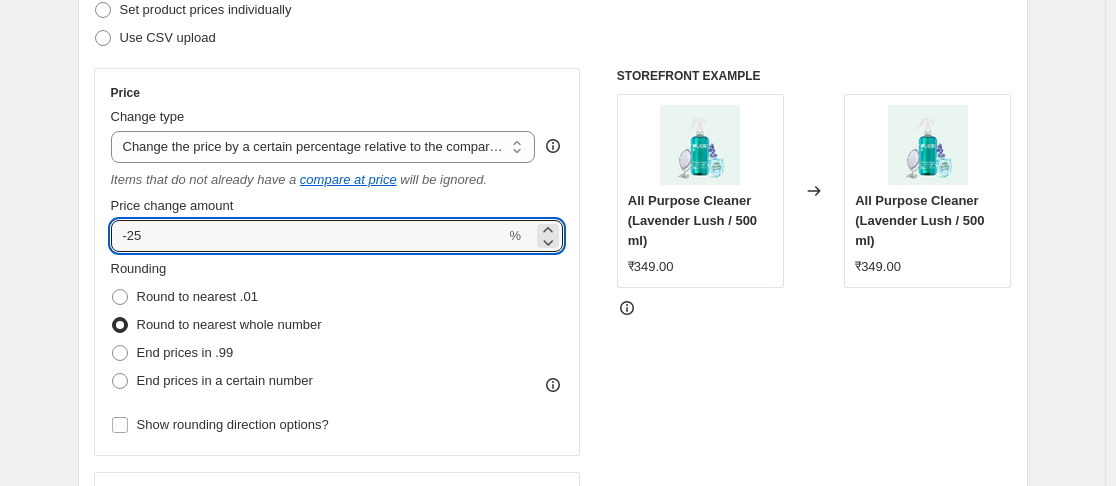 click on "STOREFRONT EXAMPLE All Purpose Cleaner (Lavender Lush / 500 ml) ₹349.00 Changed to All Purpose Cleaner (Lavender Lush / 500 ml) ₹349.00" at bounding box center [814, 326] 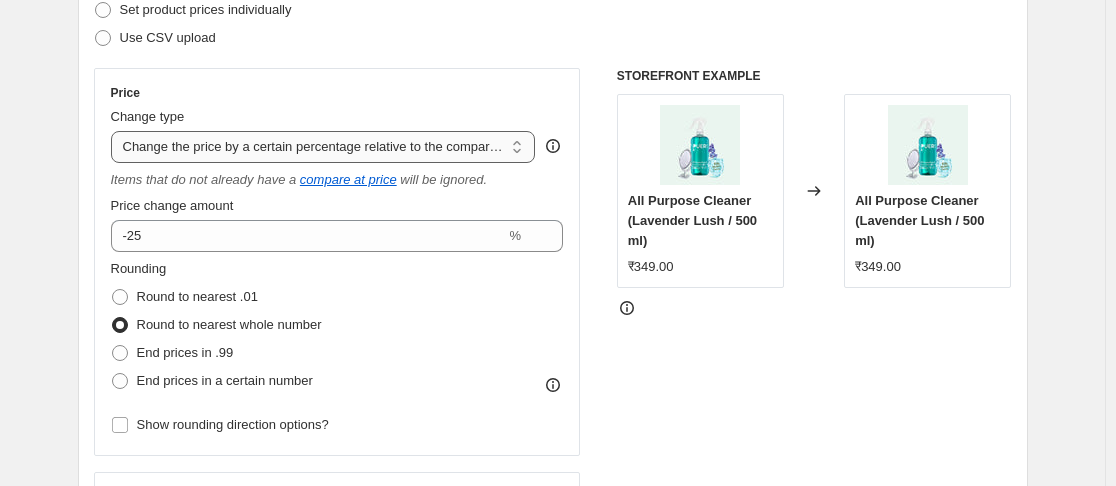 click on "Change the price to a certain amount Change the price by a certain amount Change the price by a certain percentage Change the price to the current compare at price (price before sale) Change the price by a certain amount relative to the compare at price Change the price by a certain percentage relative to the compare at price Don't change the price Change the price by a certain percentage relative to the cost per item Change price to certain cost margin" at bounding box center (323, 147) 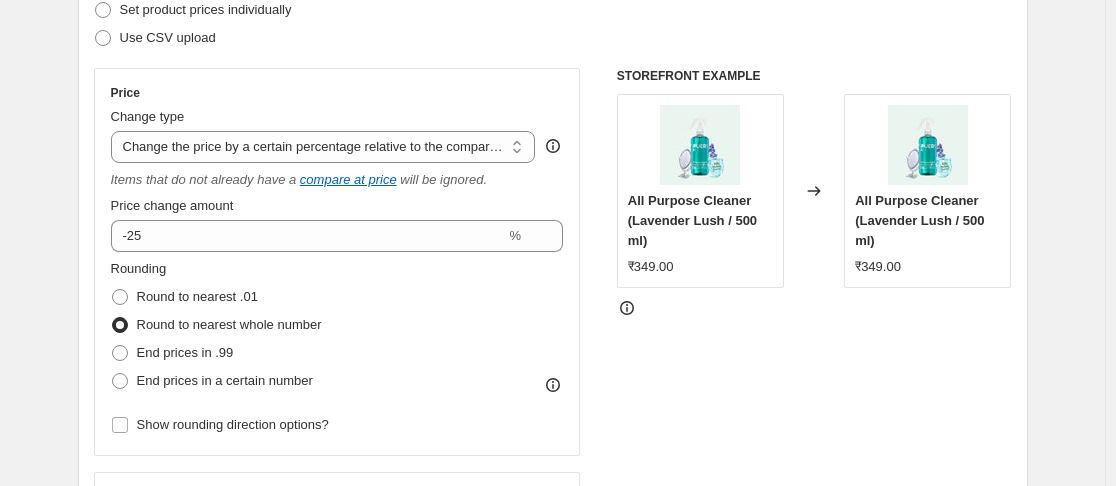 click on "STOREFRONT EXAMPLE All Purpose Cleaner (Lavender Lush / 500 ml) ₹349.00 Changed to All Purpose Cleaner (Lavender Lush / 500 ml) ₹349.00" at bounding box center [814, 326] 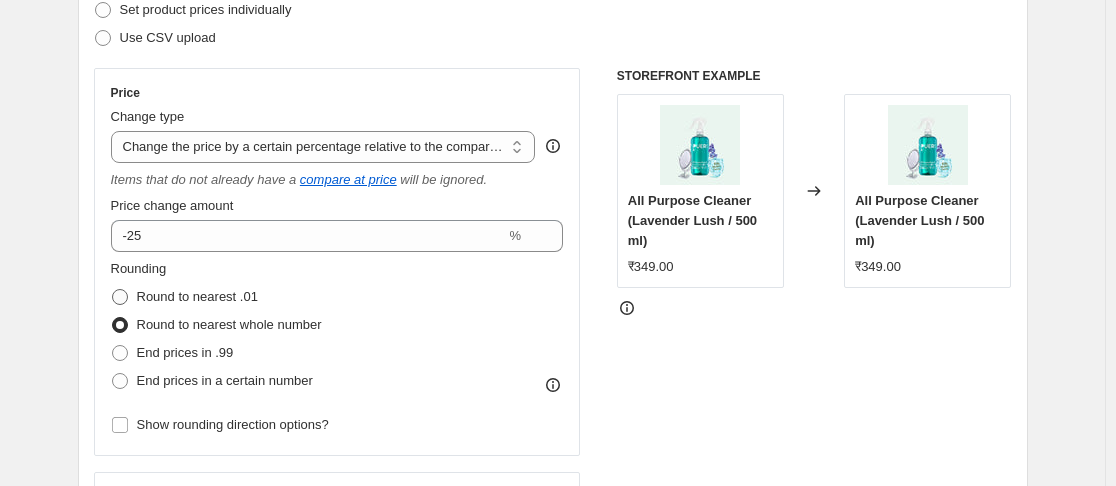click on "Round to nearest .01" at bounding box center (197, 296) 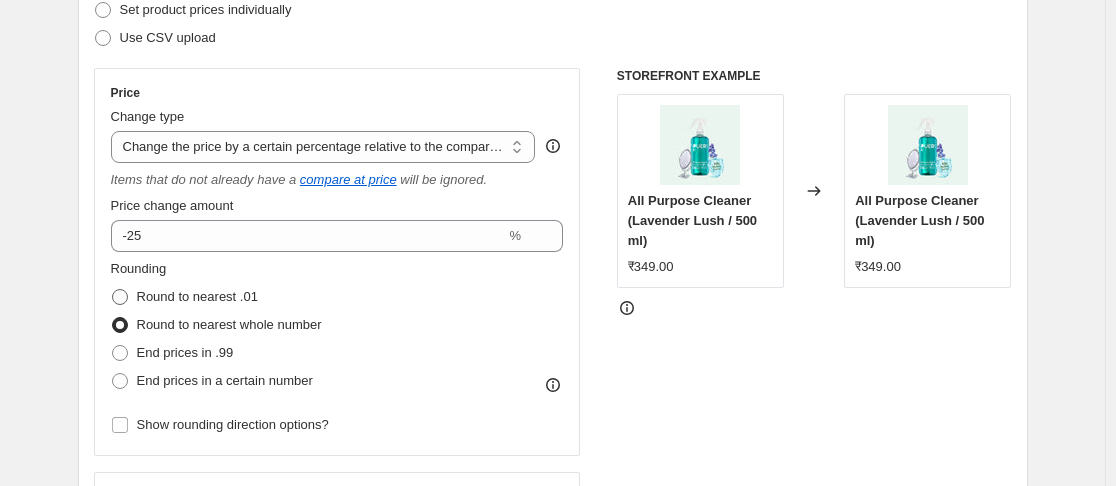 radio on "true" 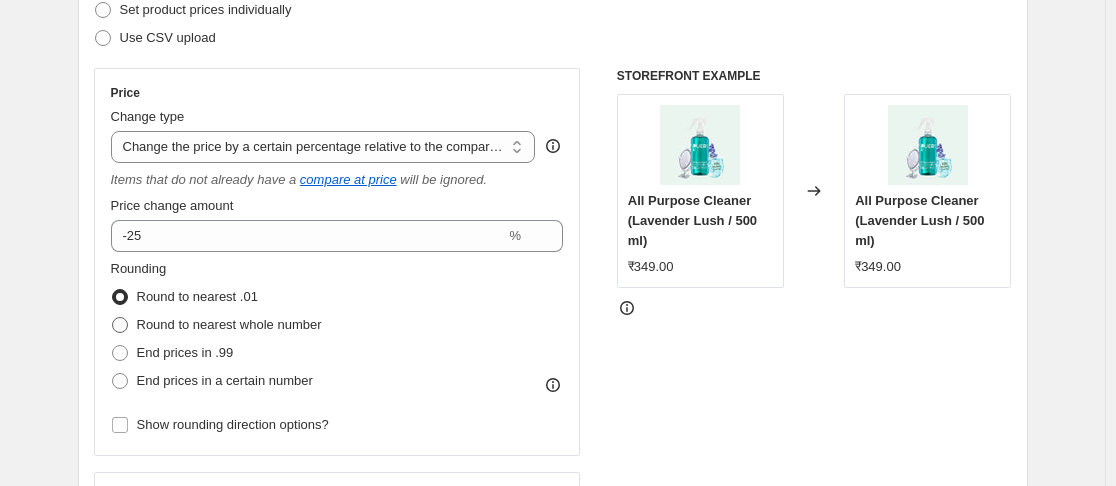 click on "Round to nearest whole number" at bounding box center (229, 324) 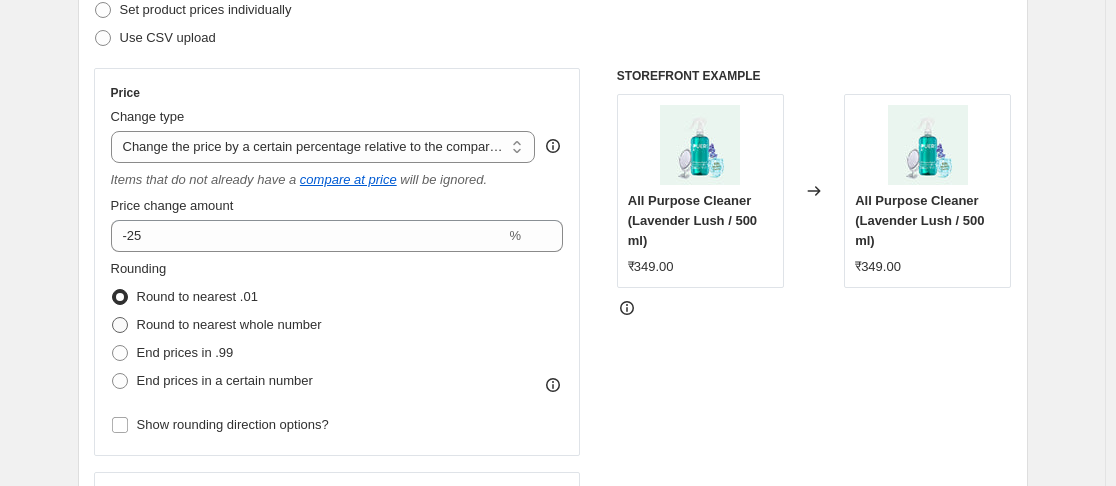 radio on "true" 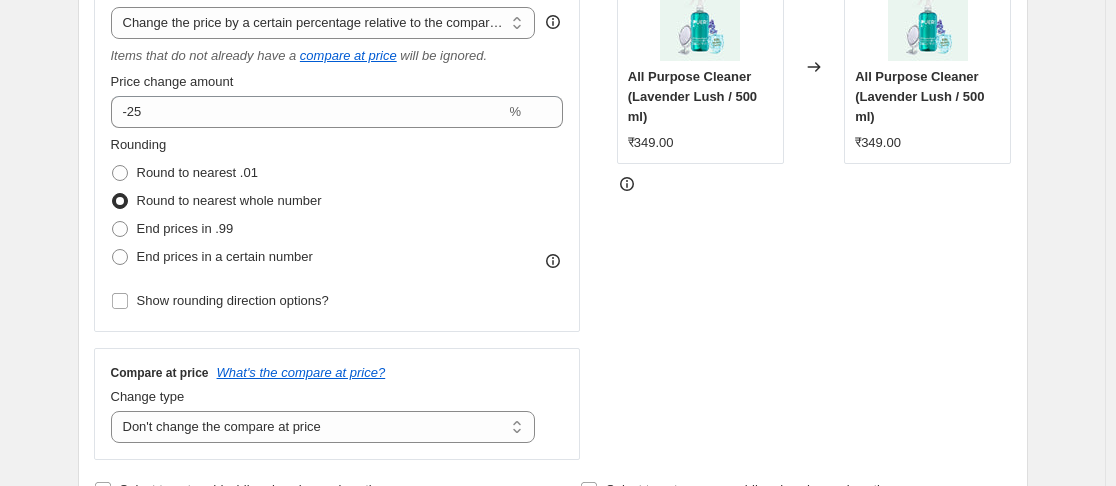 scroll, scrollTop: 446, scrollLeft: 0, axis: vertical 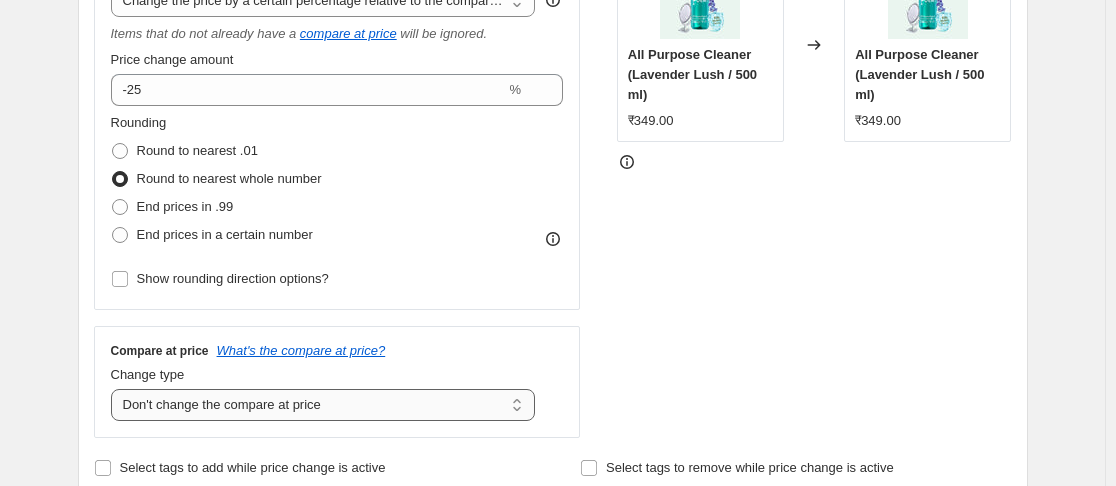 click on "Change the compare at price to the current price (sale) Change the compare at price to a certain amount Change the compare at price by a certain amount Change the compare at price by a certain percentage Change the compare at price by a certain amount relative to the actual price Change the compare at price by a certain percentage relative to the actual price Don't change the compare at price Remove the compare at price" at bounding box center [323, 405] 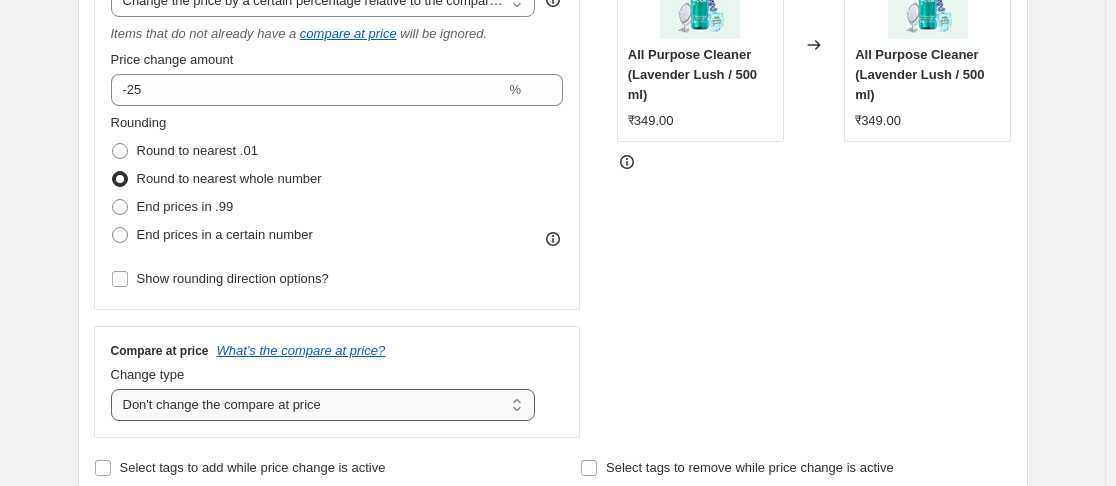 click on "Change the compare at price to the current price (sale) Change the compare at price to a certain amount Change the compare at price by a certain amount Change the compare at price by a certain percentage Change the compare at price by a certain amount relative to the actual price Change the compare at price by a certain percentage relative to the actual price Don't change the compare at price Remove the compare at price" at bounding box center [323, 405] 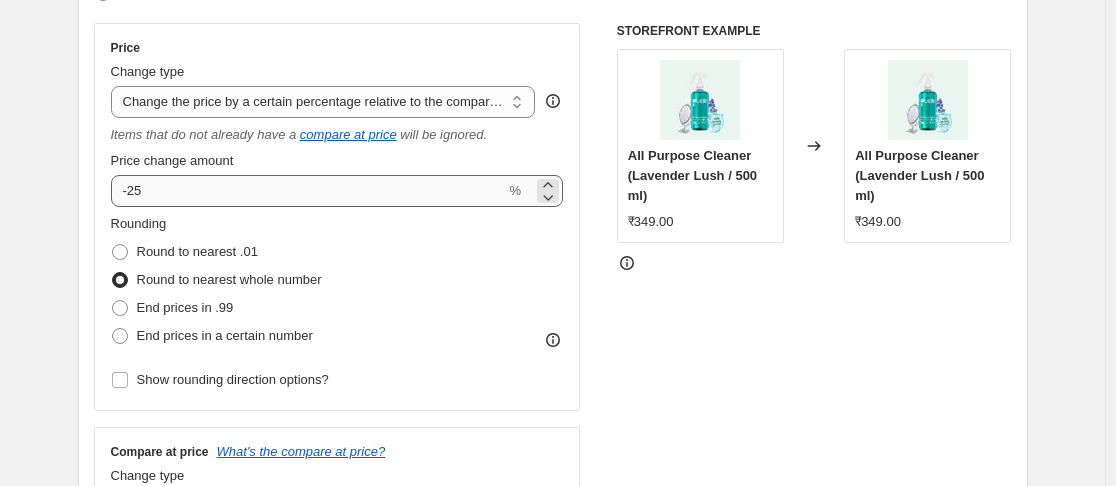scroll, scrollTop: 338, scrollLeft: 0, axis: vertical 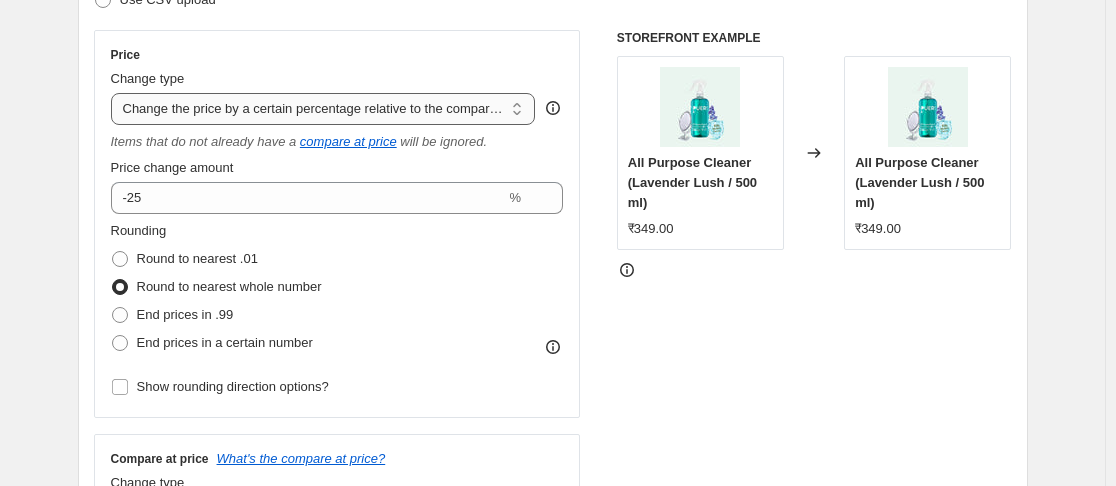 drag, startPoint x: 483, startPoint y: 79, endPoint x: 468, endPoint y: 110, distance: 34.43835 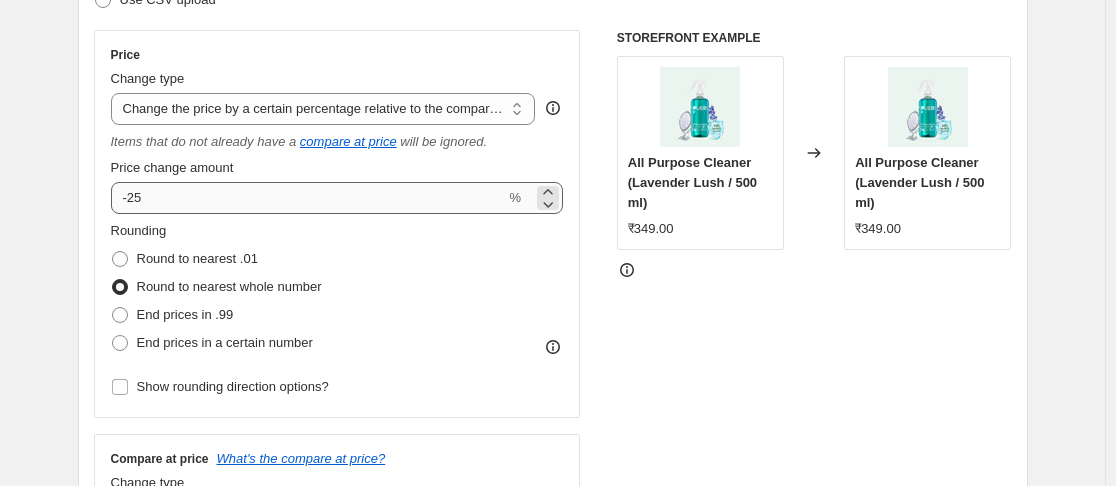 type on "-15" 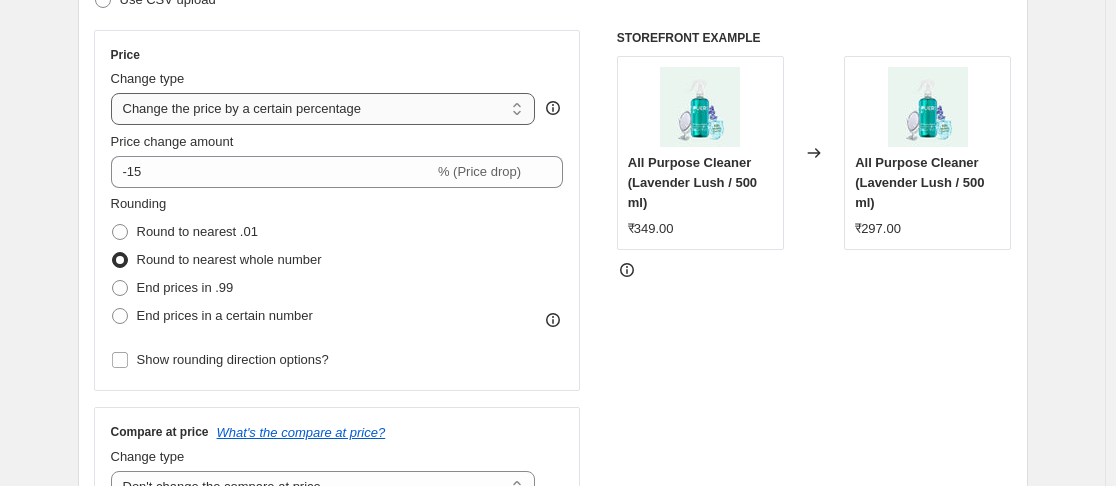 click on "Change the price to a certain amount Change the price by a certain amount Change the price by a certain percentage Change the price to the current compare at price (price before sale) Change the price by a certain amount relative to the compare at price Change the price by a certain percentage relative to the compare at price Don't change the price Change the price by a certain percentage relative to the cost per item Change price to certain cost margin" at bounding box center (323, 109) 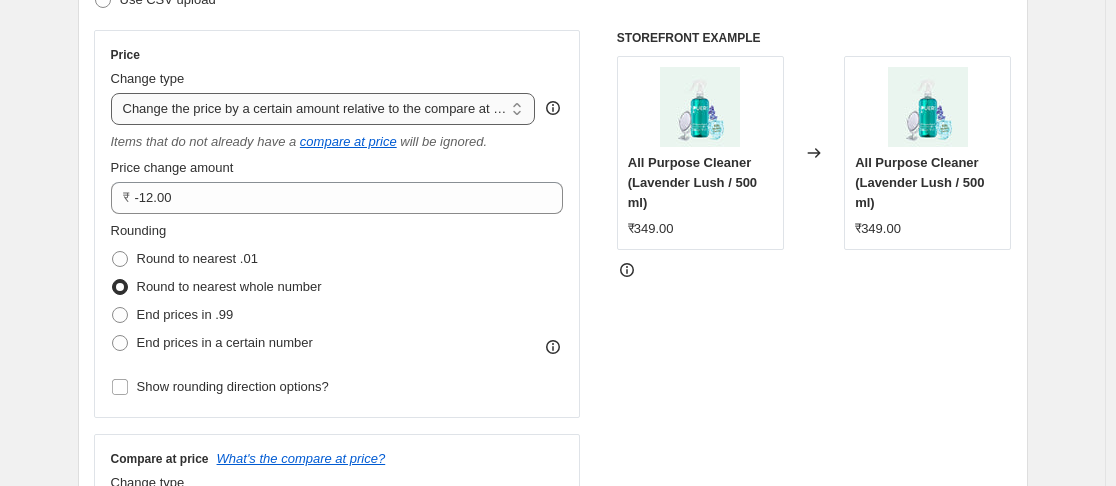 click on "Change the price to a certain amount Change the price by a certain amount Change the price by a certain percentage Change the price to the current compare at price (price before sale) Change the price by a certain amount relative to the compare at price Change the price by a certain percentage relative to the compare at price Don't change the price Change the price by a certain percentage relative to the cost per item Change price to certain cost margin" at bounding box center [323, 109] 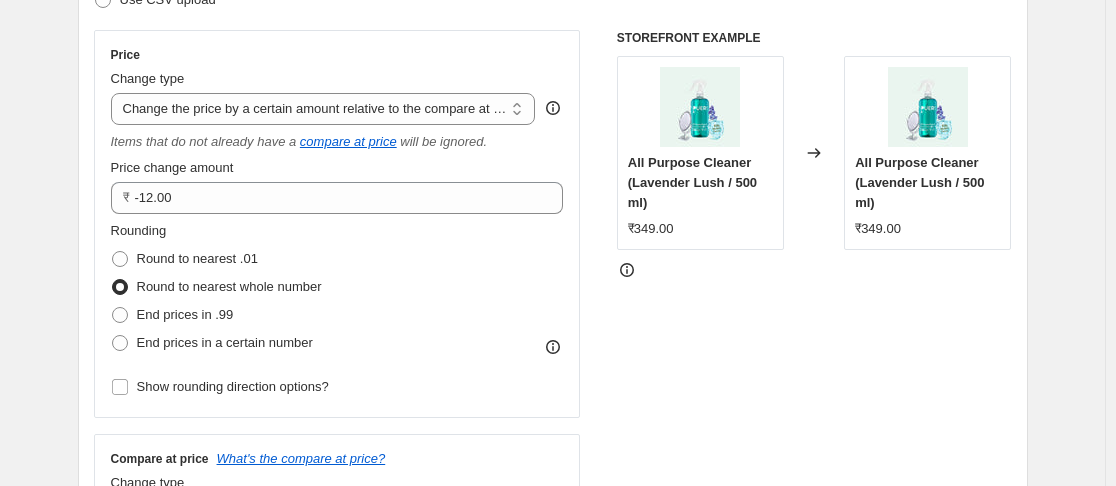 type on "-20" 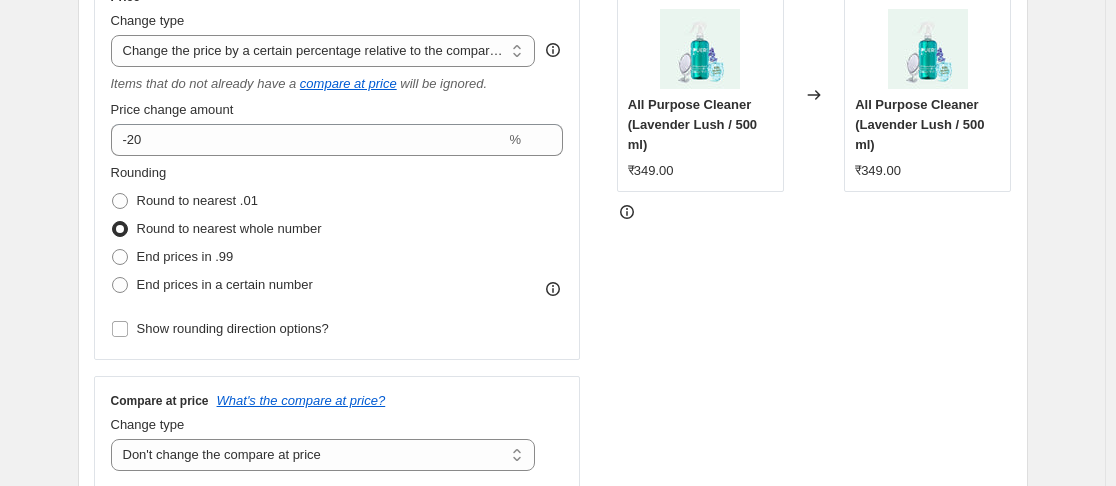 scroll, scrollTop: 451, scrollLeft: 0, axis: vertical 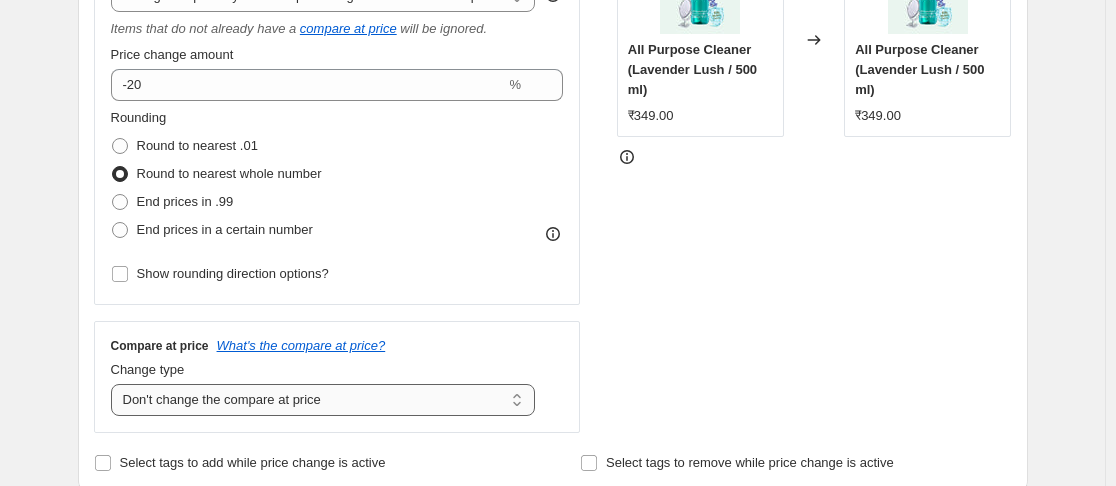 click on "Change the compare at price to the current price (sale) Change the compare at price to a certain amount Change the compare at price by a certain amount Change the compare at price by a certain percentage Change the compare at price by a certain amount relative to the actual price Change the compare at price by a certain percentage relative to the actual price Don't change the compare at price Remove the compare at price" at bounding box center [323, 400] 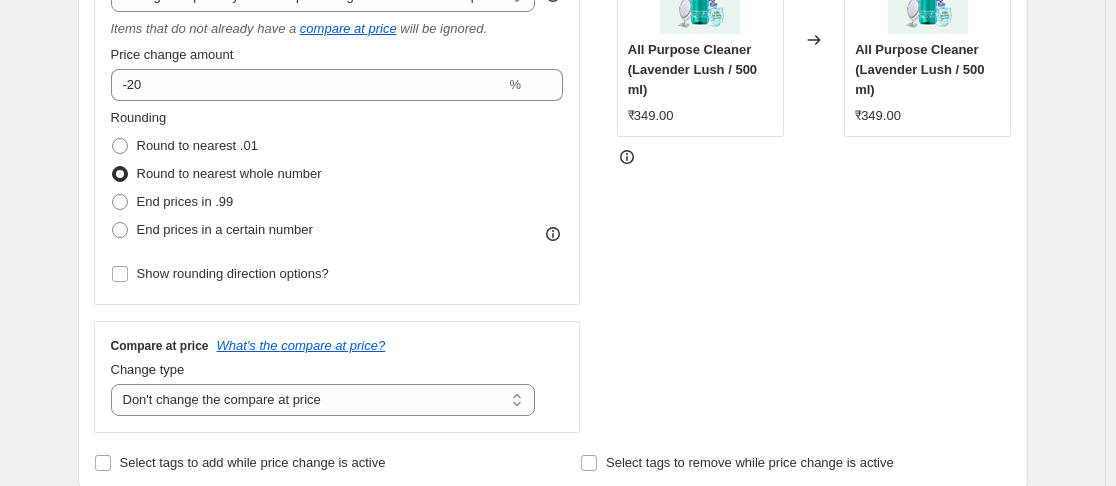 click on "STOREFRONT EXAMPLE All Purpose Cleaner (Lavender Lush / 500 ml) ₹349.00 Changed to All Purpose Cleaner (Lavender Lush / 500 ml) ₹349.00" at bounding box center [814, 175] 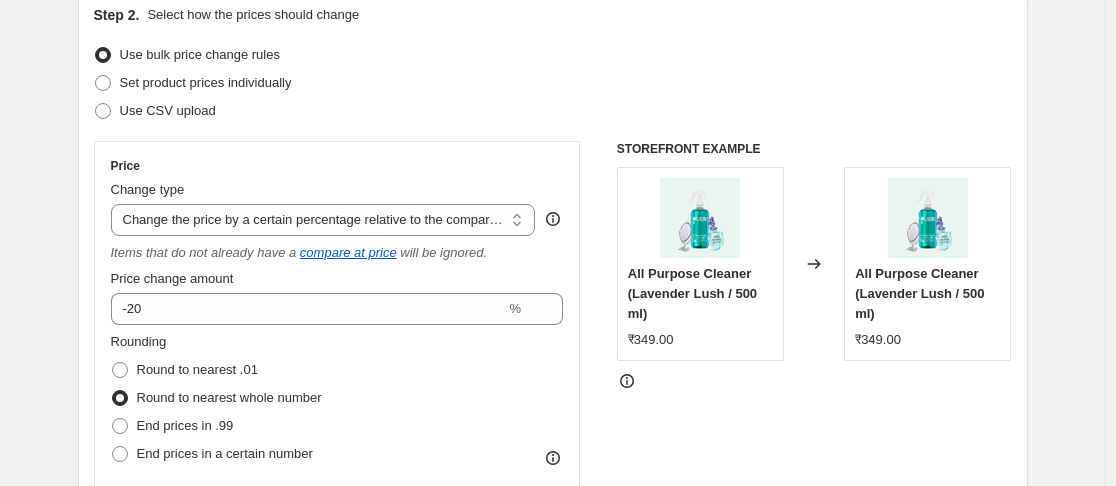 scroll, scrollTop: 226, scrollLeft: 0, axis: vertical 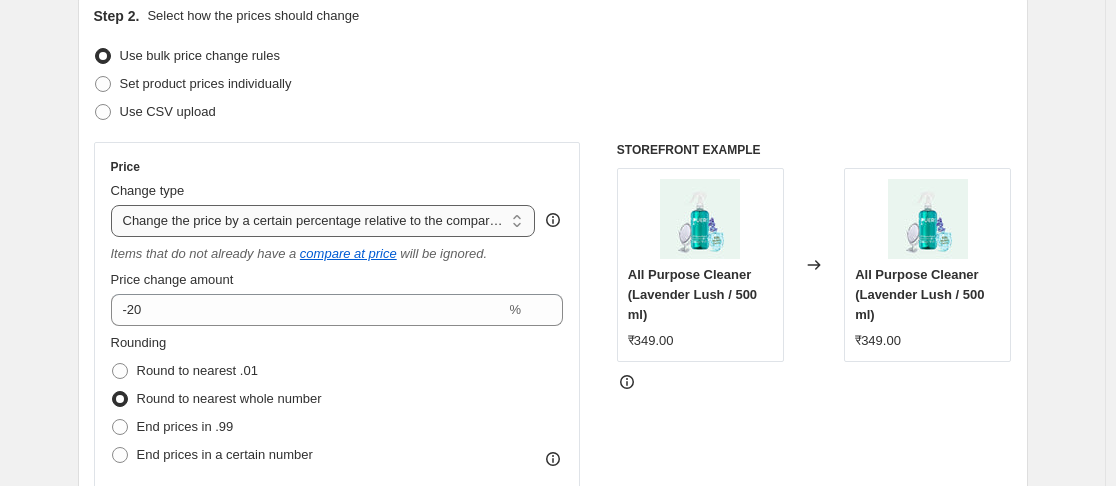 click on "Change the price to a certain amount Change the price by a certain amount Change the price by a certain percentage Change the price to the current compare at price (price before sale) Change the price by a certain amount relative to the compare at price Change the price by a certain percentage relative to the compare at price Don't change the price Change the price by a certain percentage relative to the cost per item Change price to certain cost margin" at bounding box center (323, 221) 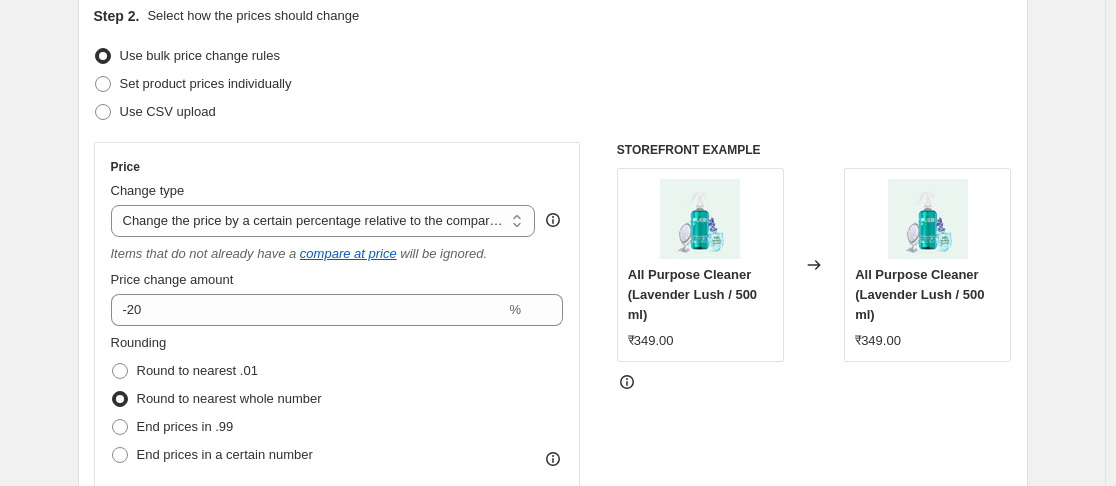 type on "-15" 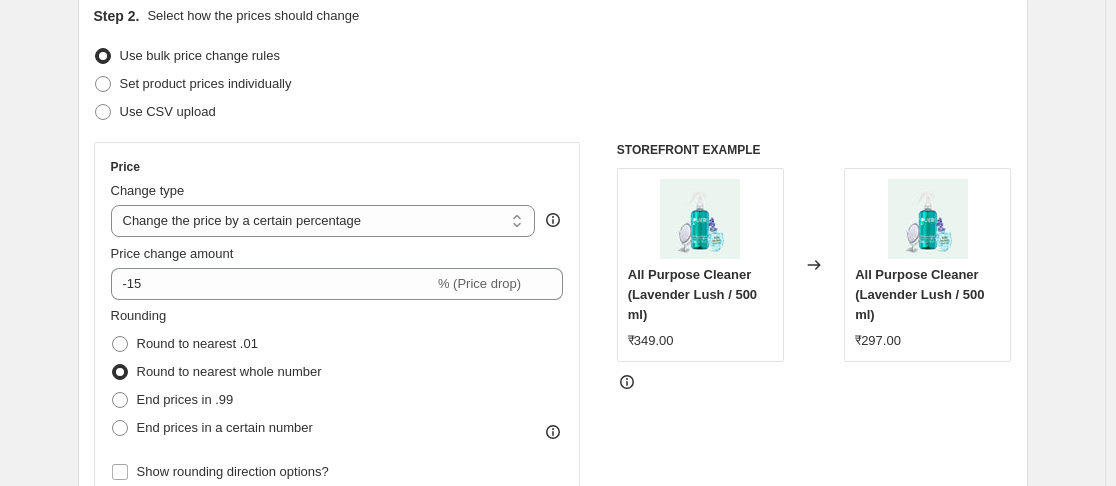 click on "Change type Change the price to a certain amount Change the price by a certain amount Change the price by a certain percentage Change the price to the current compare at price (price before sale) Change the price by a certain amount relative to the compare at price Change the price by a certain percentage relative to the compare at price Don't change the price Change the price by a certain percentage relative to the cost per item Change price to certain cost margin Change the price by a certain percentage" at bounding box center (323, 209) 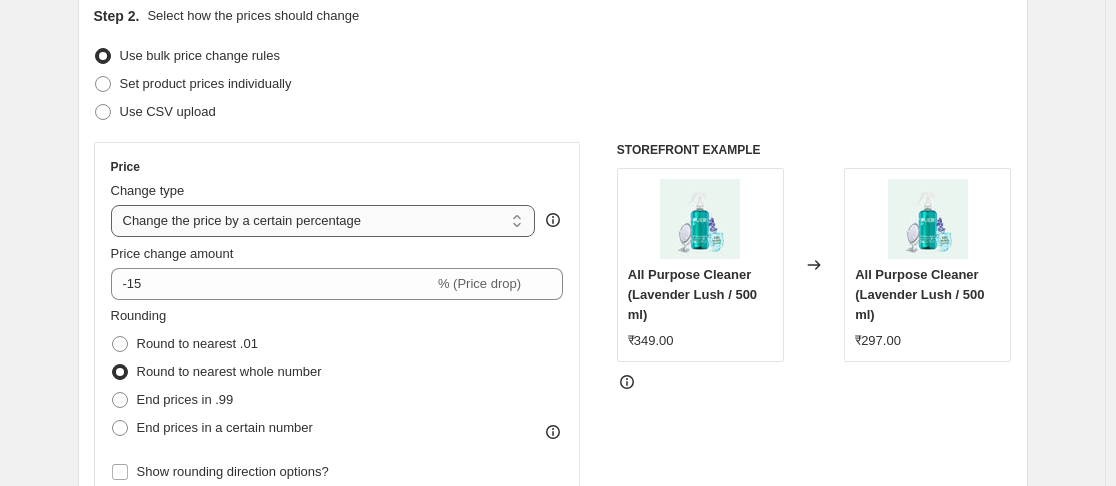 click on "Change the price to a certain amount Change the price by a certain amount Change the price by a certain percentage Change the price to the current compare at price (price before sale) Change the price by a certain amount relative to the compare at price Change the price by a certain percentage relative to the compare at price Don't change the price Change the price by a certain percentage relative to the cost per item Change price to certain cost margin" at bounding box center (323, 221) 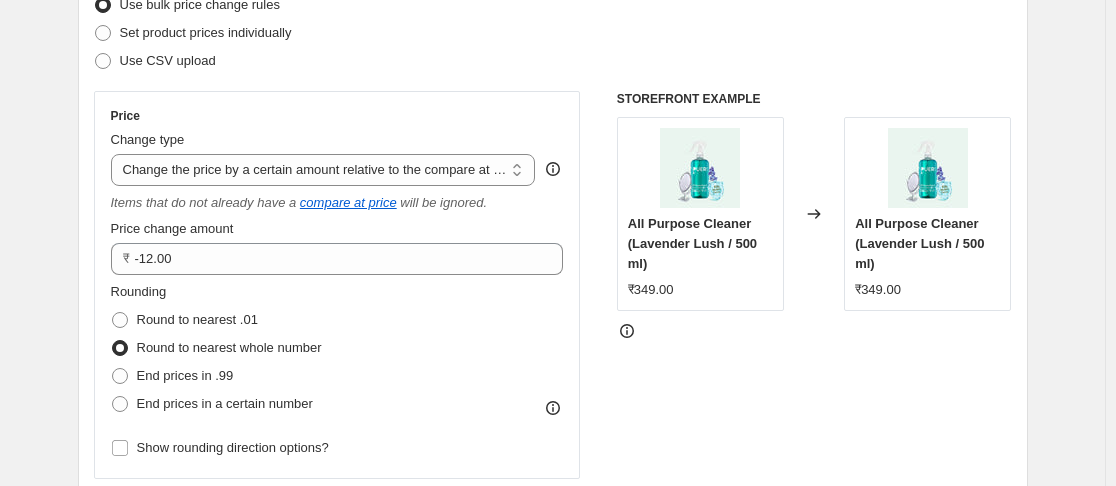 scroll, scrollTop: 279, scrollLeft: 0, axis: vertical 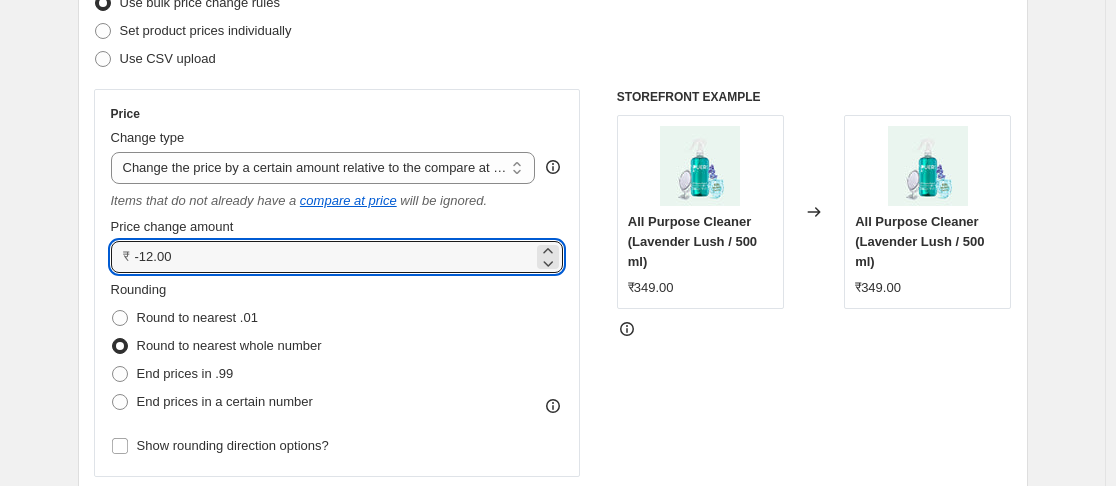 drag, startPoint x: 233, startPoint y: 257, endPoint x: 95, endPoint y: 248, distance: 138.29317 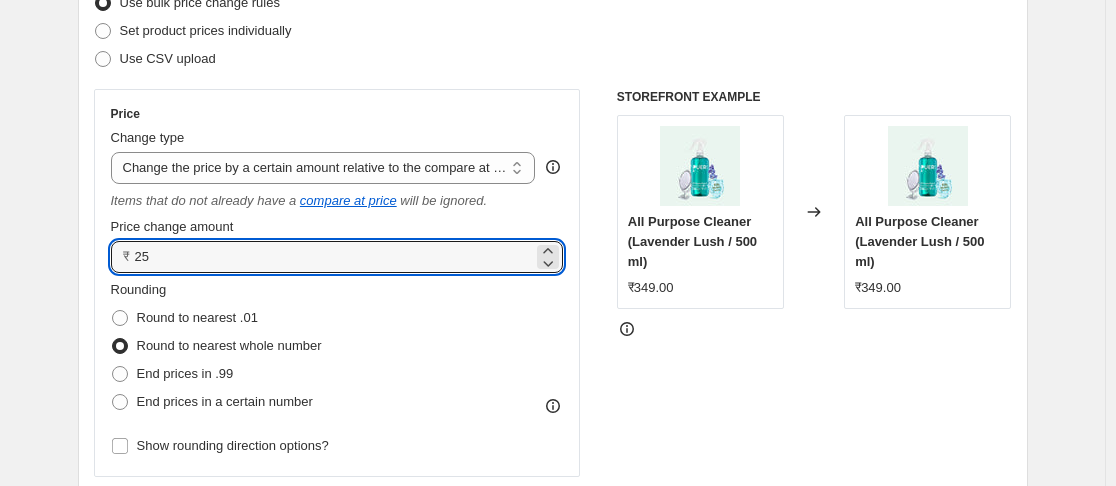 type on "25.00" 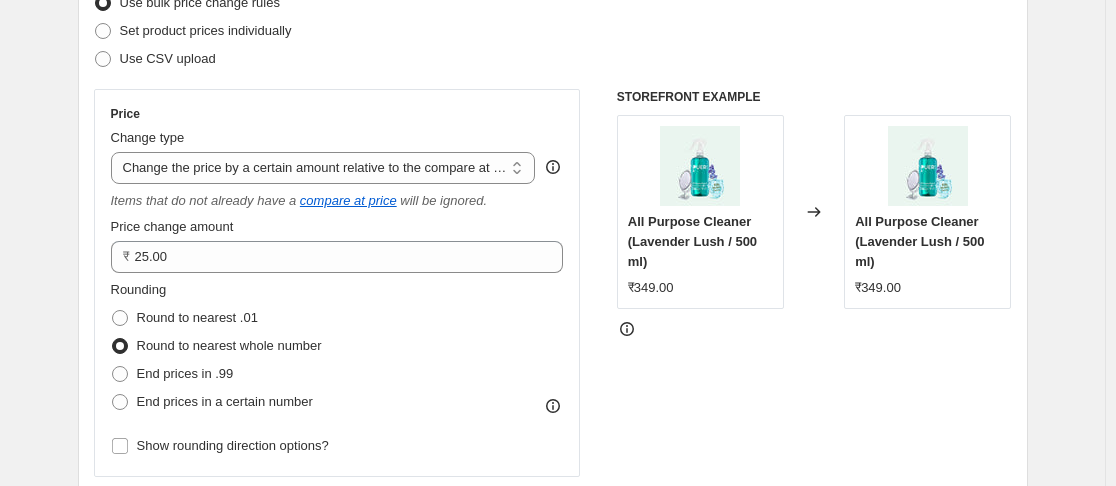click on "STOREFRONT EXAMPLE All Purpose Cleaner (Lavender Lush / 500 ml) ₹349.00 Changed to All Purpose Cleaner (Lavender Lush / 500 ml) ₹349.00" at bounding box center [814, 347] 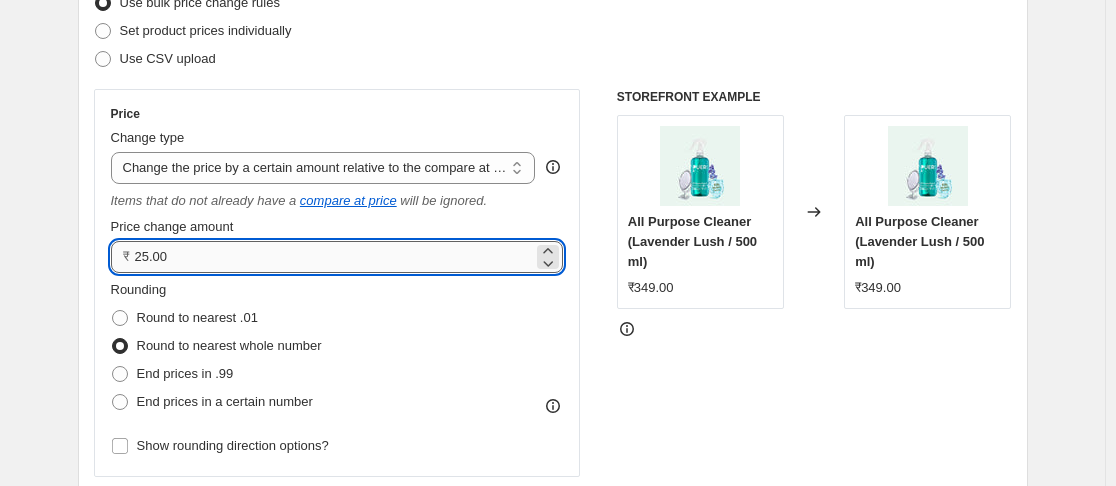 click on "25.00" at bounding box center (334, 257) 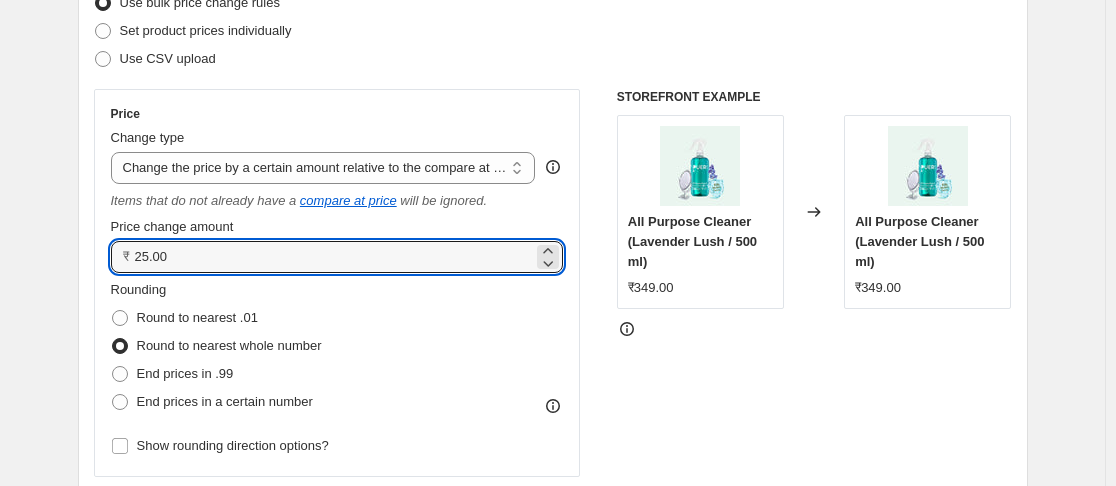 click on "STOREFRONT EXAMPLE All Purpose Cleaner (Lavender Lush / 500 ml) ₹349.00 Changed to All Purpose Cleaner (Lavender Lush / 500 ml) ₹349.00" at bounding box center [814, 347] 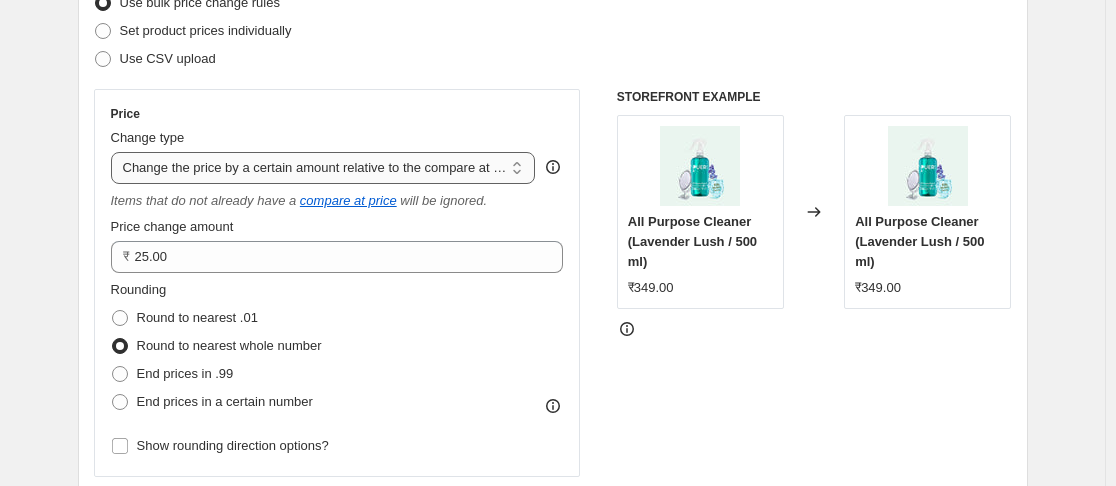 click on "Change the price to a certain amount Change the price by a certain amount Change the price by a certain percentage Change the price to the current compare at price (price before sale) Change the price by a certain amount relative to the compare at price Change the price by a certain percentage relative to the compare at price Don't change the price Change the price by a certain percentage relative to the cost per item Change price to certain cost margin" at bounding box center (323, 168) 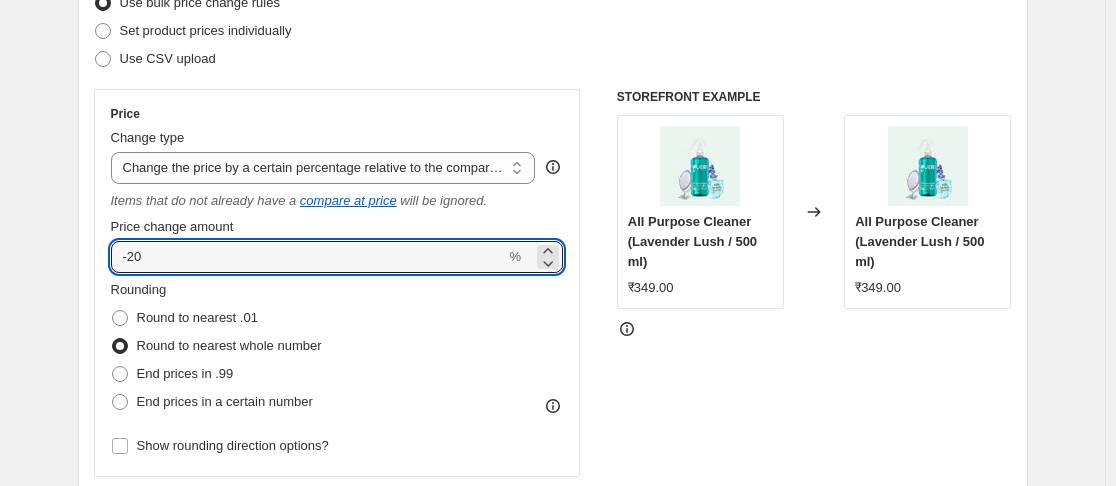 drag, startPoint x: 217, startPoint y: 260, endPoint x: 69, endPoint y: 254, distance: 148.12157 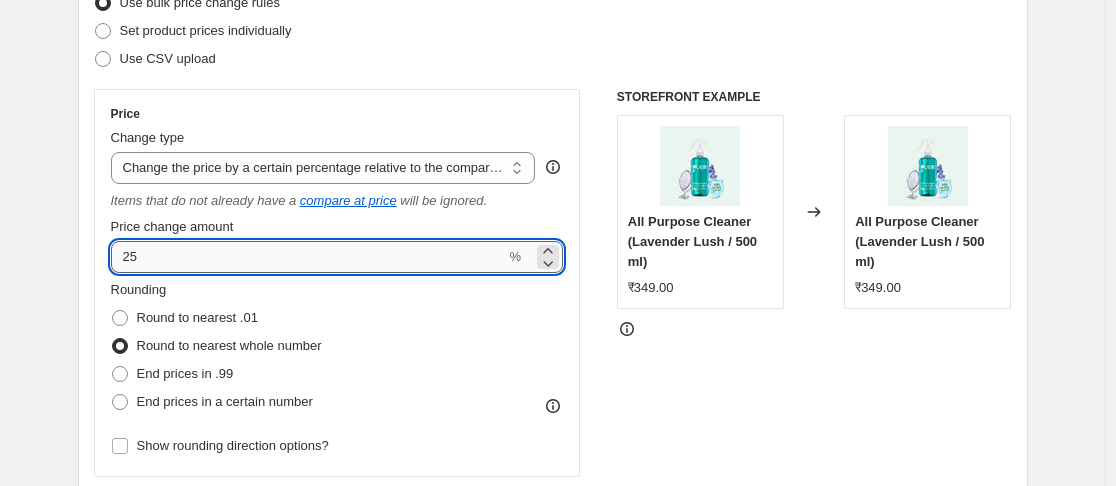 click on "25" at bounding box center (308, 257) 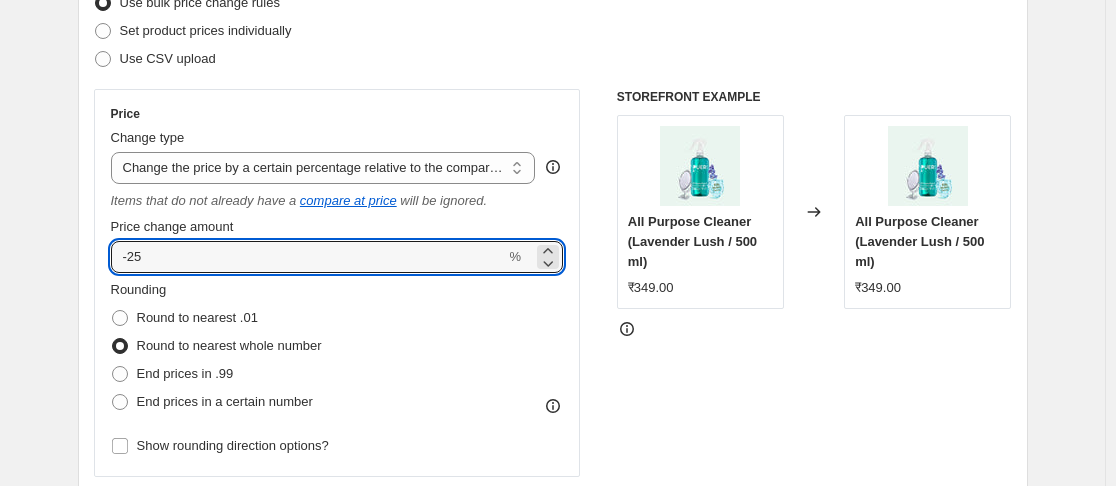 type on "-25" 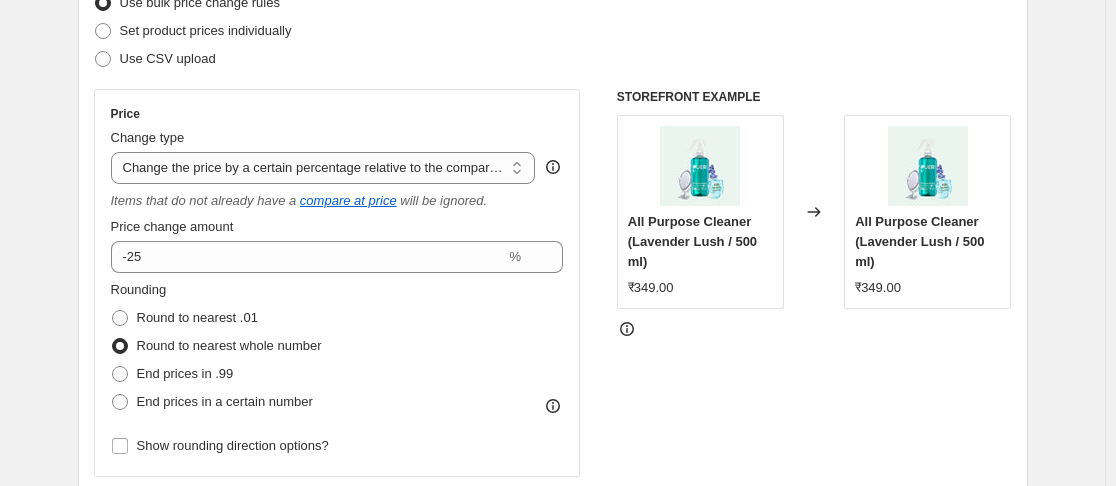 click on "STOREFRONT EXAMPLE All Purpose Cleaner (Lavender Lush / 500 ml) ₹349.00 Changed to All Purpose Cleaner (Lavender Lush / 500 ml) ₹349.00" at bounding box center [814, 347] 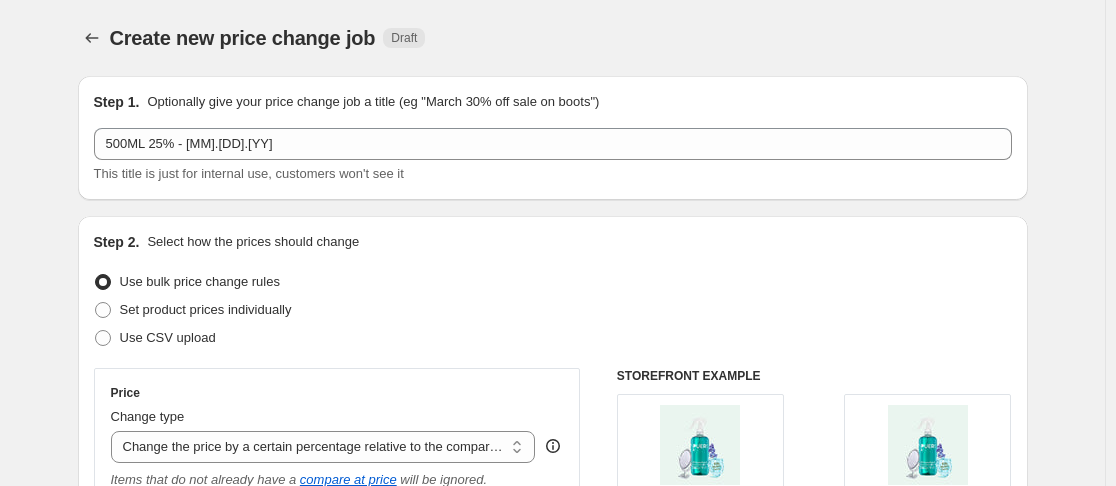 scroll, scrollTop: 300, scrollLeft: 0, axis: vertical 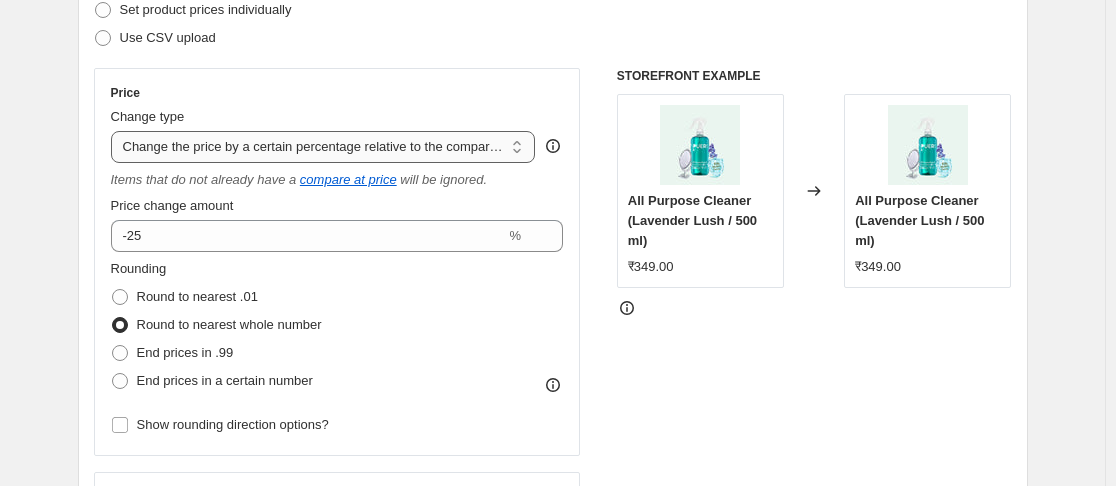 click on "Change the price to a certain amount Change the price by a certain amount Change the price by a certain percentage Change the price to the current compare at price (price before sale) Change the price by a certain amount relative to the compare at price Change the price by a certain percentage relative to the compare at price Don't change the price Change the price by a certain percentage relative to the cost per item Change price to certain cost margin" at bounding box center [323, 147] 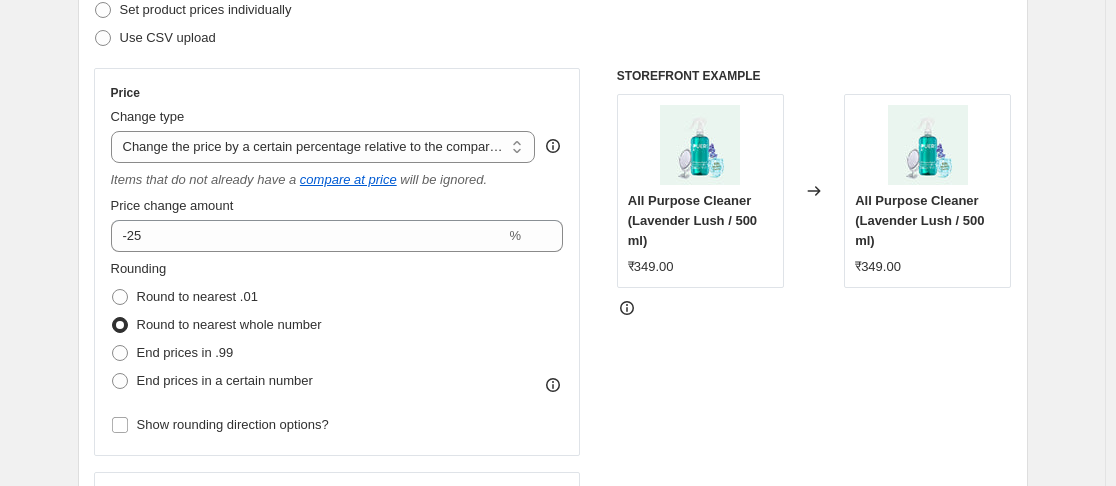 type on "-15" 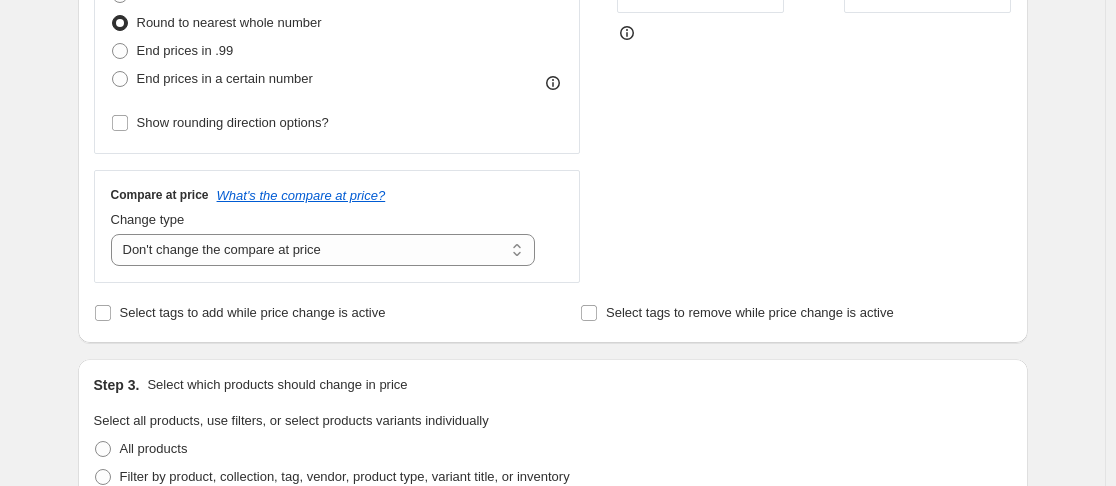 scroll, scrollTop: 600, scrollLeft: 0, axis: vertical 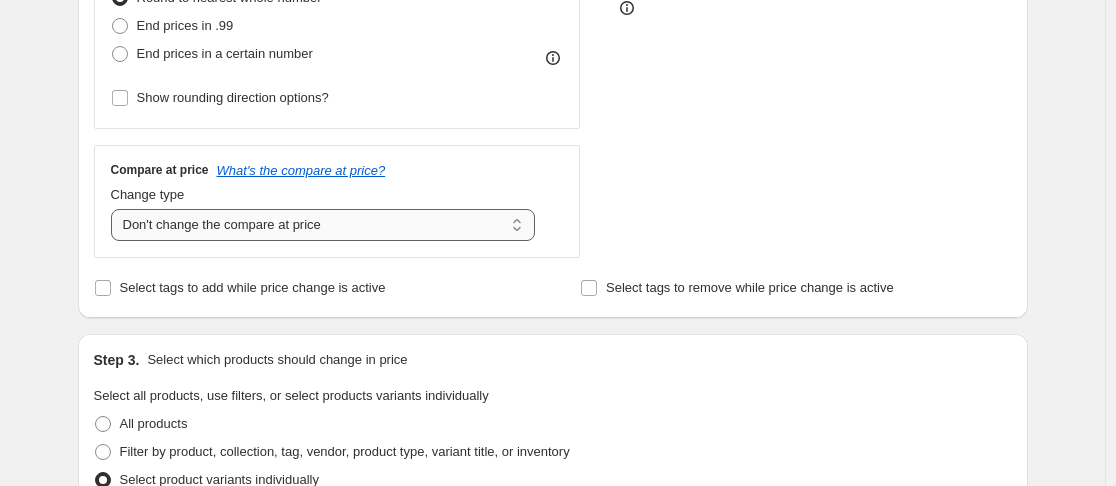 click on "Change the compare at price to the current price (sale) Change the compare at price to a certain amount Change the compare at price by a certain amount Change the compare at price by a certain percentage Change the compare at price by a certain amount relative to the actual price Change the compare at price by a certain percentage relative to the actual price Don't change the compare at price Remove the compare at price" at bounding box center [323, 225] 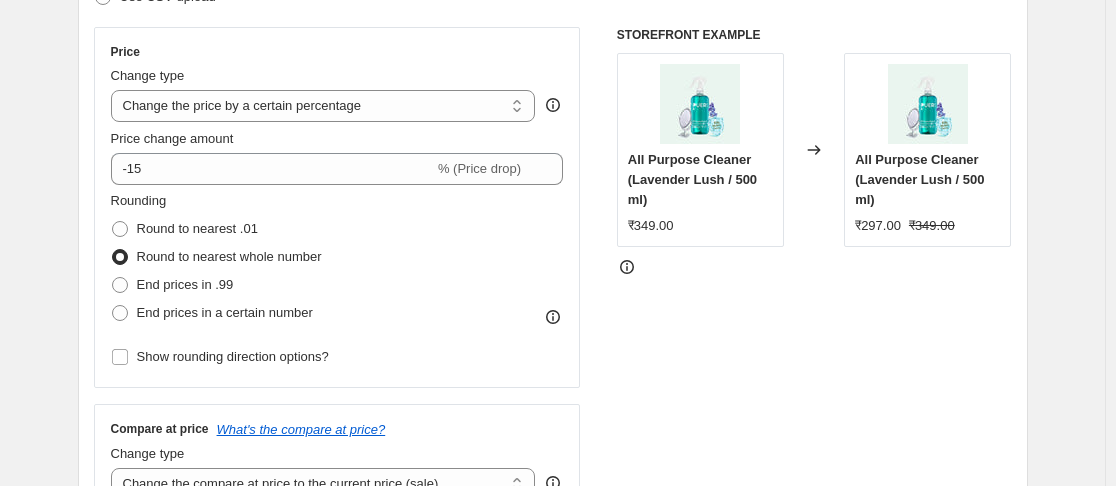 scroll, scrollTop: 300, scrollLeft: 0, axis: vertical 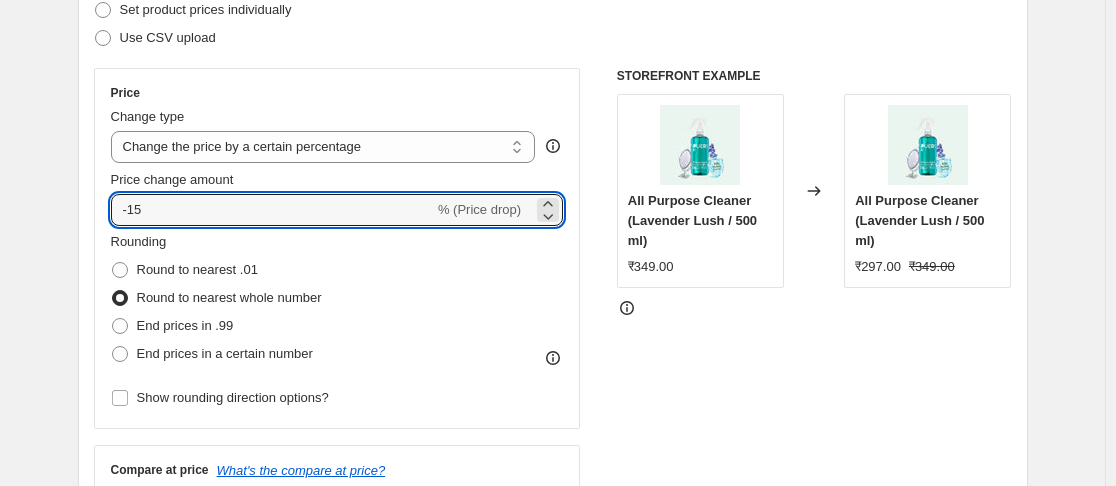 drag, startPoint x: 151, startPoint y: 218, endPoint x: 80, endPoint y: 218, distance: 71 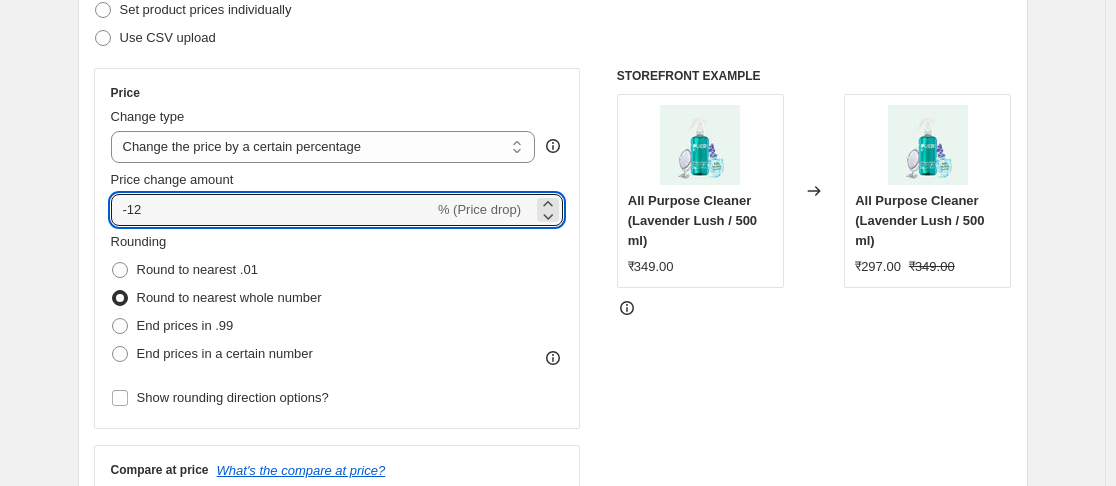 type on "-1" 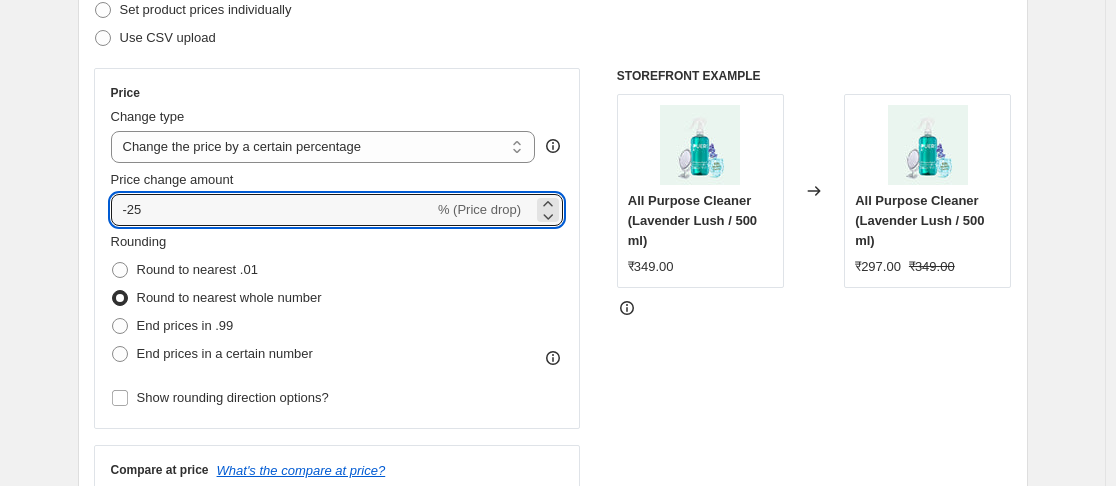 type on "-25" 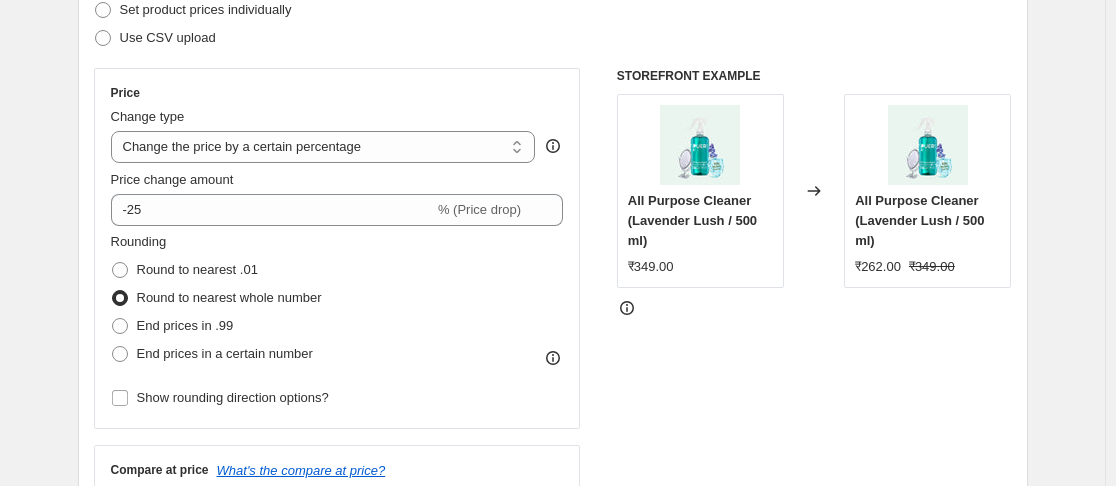 click at bounding box center (814, 308) 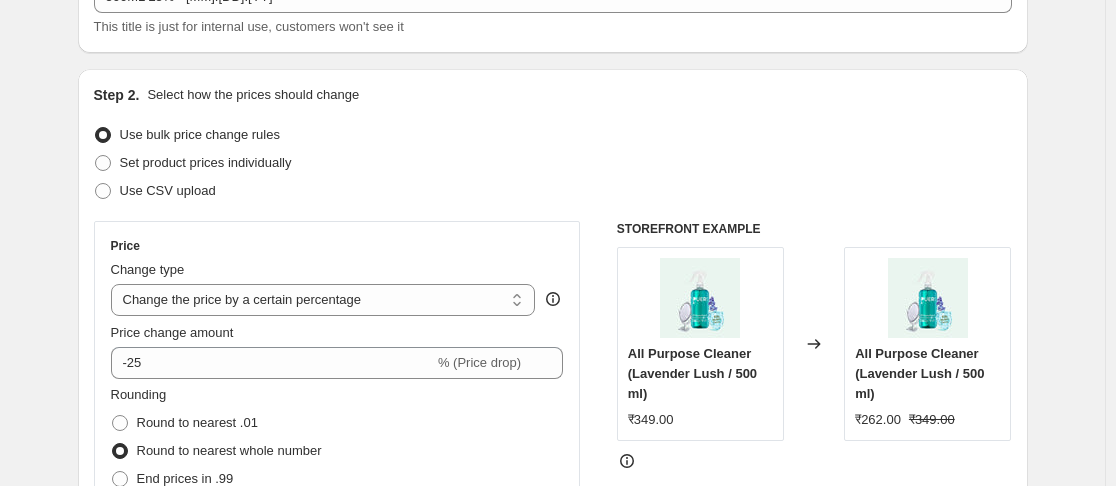 scroll, scrollTop: 0, scrollLeft: 0, axis: both 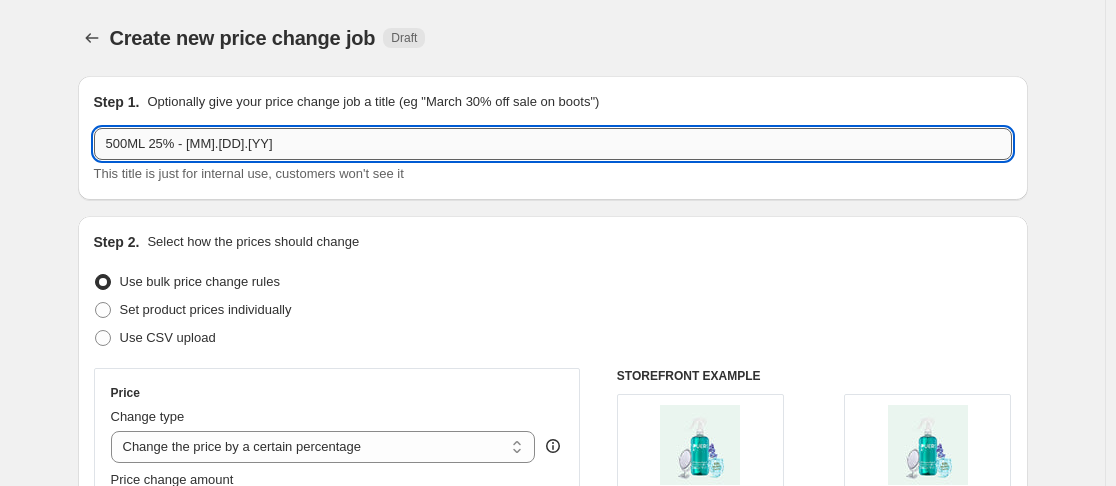 click on "500ML 25% - [MM].[DD].[YY]" at bounding box center (553, 144) 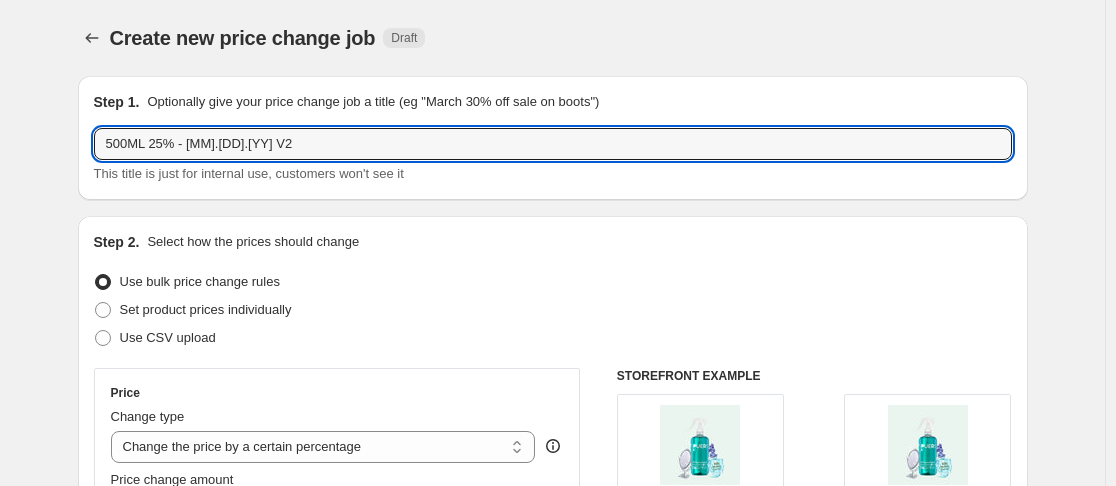 type on "500ML 25% - [MM].[DD].[YY] V2" 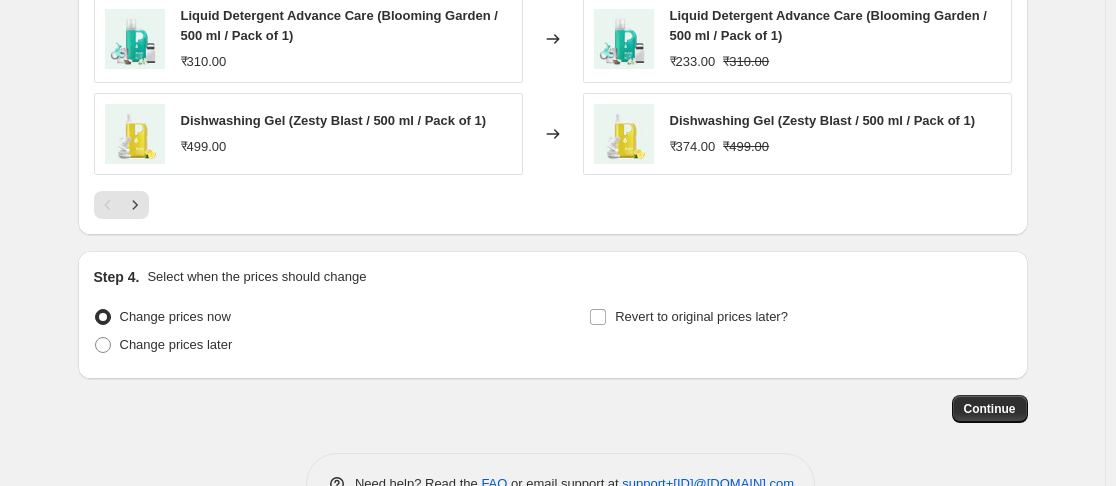 scroll, scrollTop: 1594, scrollLeft: 0, axis: vertical 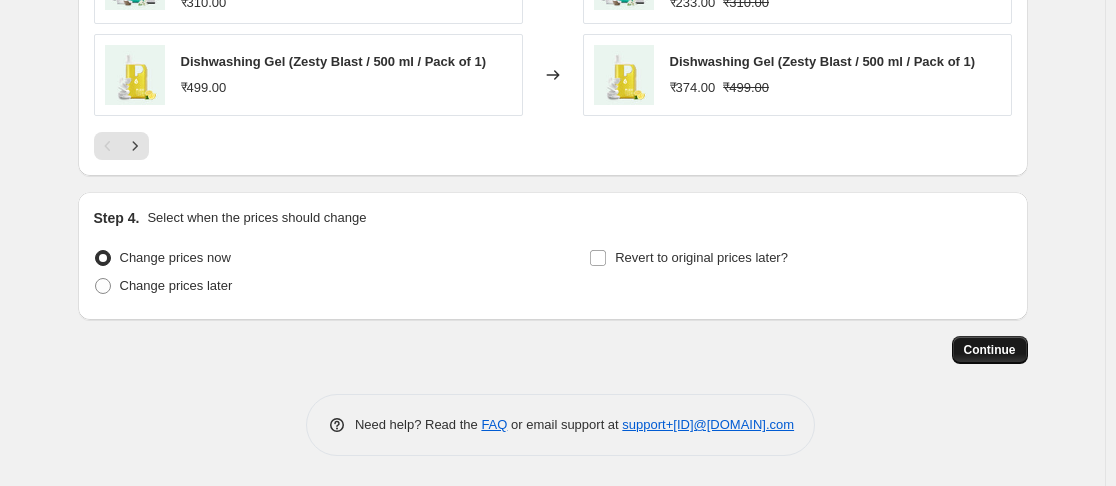 click on "Continue" at bounding box center [990, 350] 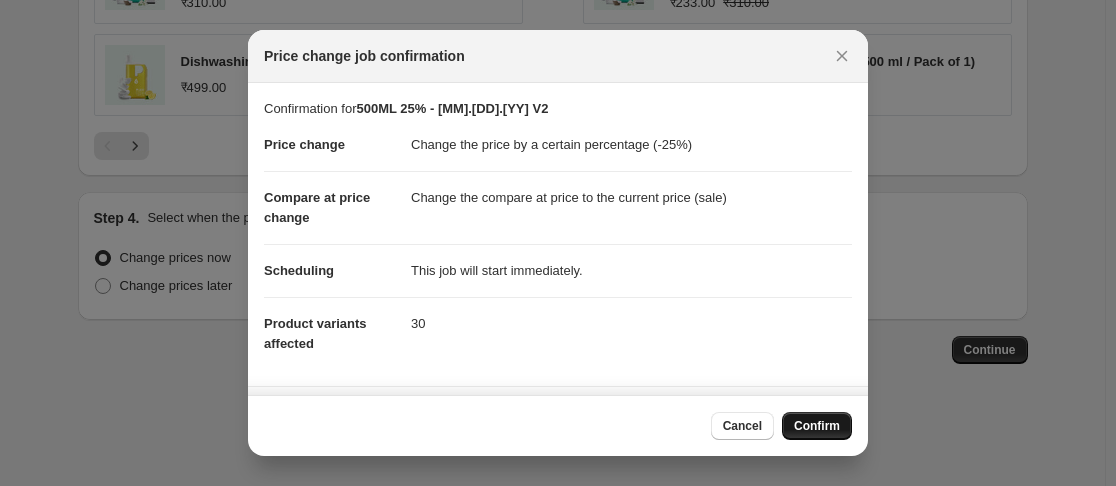 click on "Confirm" at bounding box center [817, 426] 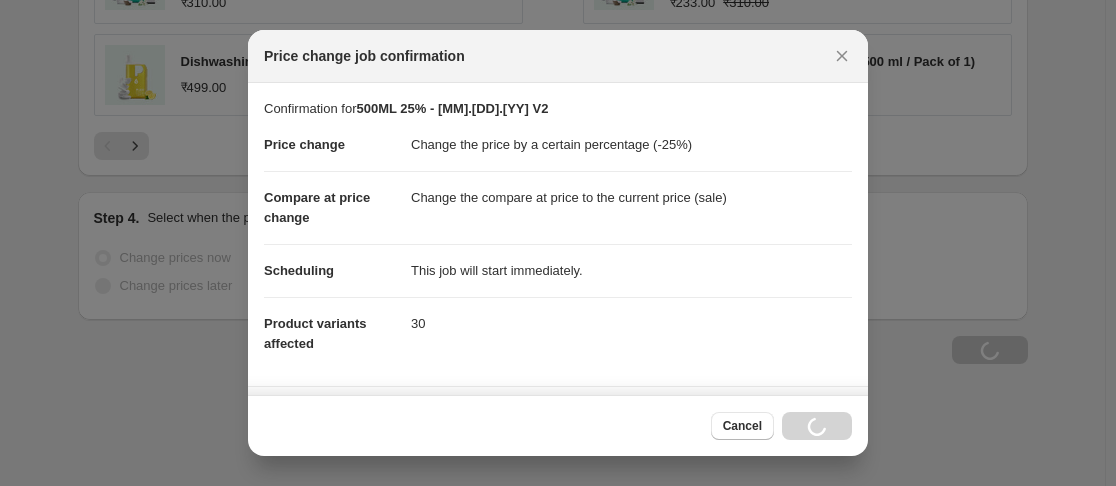 scroll, scrollTop: 1662, scrollLeft: 0, axis: vertical 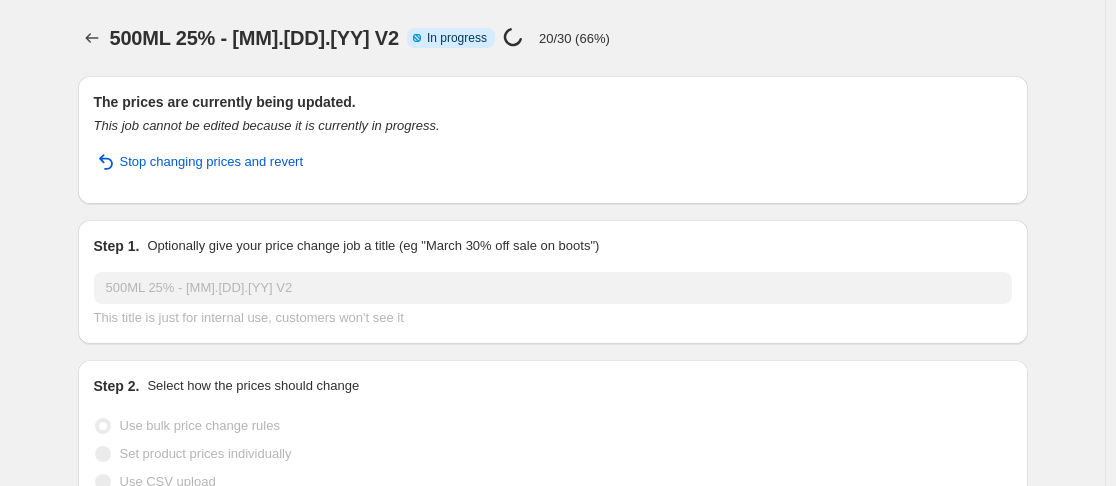 select on "percentage" 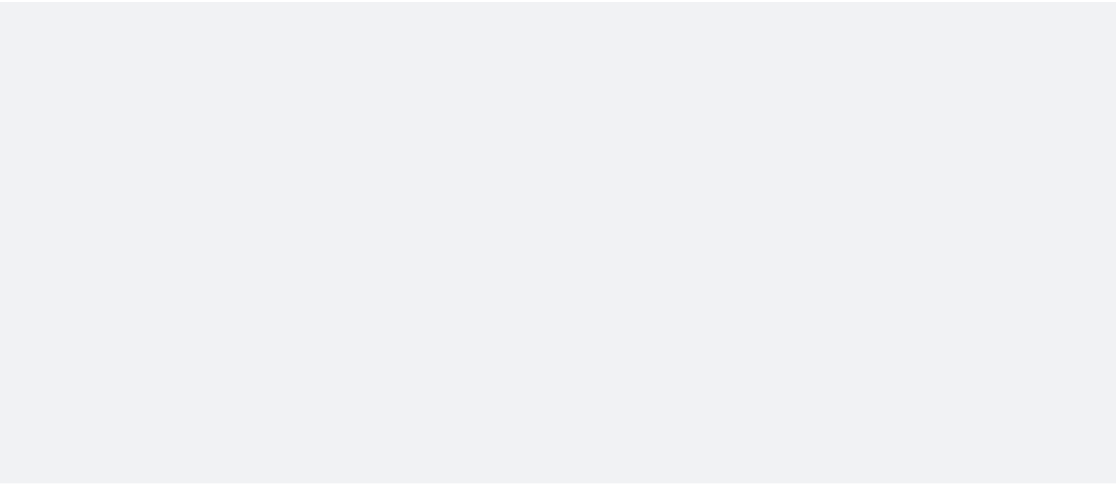 scroll, scrollTop: 0, scrollLeft: 0, axis: both 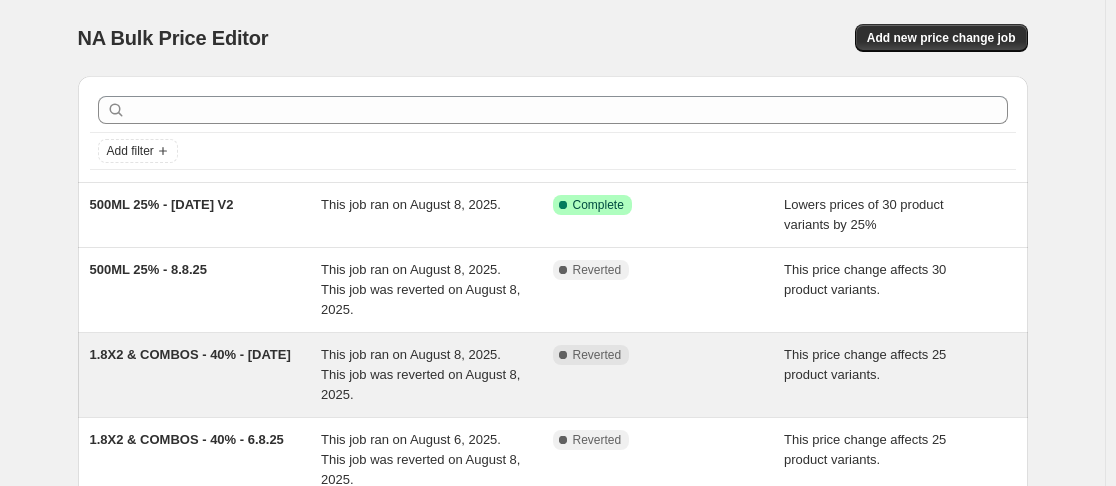 click on "[NUMBER]X[NUMBER] & COMBOS - [PERCENT]% - [DATE]" at bounding box center (190, 354) 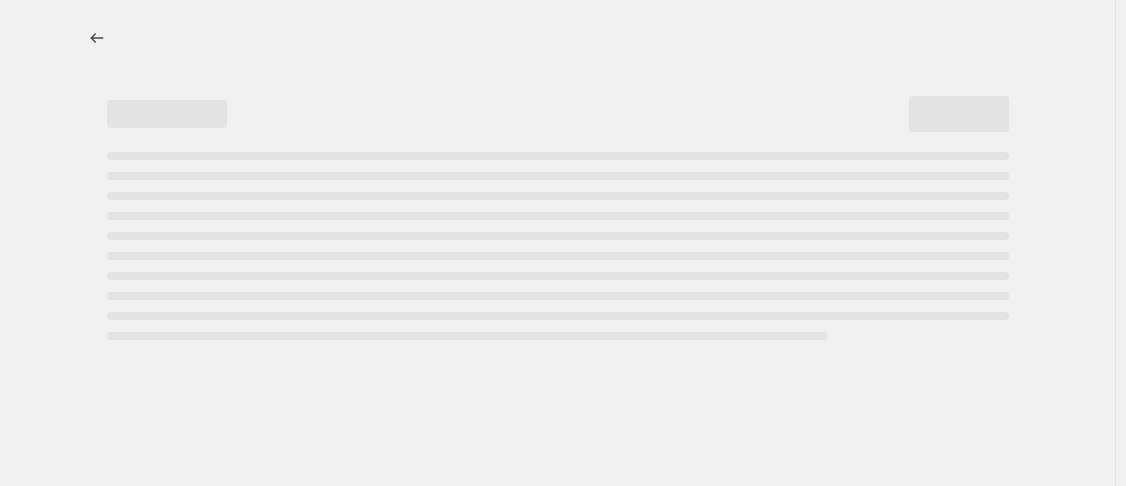 select on "pcap" 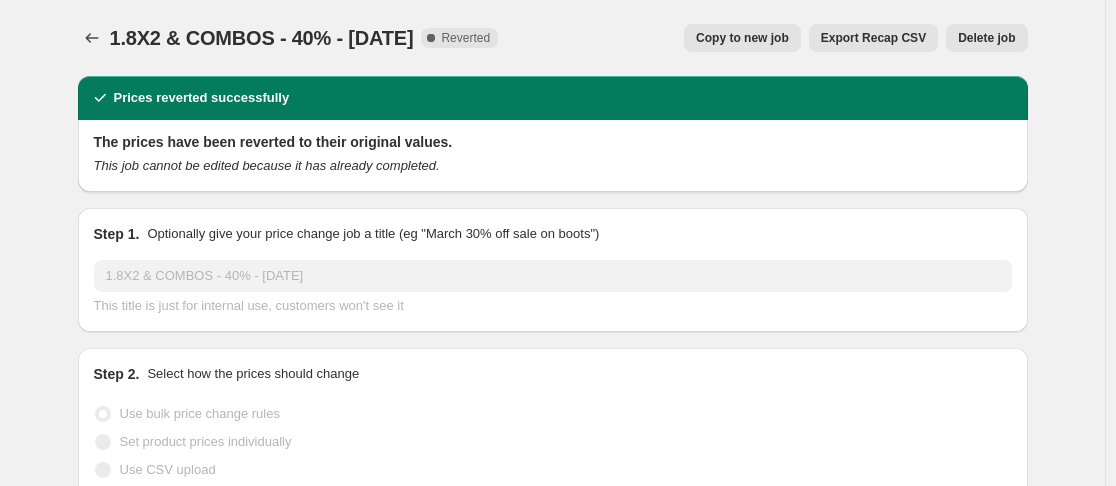click on "Copy to new job" at bounding box center (742, 38) 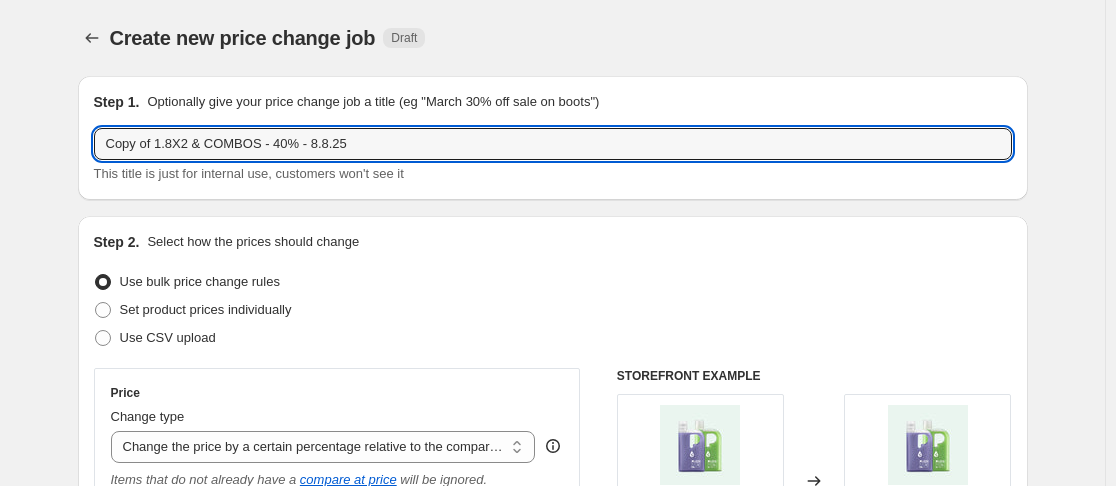drag, startPoint x: 158, startPoint y: 145, endPoint x: 93, endPoint y: 142, distance: 65.06919 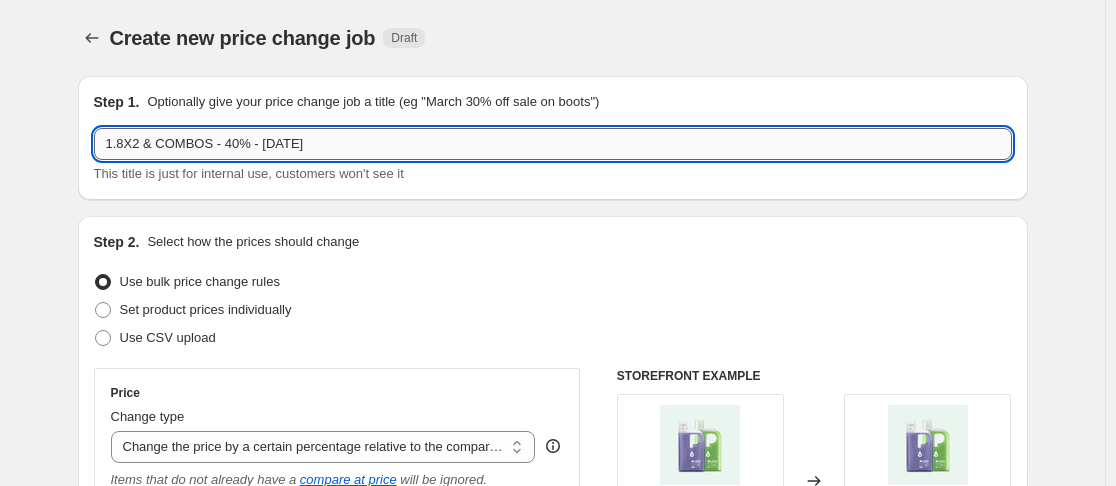 click on "[NUMBER]X[NUMBER] & COMBOS - [PERCENT]% - [DATE]" at bounding box center (553, 144) 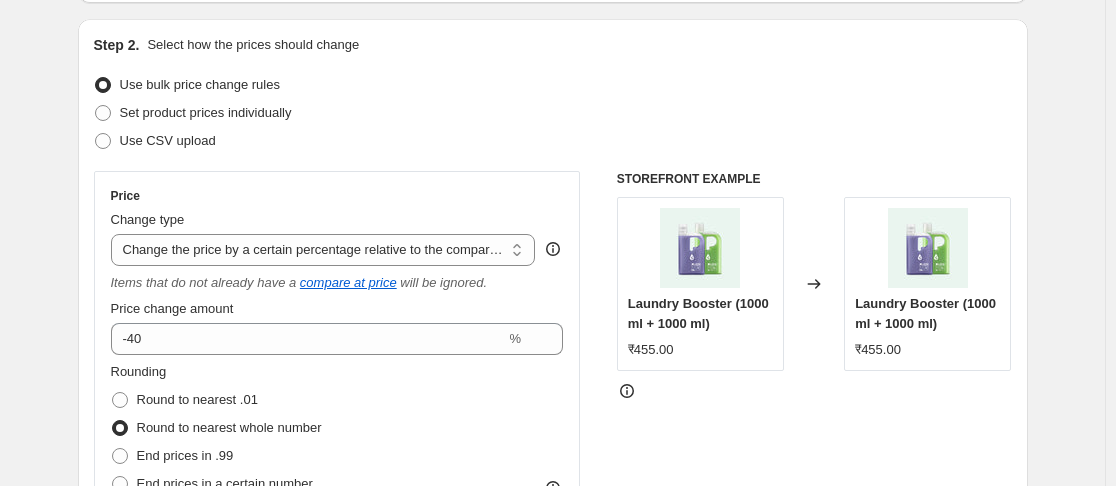 scroll, scrollTop: 200, scrollLeft: 0, axis: vertical 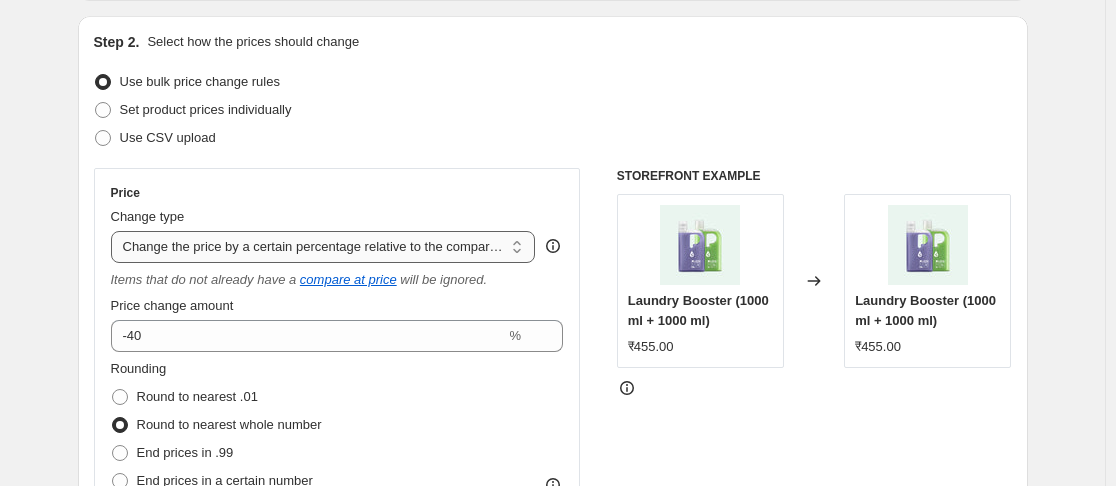 type on "[NUMBER]X[NUMBER] & COMBOS - [PERCENT]% - [DATE] V2" 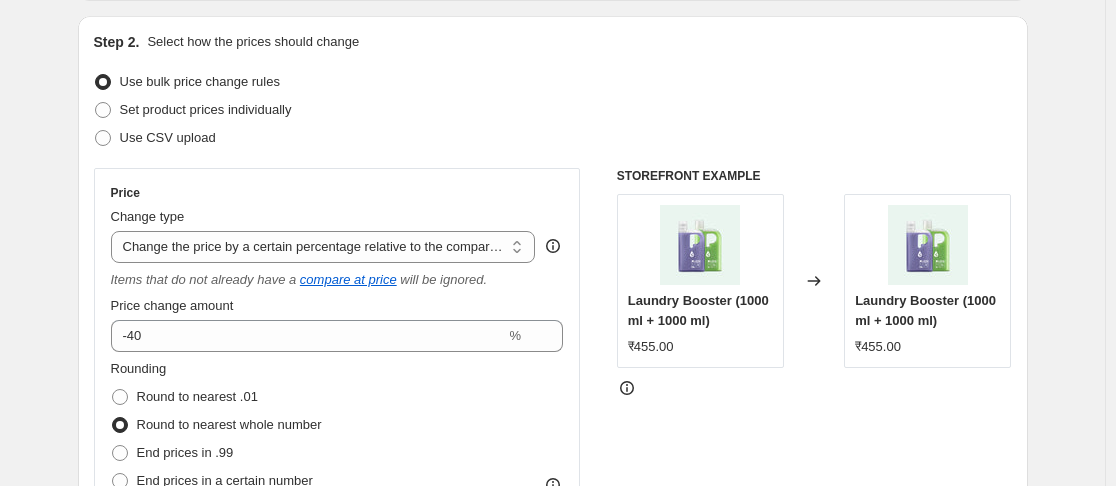 click on "Set product prices individually" at bounding box center (553, 110) 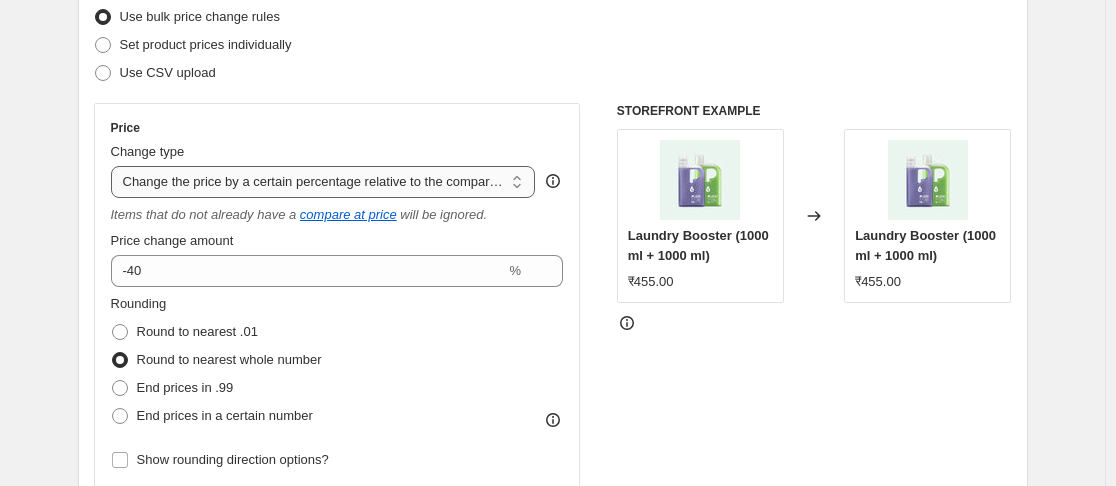 scroll, scrollTop: 300, scrollLeft: 0, axis: vertical 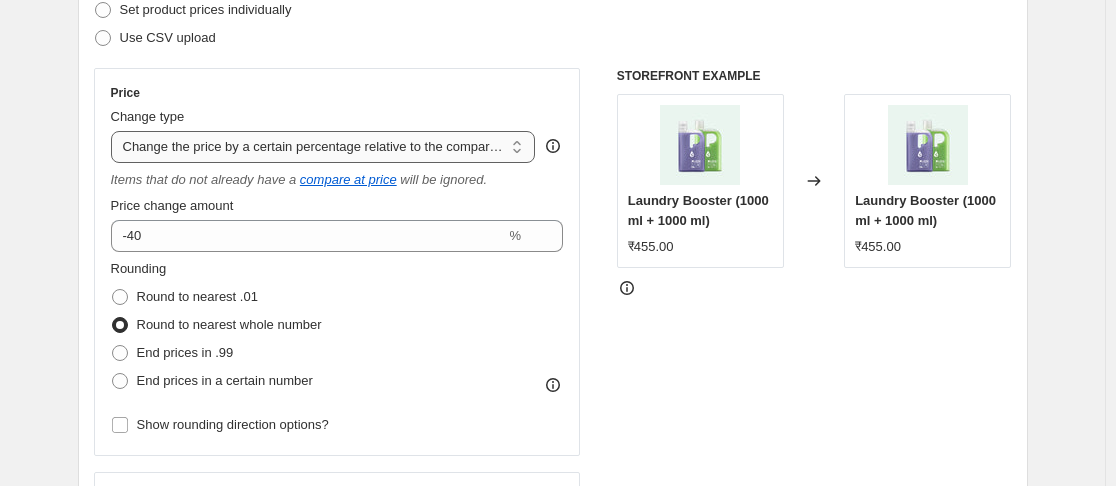 click on "Change the price to a certain amount Change the price by a certain amount Change the price by a certain percentage Change the price to the current compare at price (price before sale) Change the price by a certain amount relative to the compare at price Change the price by a certain percentage relative to the compare at price Don't change the price Change the price by a certain percentage relative to the cost per item Change price to certain cost margin" at bounding box center [323, 147] 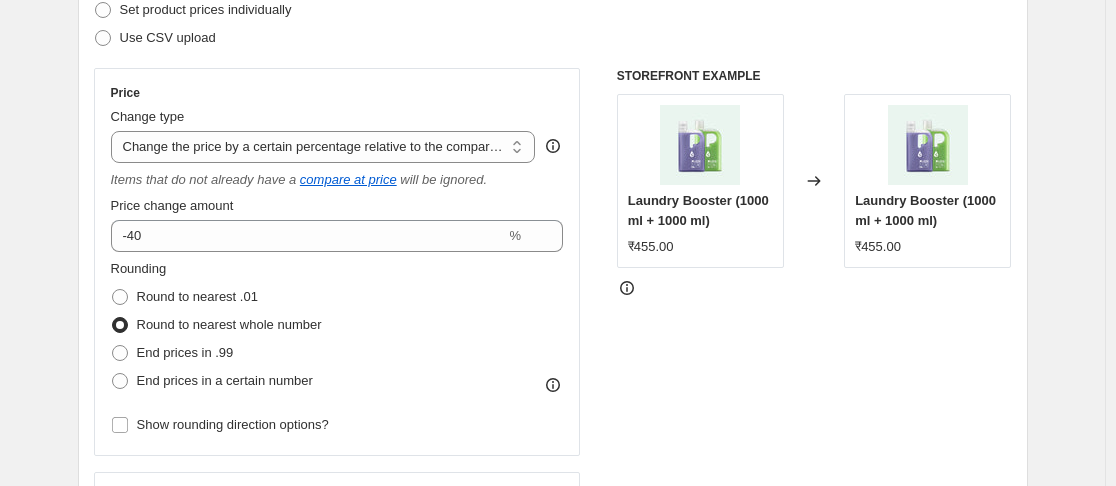click on "STOREFRONT EXAMPLE Laundry Booster (1000 ml + 1000 ml) ₹455.00 Changed to Laundry Booster (1000 ml + 1000 ml) ₹455.00" at bounding box center [814, 326] 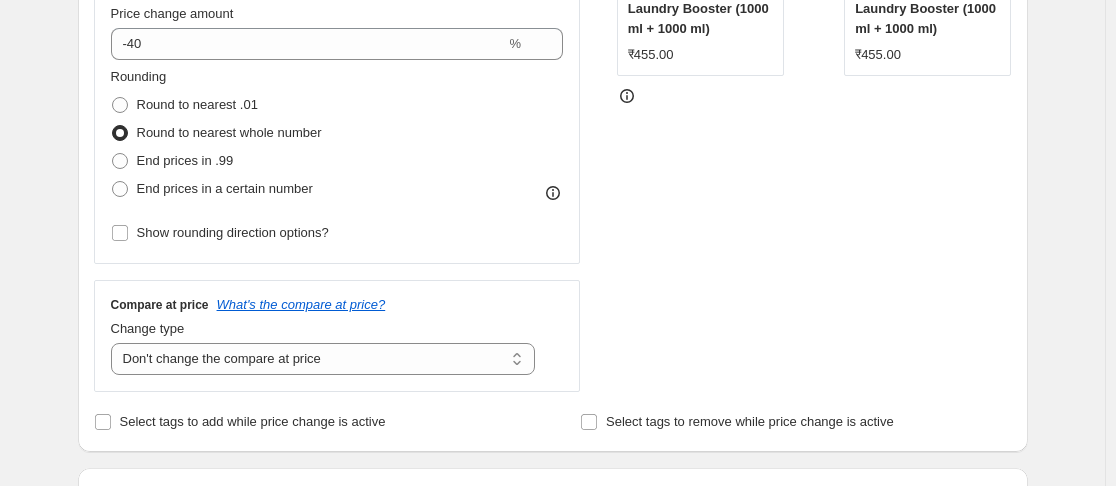 scroll, scrollTop: 500, scrollLeft: 0, axis: vertical 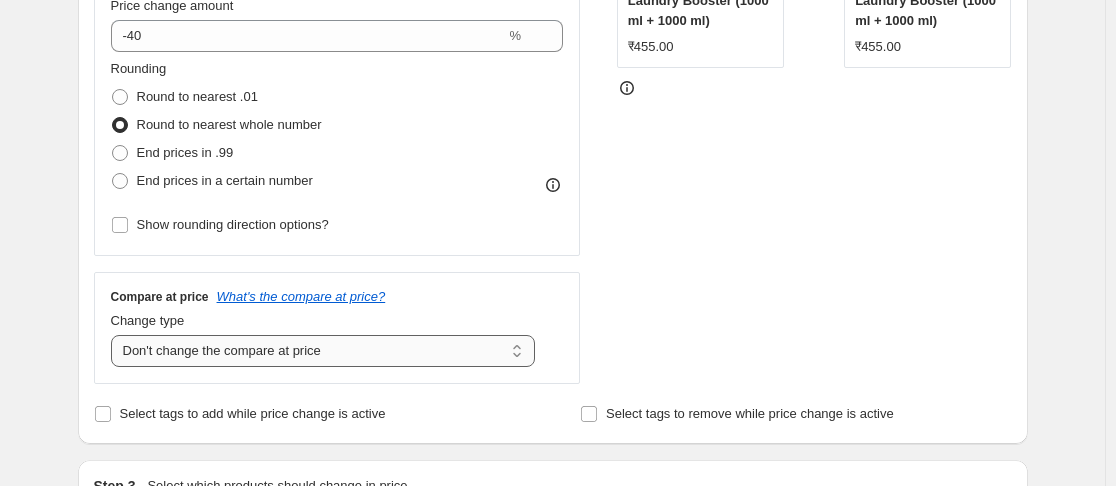 click on "Change the compare at price to the current price (sale) Change the compare at price to a certain amount Change the compare at price by a certain amount Change the compare at price by a certain percentage Change the compare at price by a certain amount relative to the actual price Change the compare at price by a certain percentage relative to the actual price Don't change the compare at price Remove the compare at price" at bounding box center (323, 351) 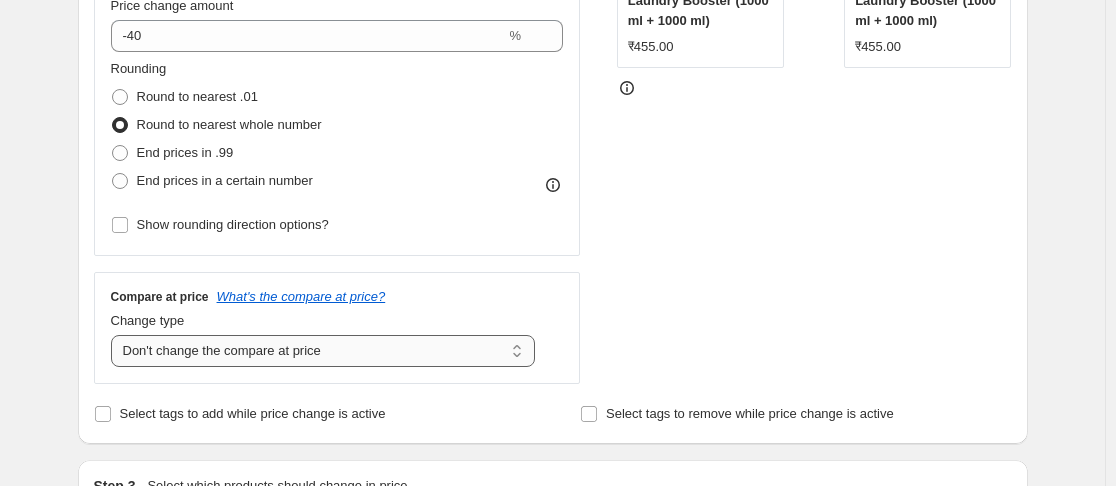 select on "ep" 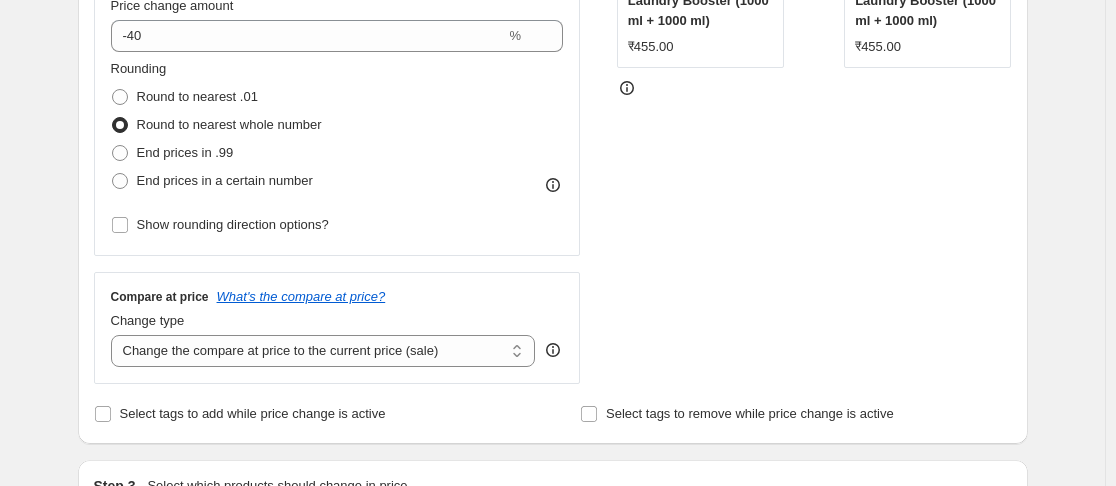 scroll, scrollTop: 400, scrollLeft: 0, axis: vertical 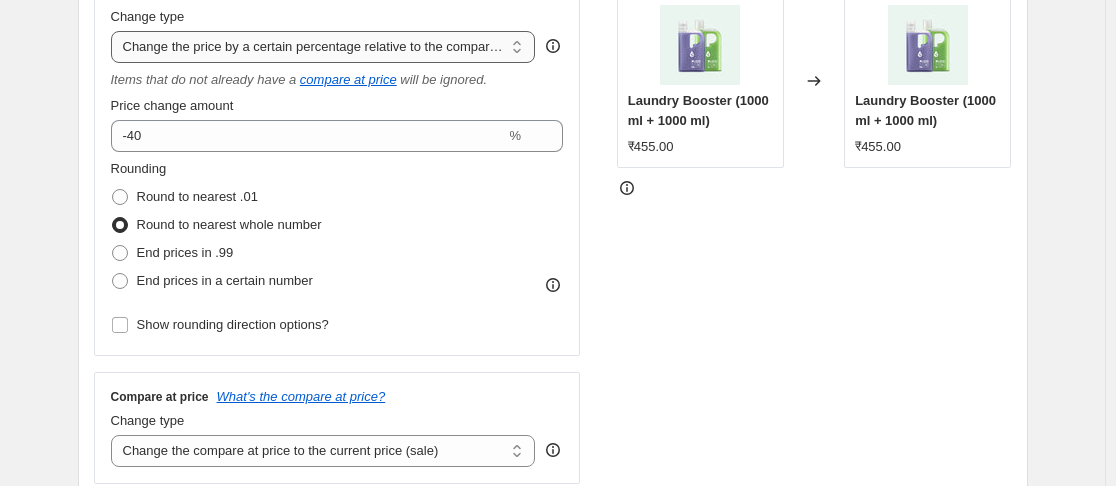 click on "Change the price to a certain amount Change the price by a certain amount Change the price by a certain percentage Change the price to the current compare at price (price before sale) Change the price by a certain amount relative to the compare at price Change the price by a certain percentage relative to the compare at price Don't change the price Change the price by a certain percentage relative to the cost per item Change price to certain cost margin" at bounding box center [323, 47] 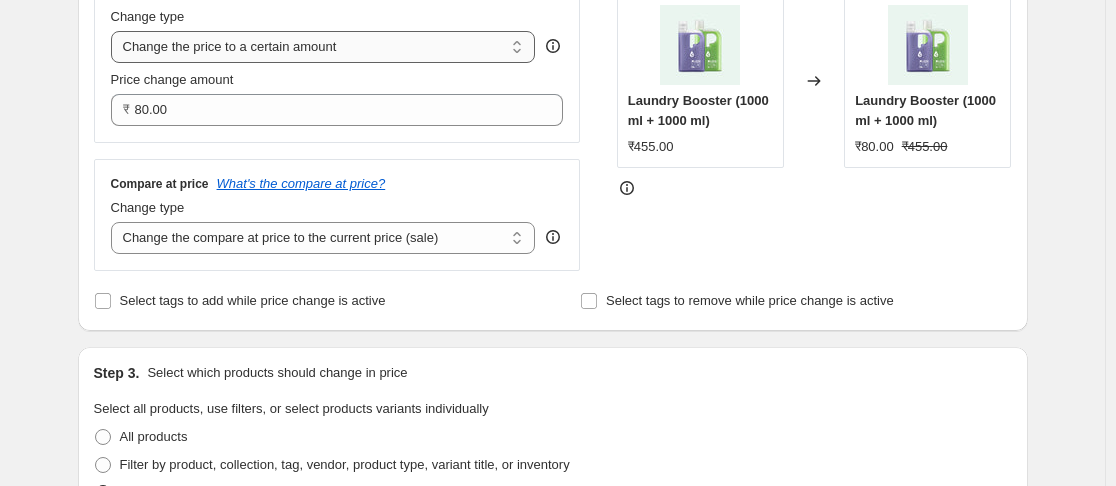 click on "Change the price to a certain amount Change the price by a certain amount Change the price by a certain percentage Change the price to the current compare at price (price before sale) Change the price by a certain amount relative to the compare at price Change the price by a certain percentage relative to the compare at price Don't change the price Change the price by a certain percentage relative to the cost per item Change price to certain cost margin" at bounding box center [323, 47] 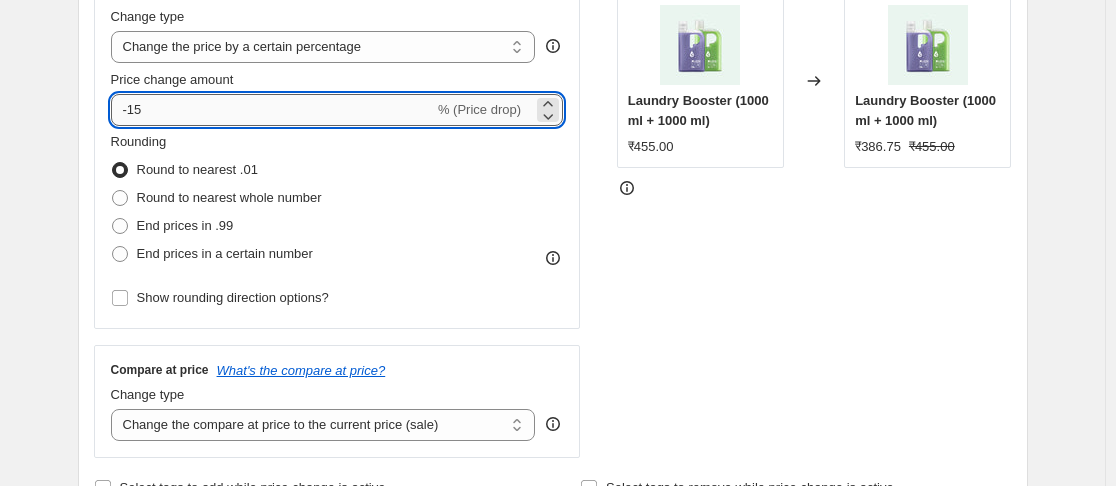 drag, startPoint x: 169, startPoint y: 110, endPoint x: 116, endPoint y: 110, distance: 53 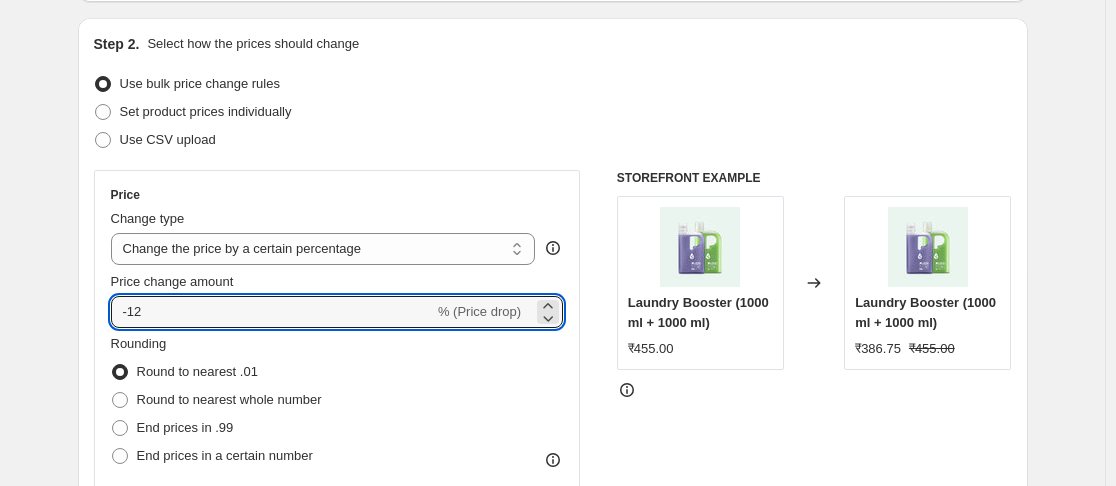 scroll, scrollTop: 200, scrollLeft: 0, axis: vertical 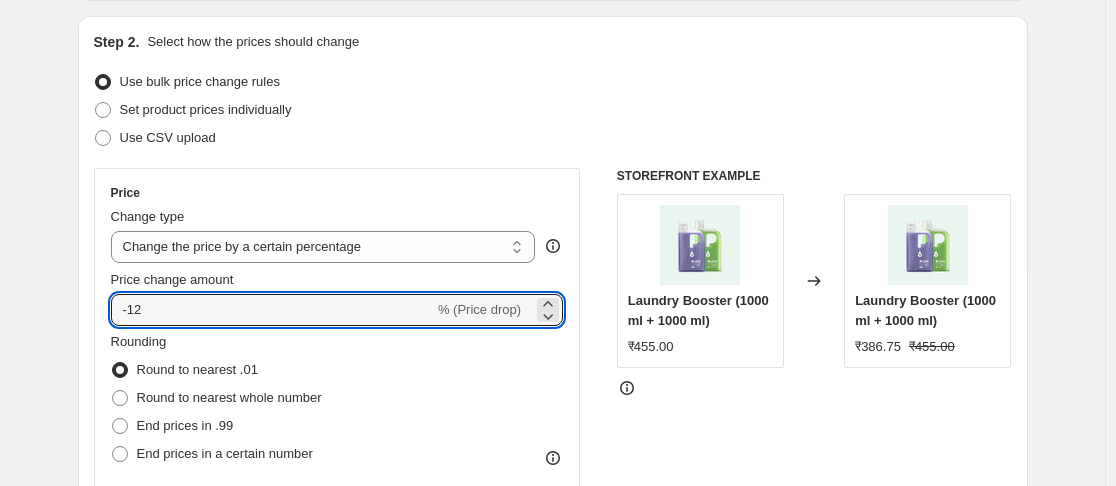 type on "-1" 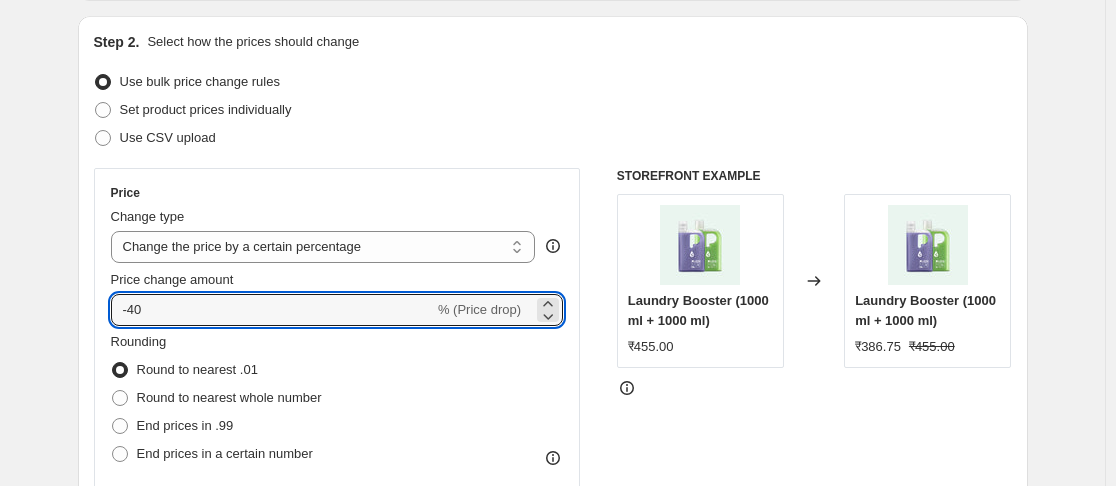 type on "-40" 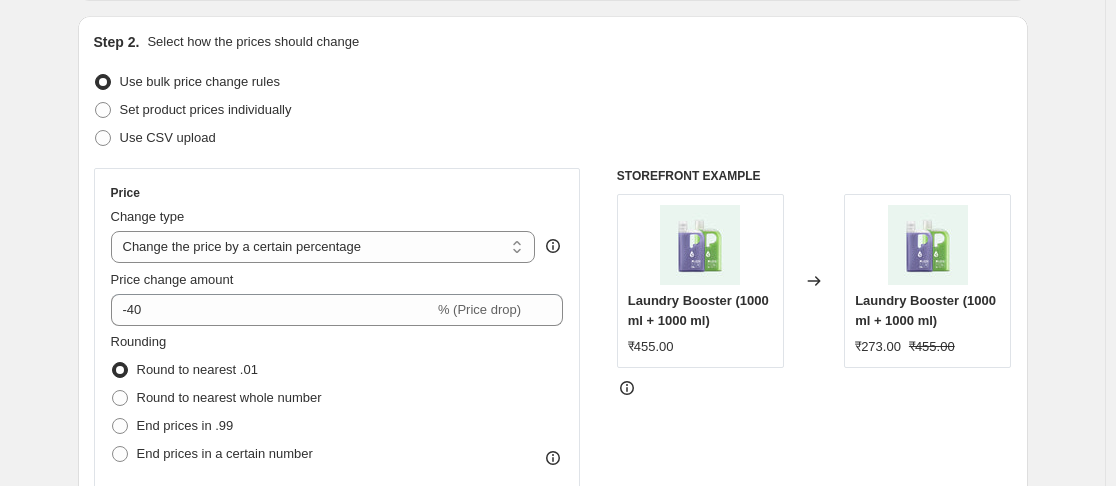 click on "STOREFRONT EXAMPLE Laundry Booster (1000 ml + 1000 ml) ₹455.00 Changed to Laundry Booster (1000 ml + 1000 ml) ₹273.00 ₹455.00" at bounding box center (814, 413) 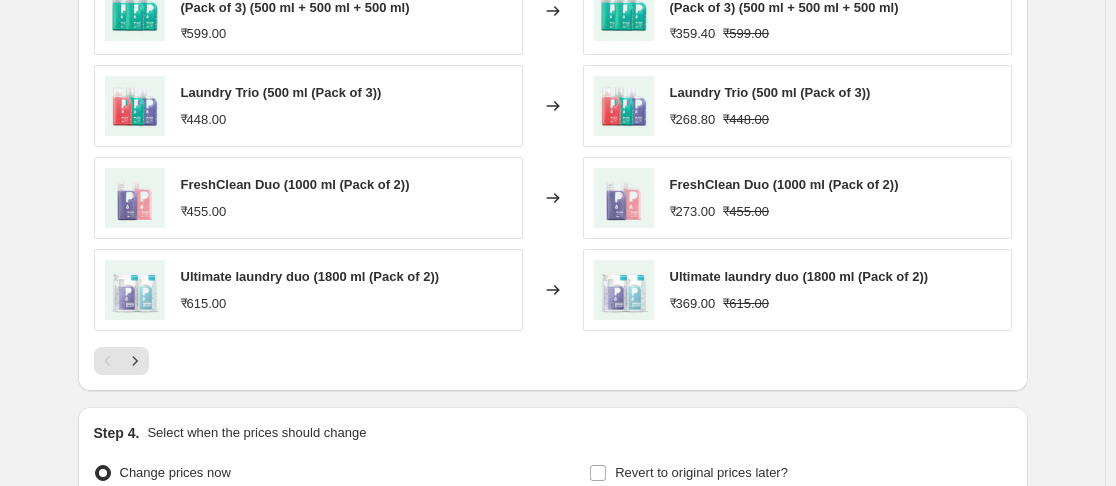 scroll, scrollTop: 1400, scrollLeft: 0, axis: vertical 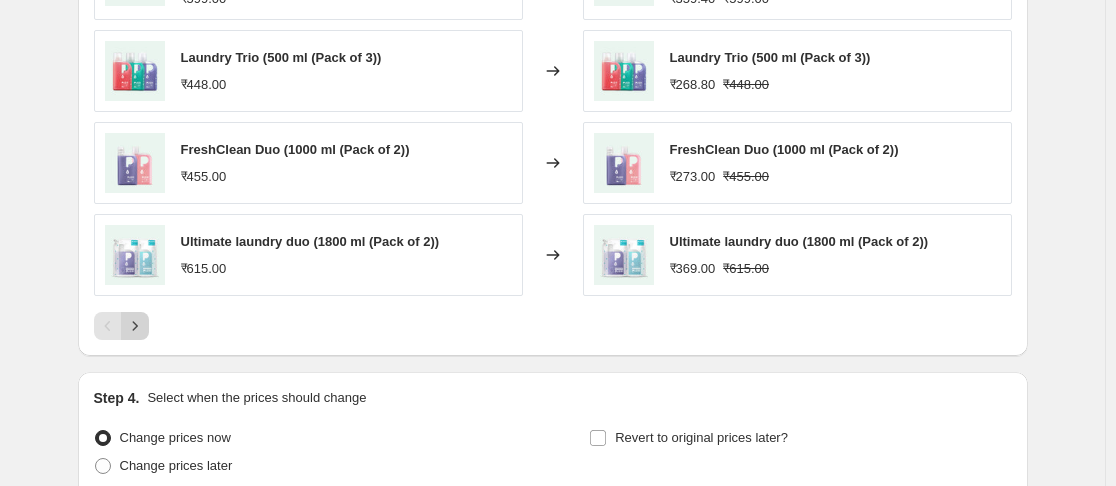 click 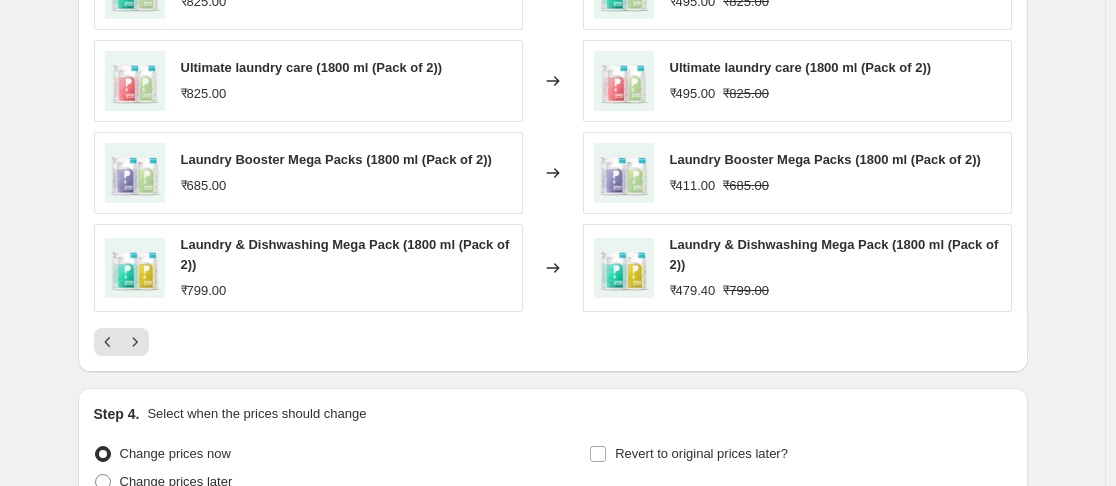 scroll, scrollTop: 1400, scrollLeft: 0, axis: vertical 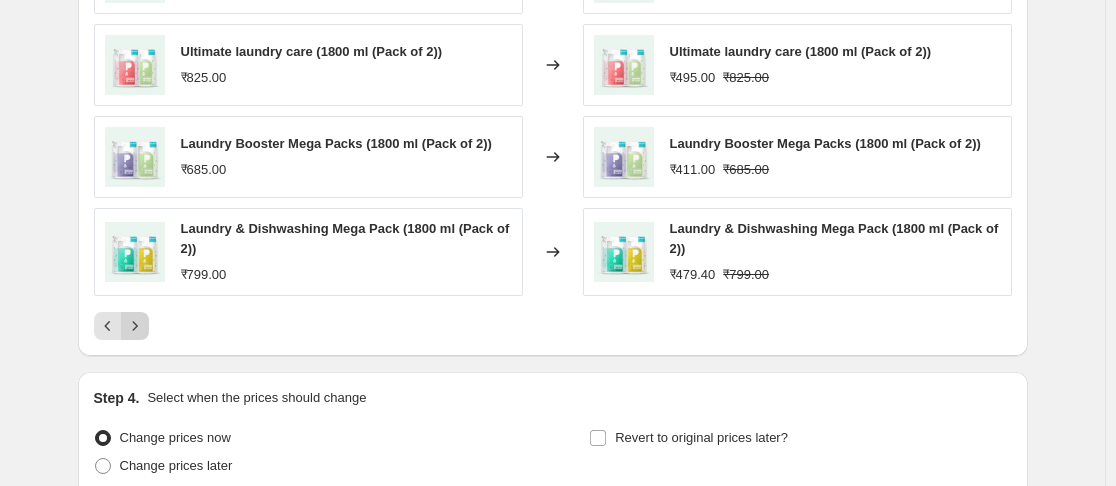 click 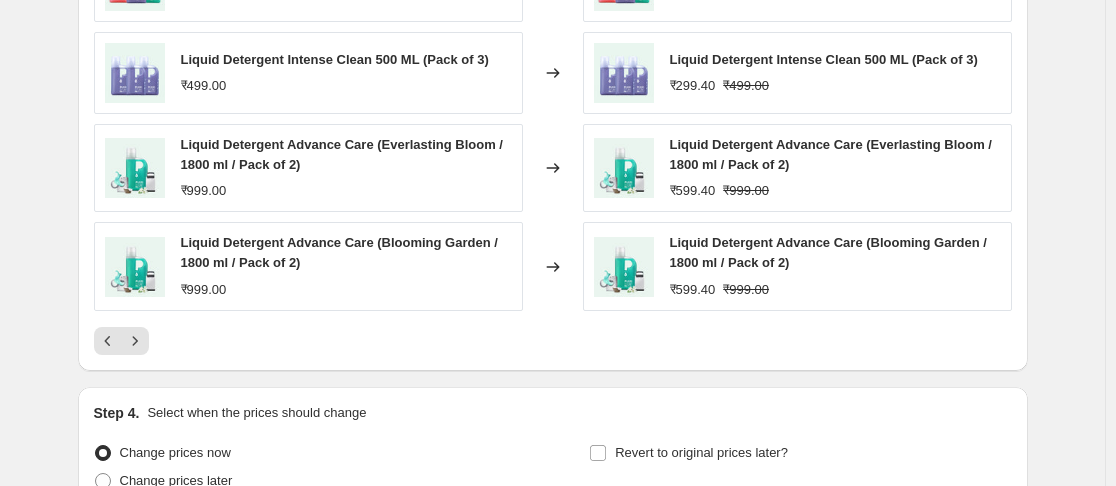 scroll, scrollTop: 1400, scrollLeft: 0, axis: vertical 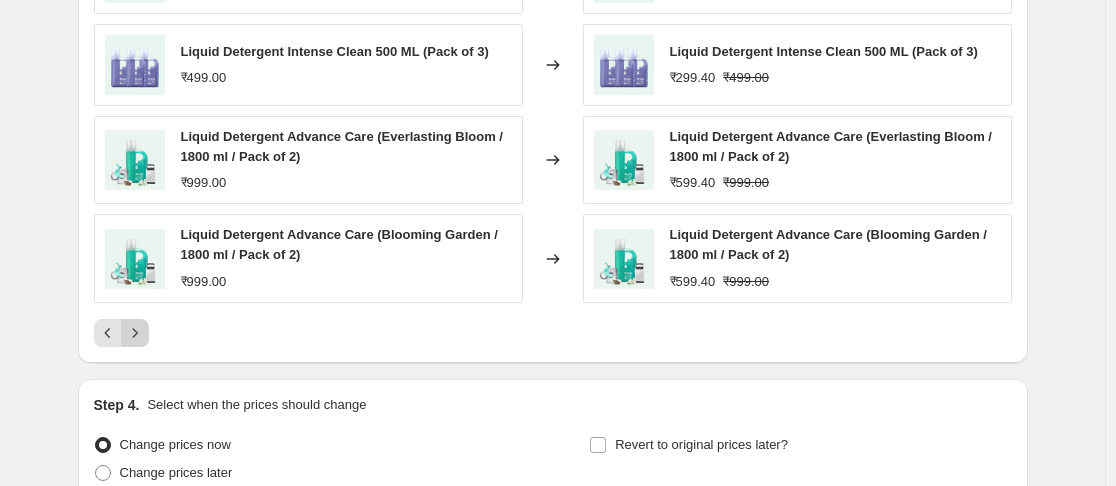click 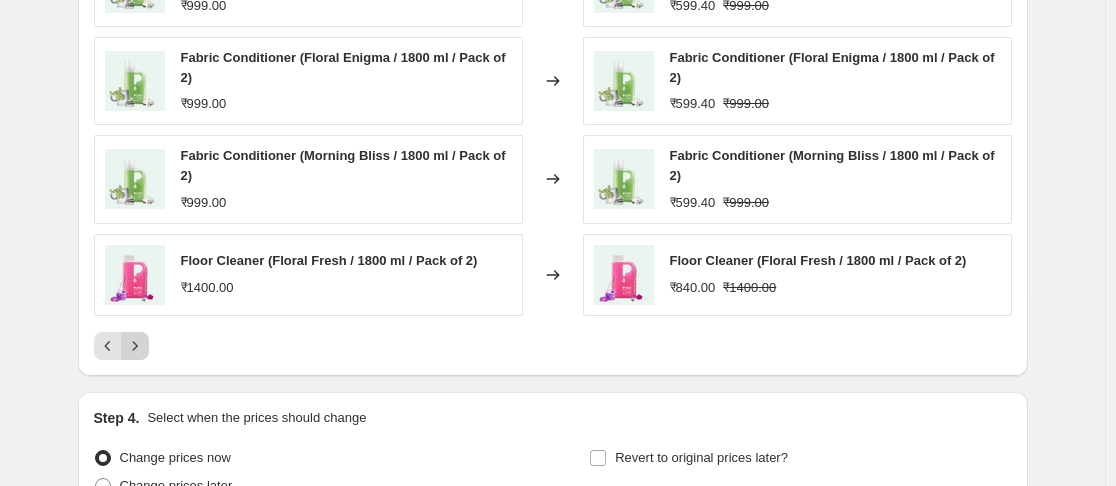 click 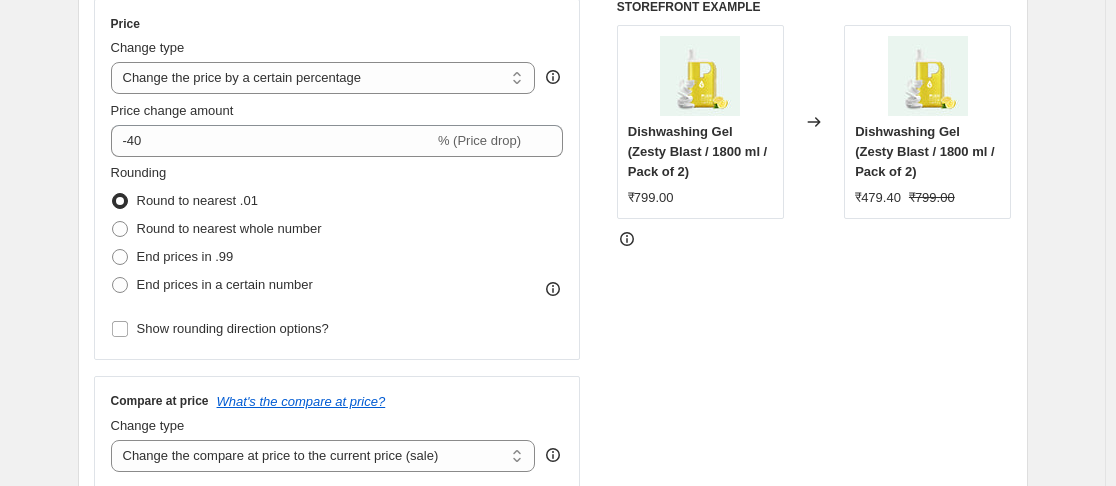 scroll, scrollTop: 400, scrollLeft: 0, axis: vertical 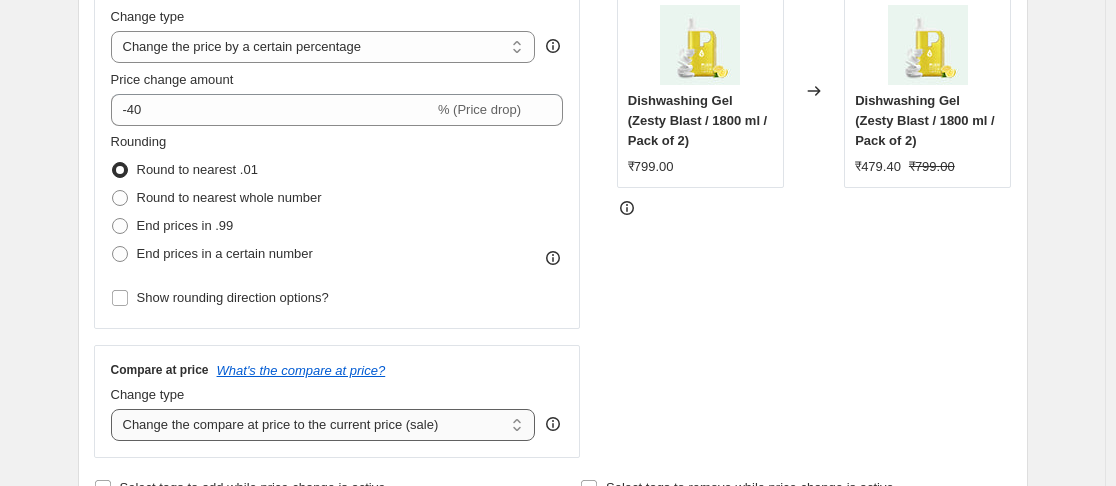 click on "Change the compare at price to the current price (sale) Change the compare at price to a certain amount Change the compare at price by a certain amount Change the compare at price by a certain percentage Change the compare at price by a certain amount relative to the actual price Change the compare at price by a certain percentage relative to the actual price Don't change the compare at price Remove the compare at price" at bounding box center [323, 425] 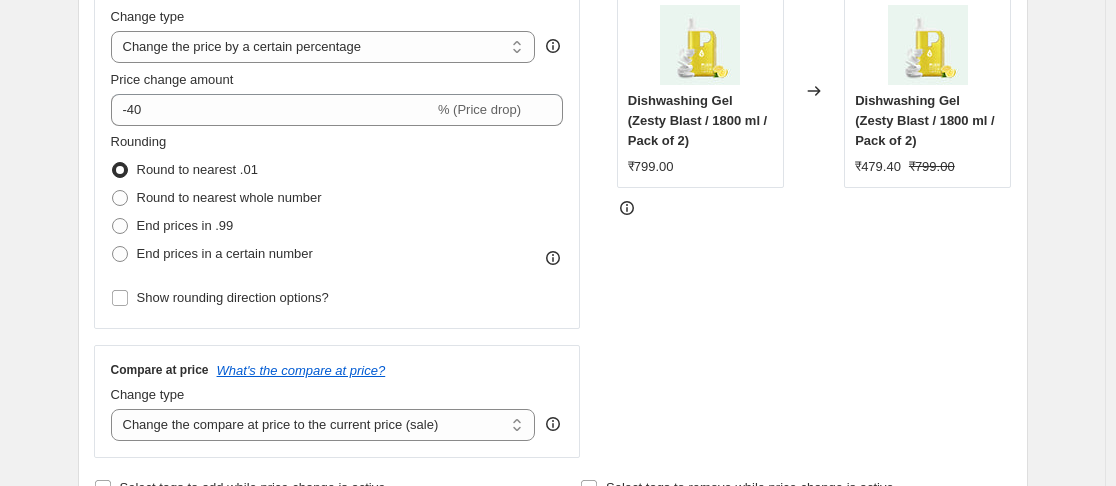 click on "STOREFRONT EXAMPLE Dishwashing Gel (Zesty Blast / 1800 ml / Pack of 2) ₹799.00 Changed to Dishwashing Gel (Zesty Blast / 1800 ml / Pack of 2) ₹479.40 ₹799.00" at bounding box center (814, 213) 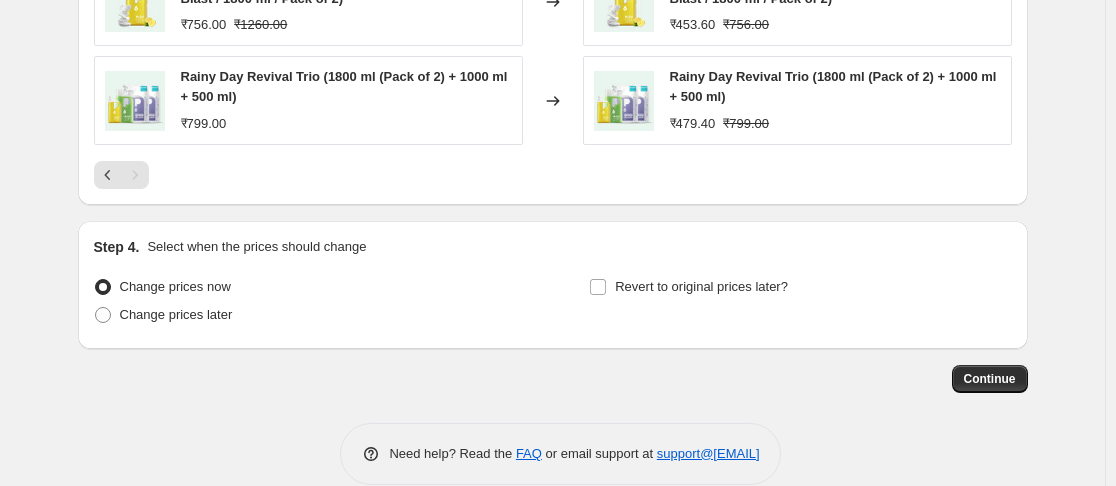 scroll, scrollTop: 1588, scrollLeft: 0, axis: vertical 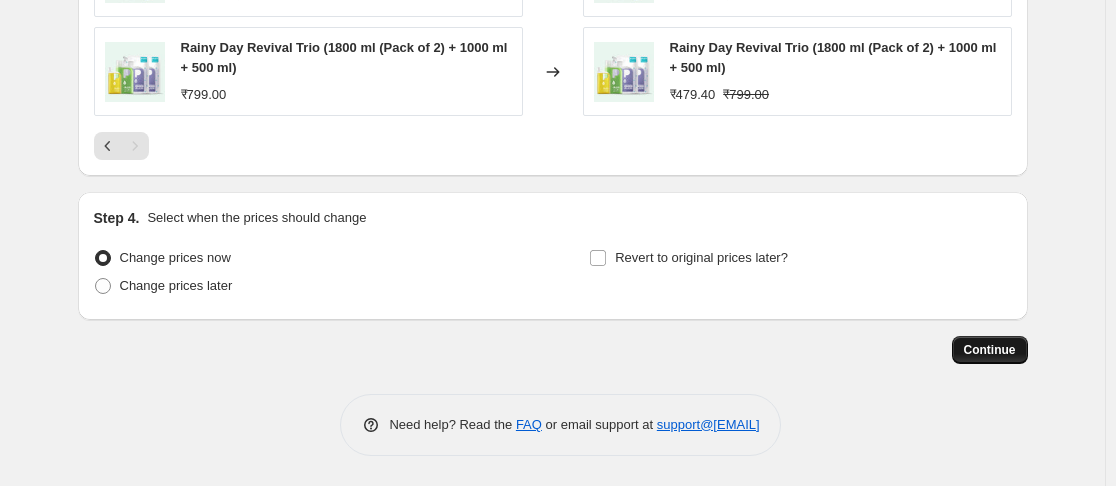 click on "Continue" at bounding box center [990, 350] 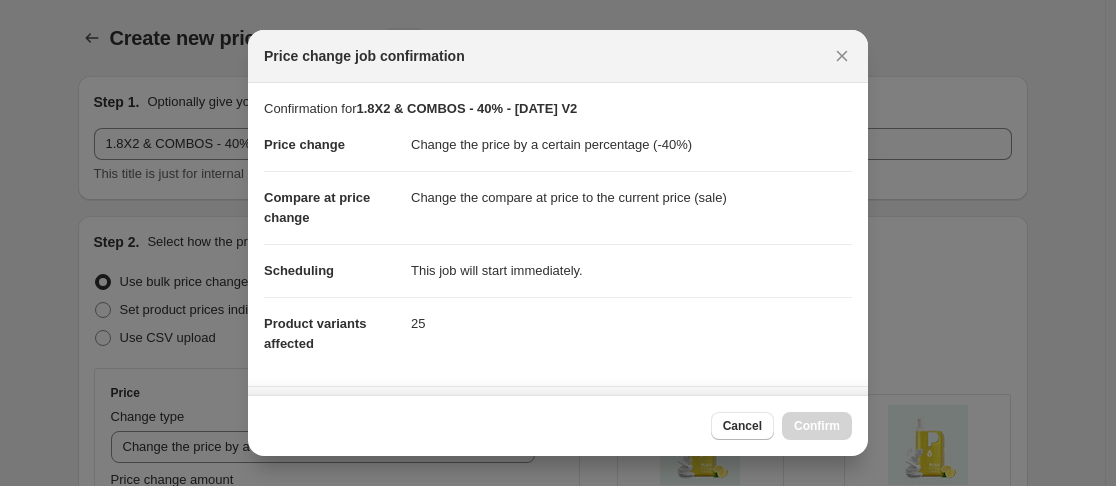 scroll, scrollTop: 0, scrollLeft: 0, axis: both 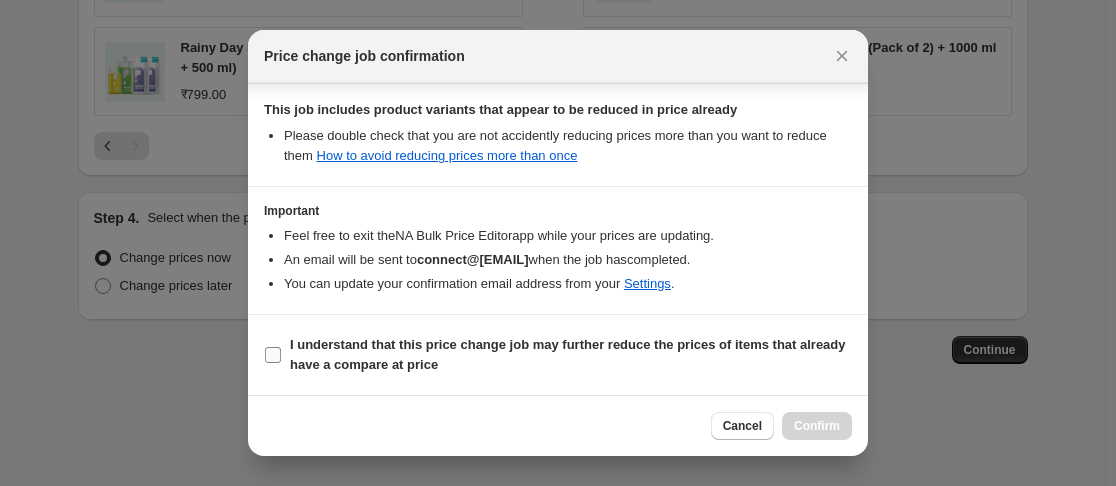 click on "I understand that this price change job may further reduce the prices of items that already have a compare at price" at bounding box center (273, 355) 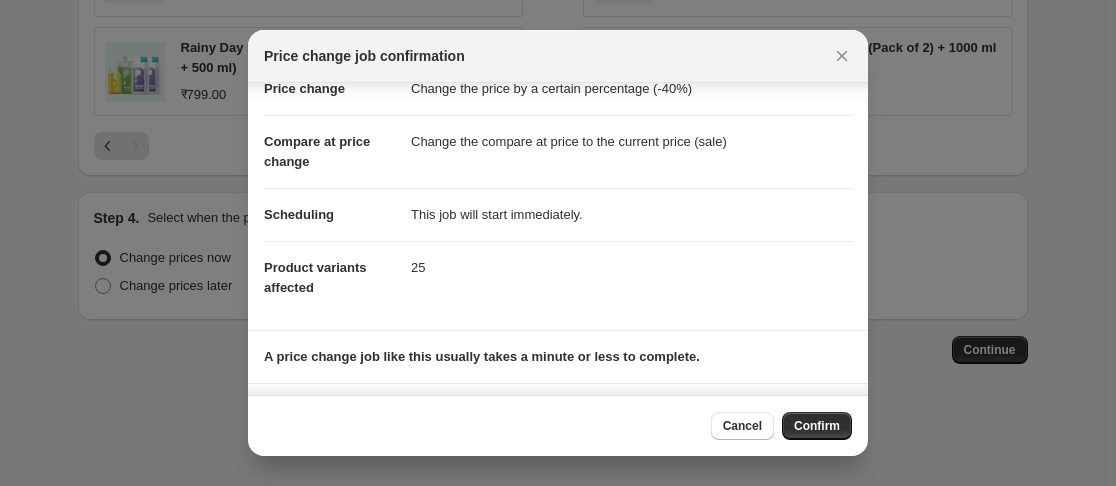 scroll, scrollTop: 0, scrollLeft: 0, axis: both 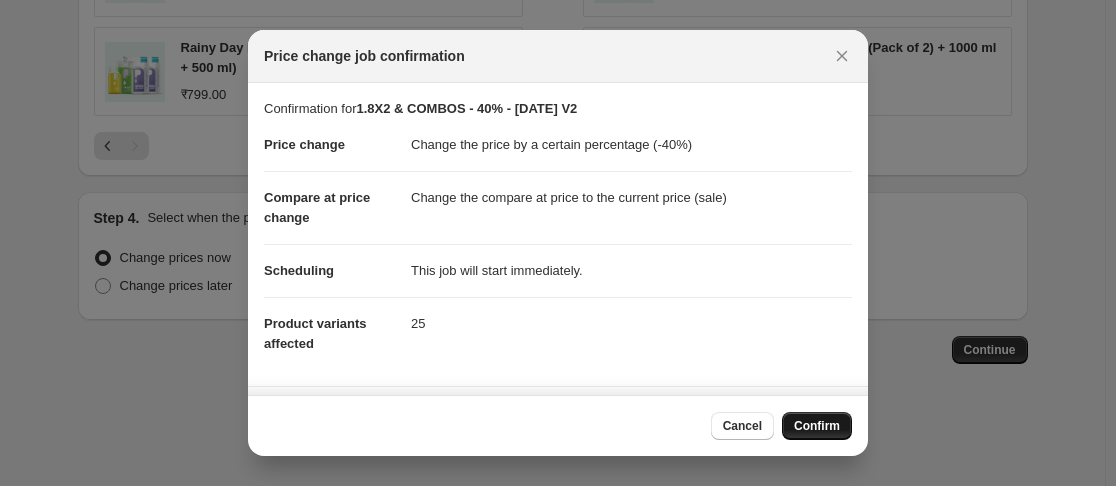 click on "Confirm" at bounding box center [817, 426] 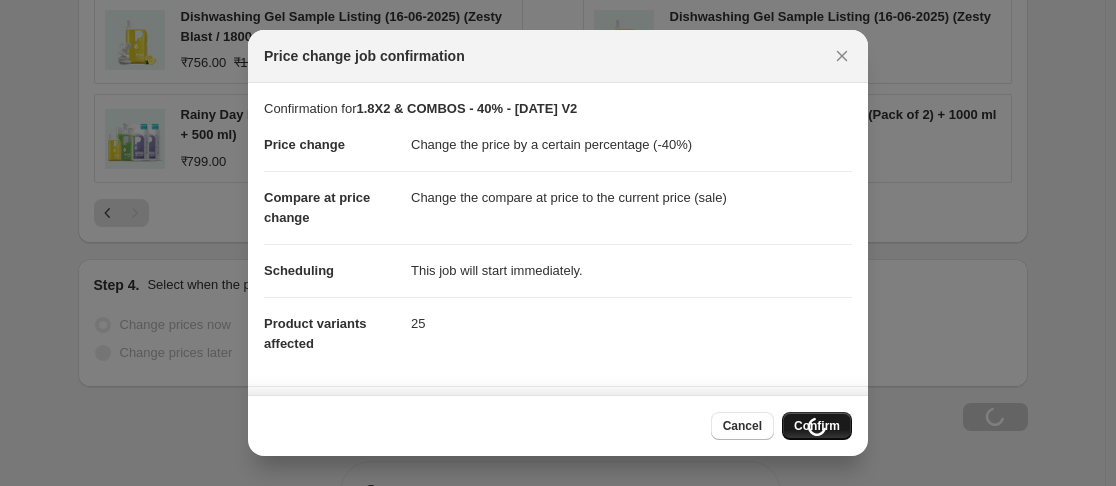 scroll, scrollTop: 1656, scrollLeft: 0, axis: vertical 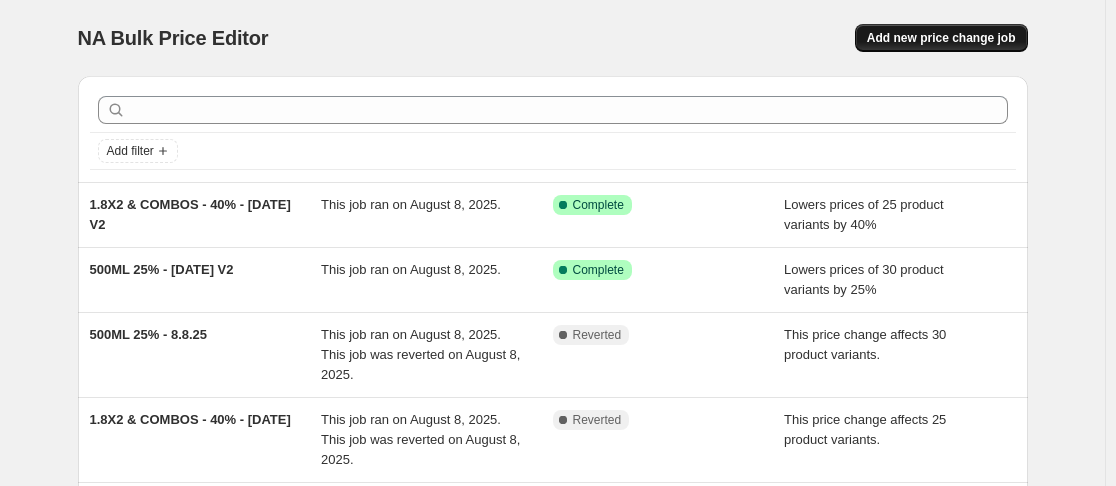 click on "Add new price change job" at bounding box center [941, 38] 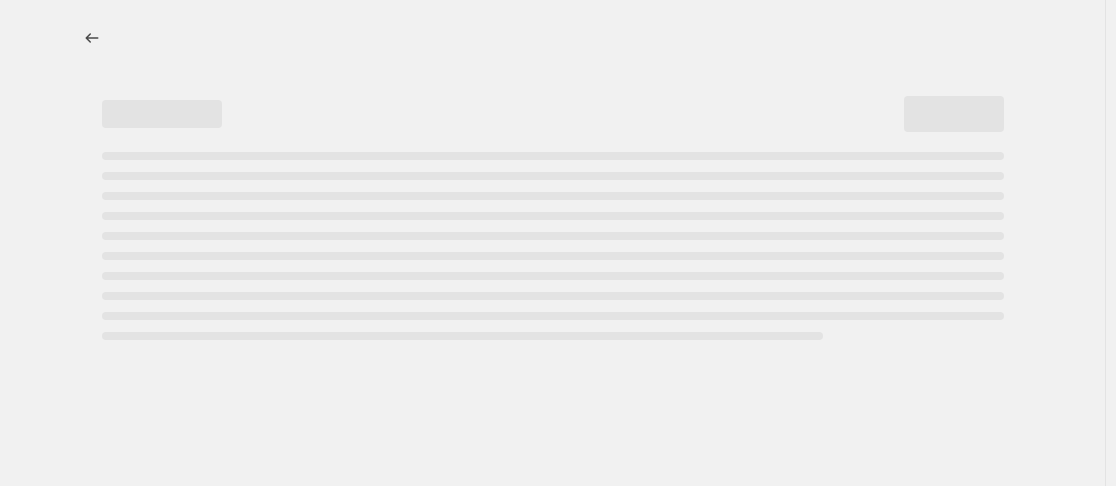 select on "percentage" 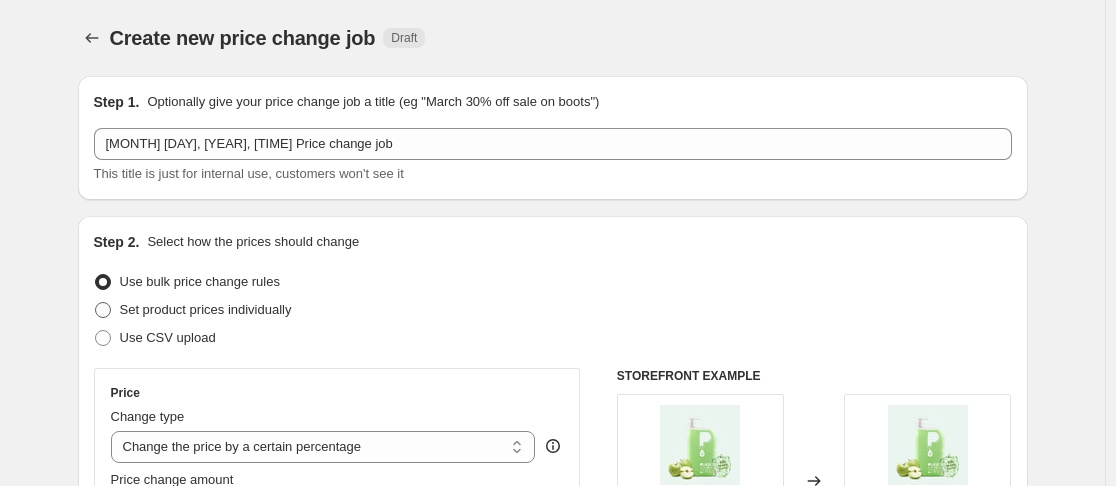 scroll, scrollTop: 300, scrollLeft: 0, axis: vertical 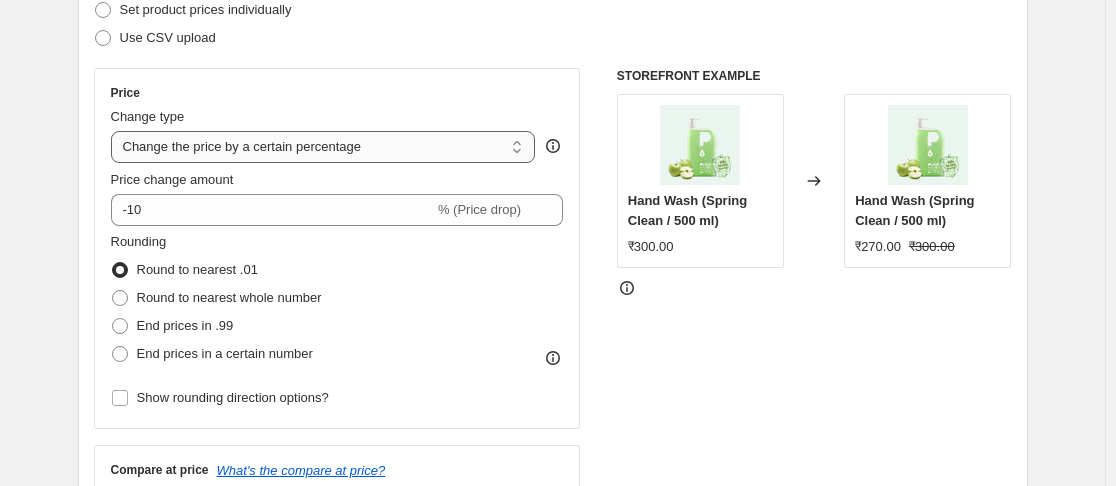 click on "Change the price to a certain amount Change the price by a certain amount Change the price by a certain percentage Change the price to the current compare at price (price before sale) Change the price by a certain amount relative to the compare at price Change the price by a certain percentage relative to the compare at price Don't change the price Change the price by a certain percentage relative to the cost per item Change price to certain cost margin" at bounding box center (323, 147) 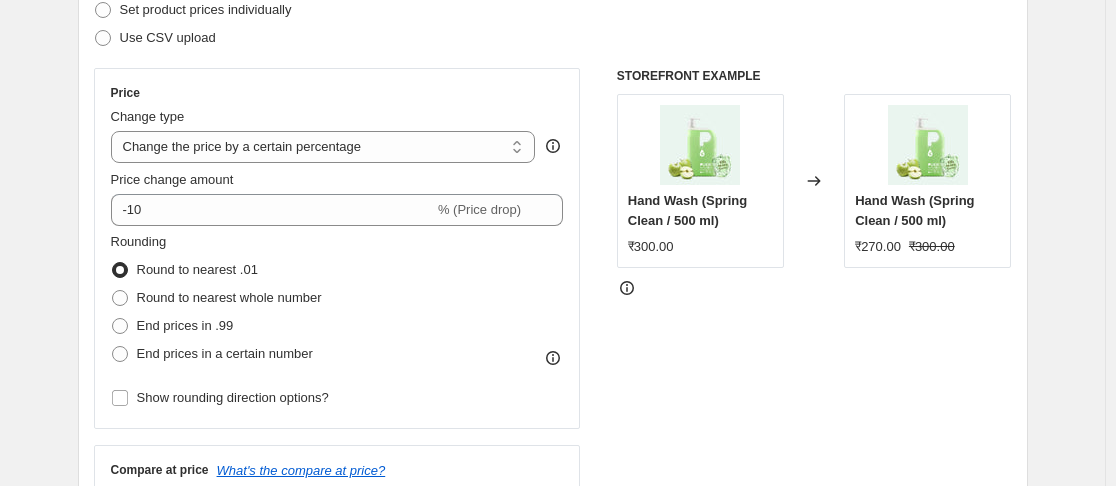 click on "Price Change type Change the price to a certain amount Change the price by a certain amount Change the price by a certain percentage Change the price to the current compare at price (price before sale) Change the price by a certain amount relative to the compare at price Change the price by a certain percentage relative to the compare at price Don't change the price Change the price by a certain percentage relative to the cost per item Change price to certain cost margin Change the price by a certain percentage Price change amount -10 % (Price drop) Rounding Round to nearest .01 Round to nearest whole number End prices in .99 End prices in a certain number Show rounding direction options?" at bounding box center [337, 248] 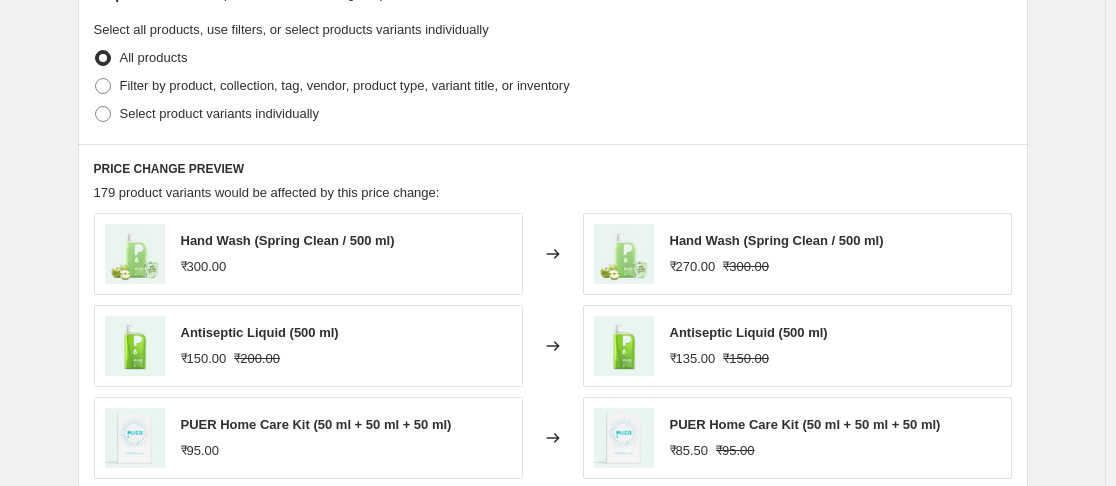 scroll, scrollTop: 914, scrollLeft: 0, axis: vertical 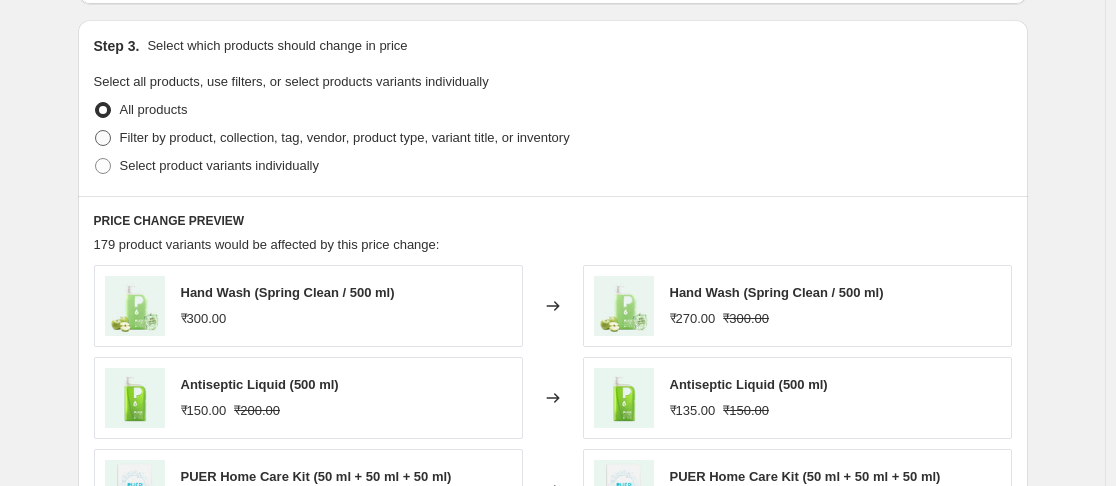 click on "Filter by product, collection, tag, vendor, product type, variant title, or inventory" at bounding box center [345, 137] 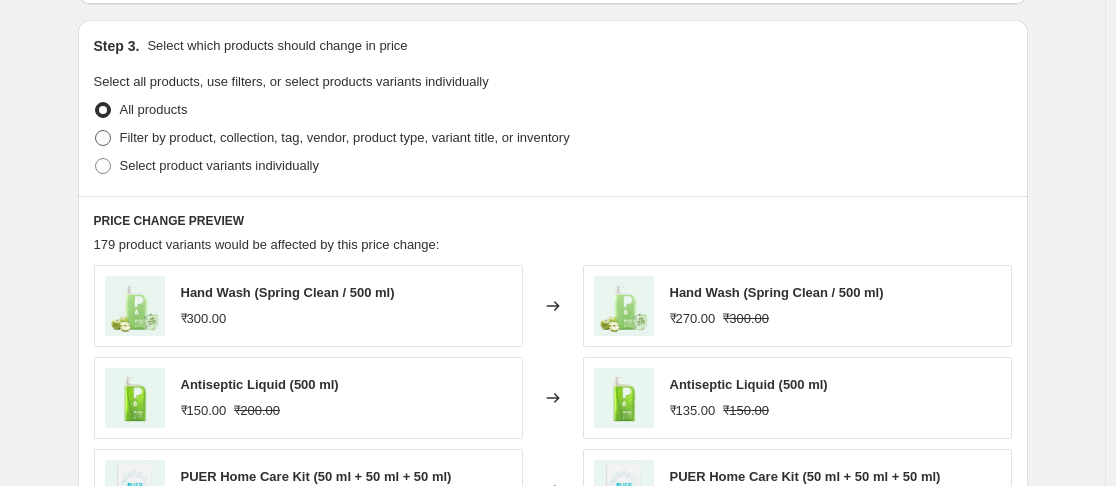 radio on "true" 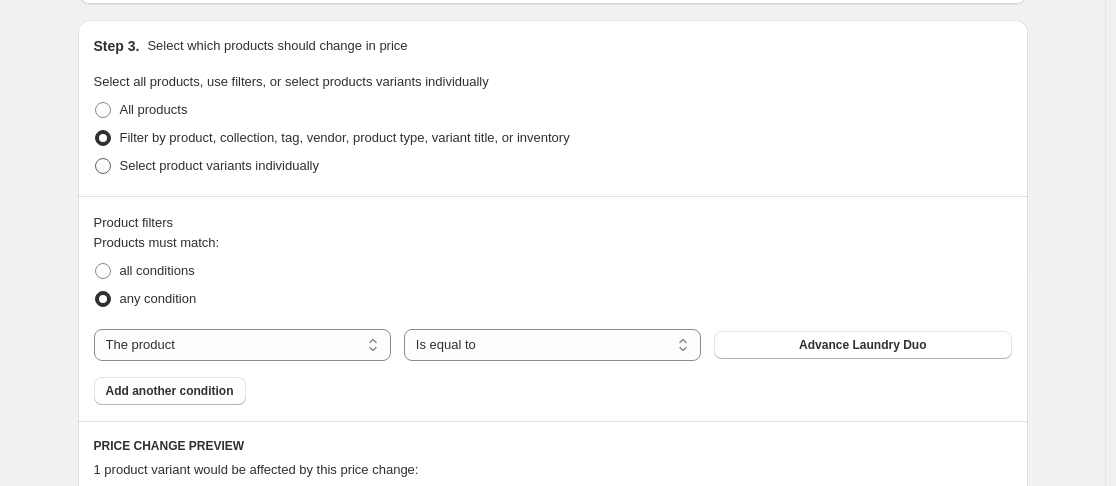 click on "Select product variants individually" at bounding box center [219, 165] 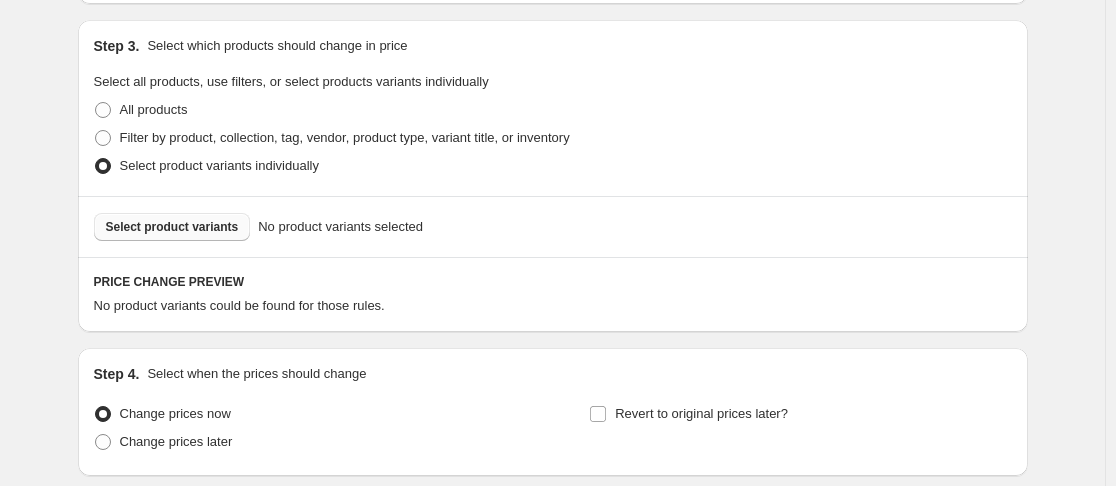 click on "Select product variants" at bounding box center (172, 227) 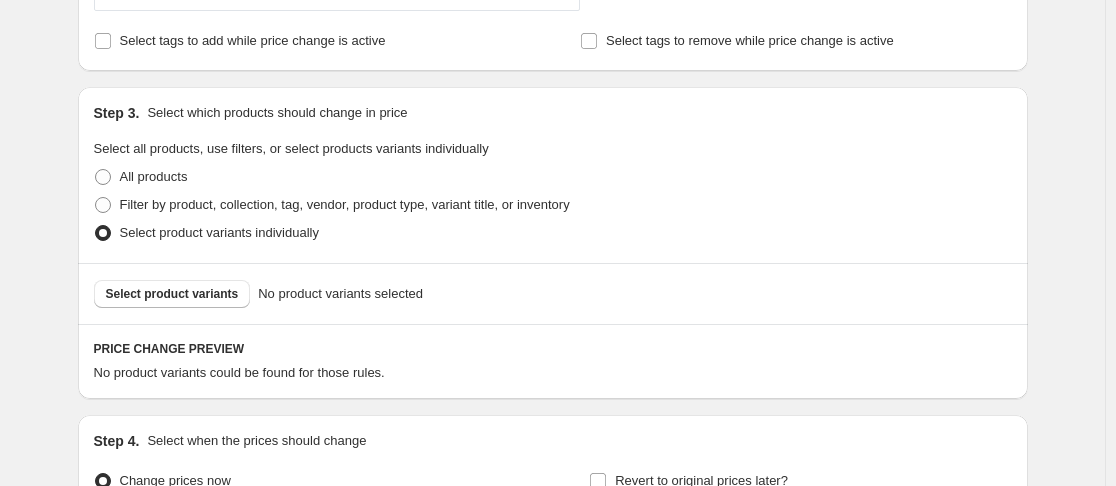 scroll, scrollTop: 814, scrollLeft: 0, axis: vertical 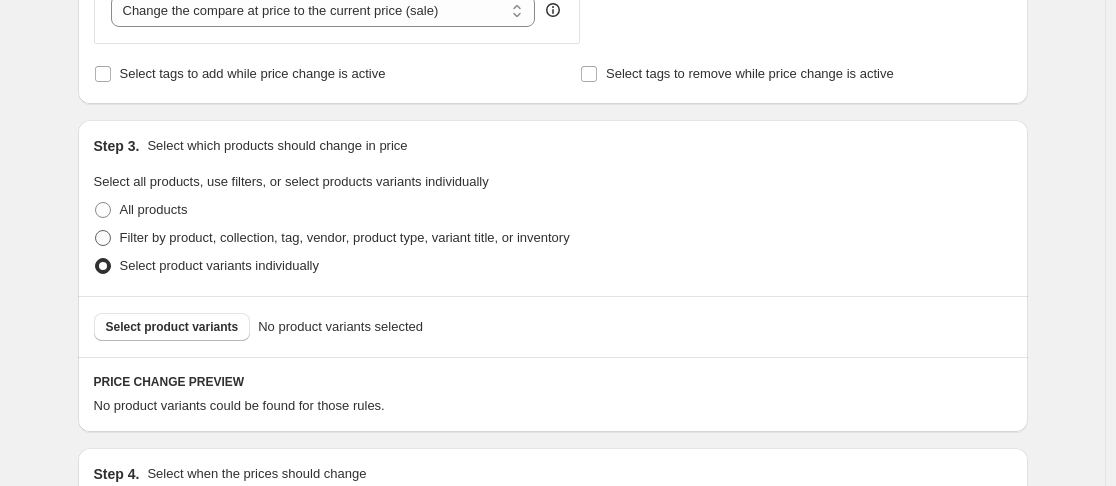 click on "Filter by product, collection, tag, vendor, product type, variant title, or inventory" at bounding box center [345, 237] 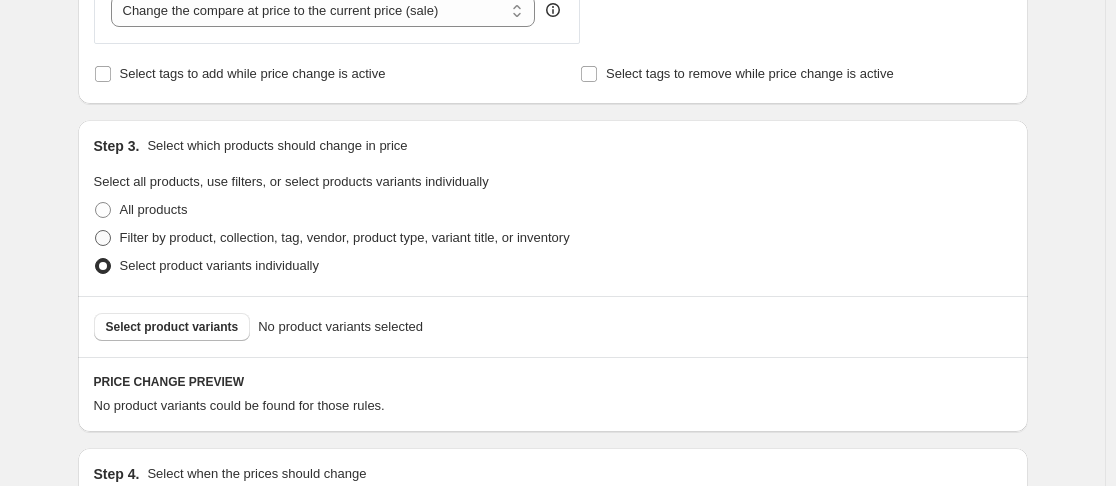 radio on "true" 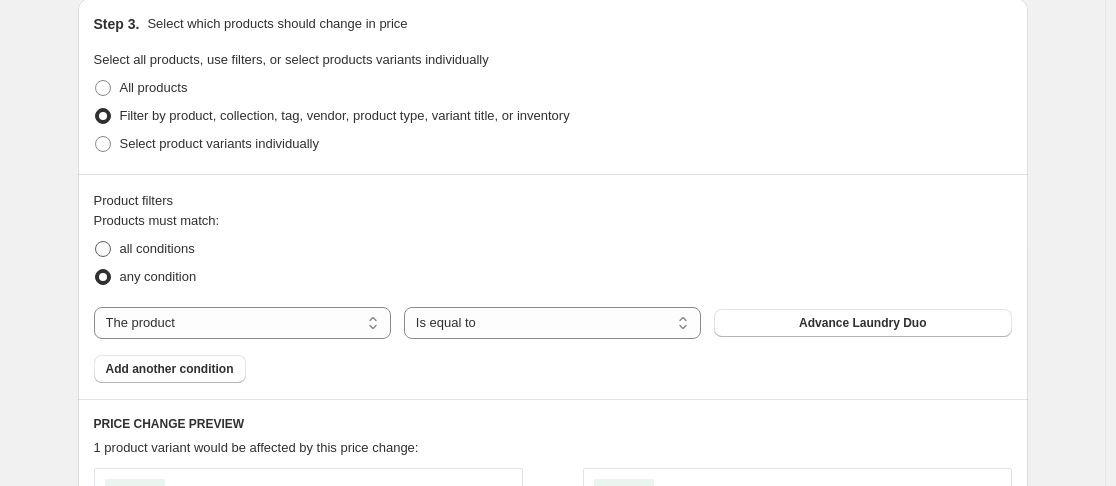 scroll, scrollTop: 814, scrollLeft: 0, axis: vertical 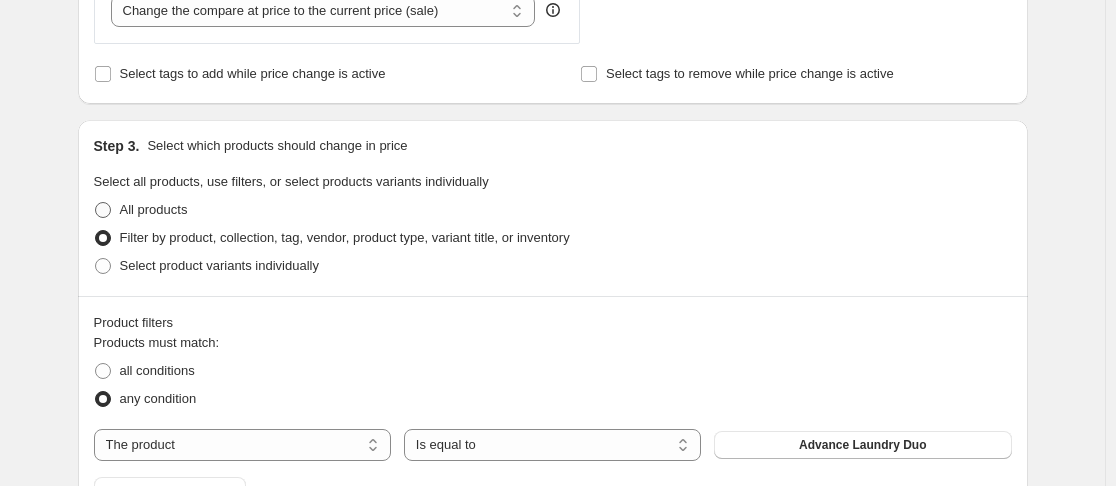 click on "All products" at bounding box center [154, 209] 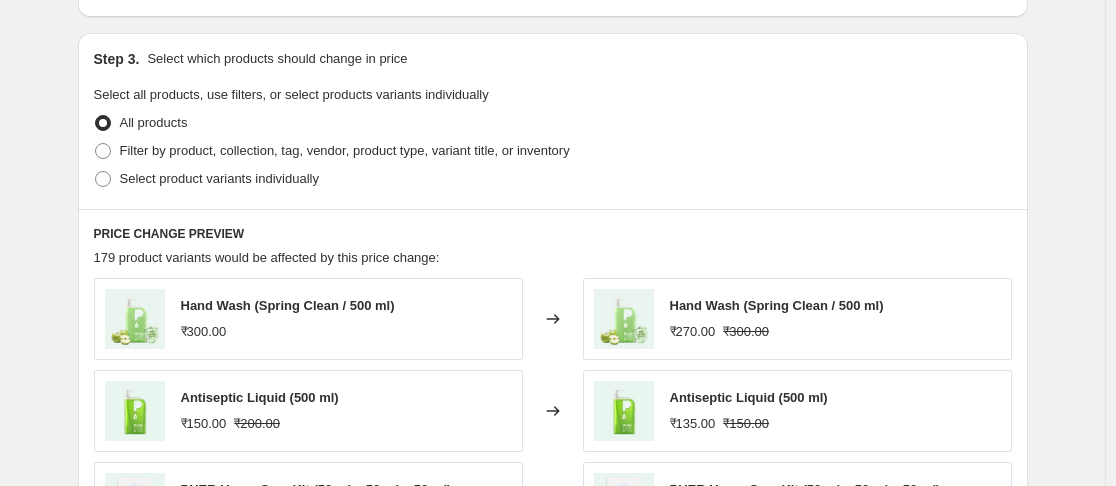 scroll, scrollTop: 900, scrollLeft: 0, axis: vertical 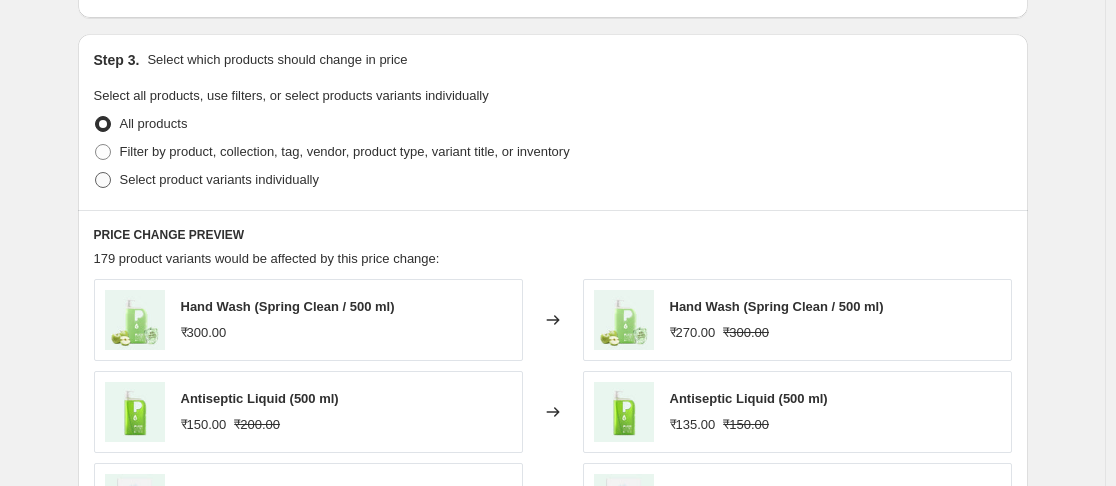 click on "Select product variants individually" at bounding box center [219, 179] 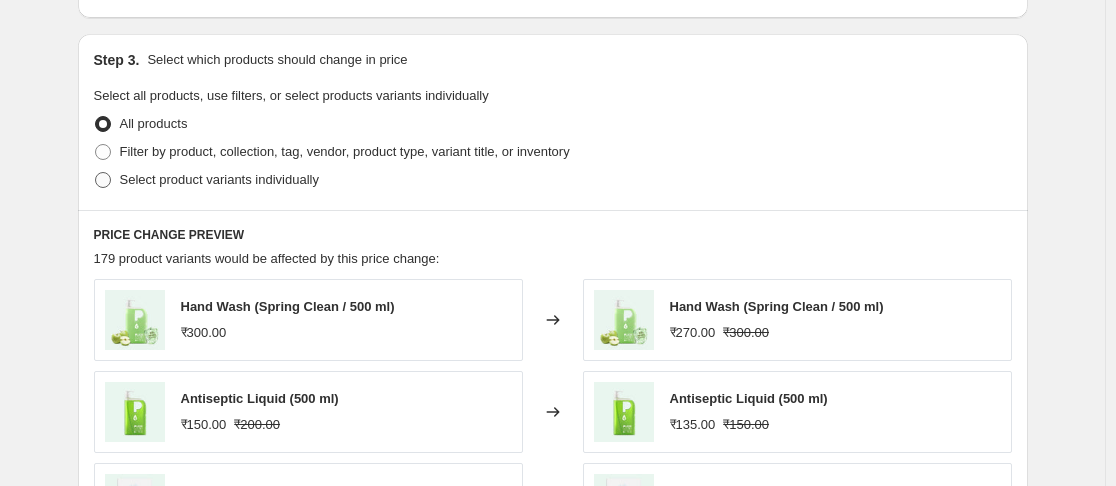 radio on "true" 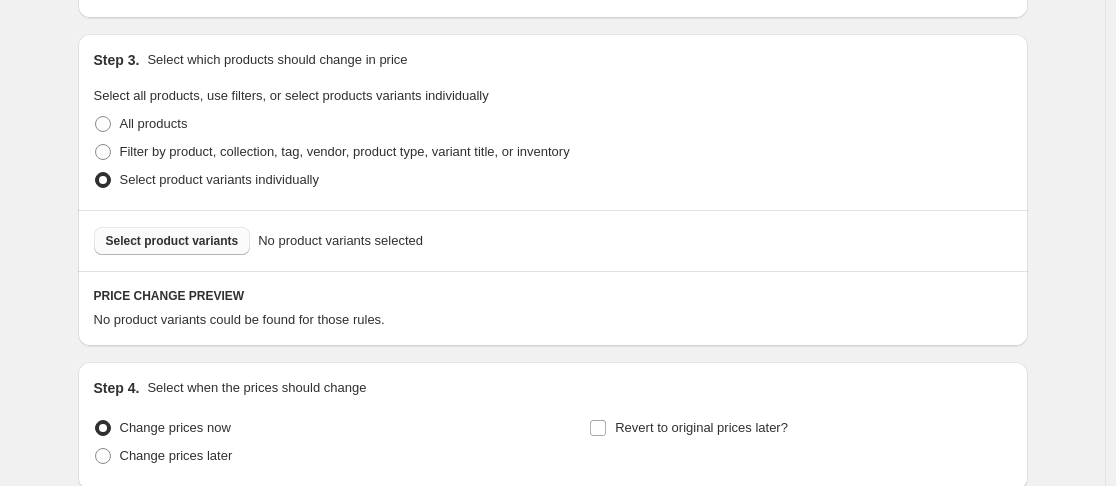 click on "Select product variants" at bounding box center (172, 241) 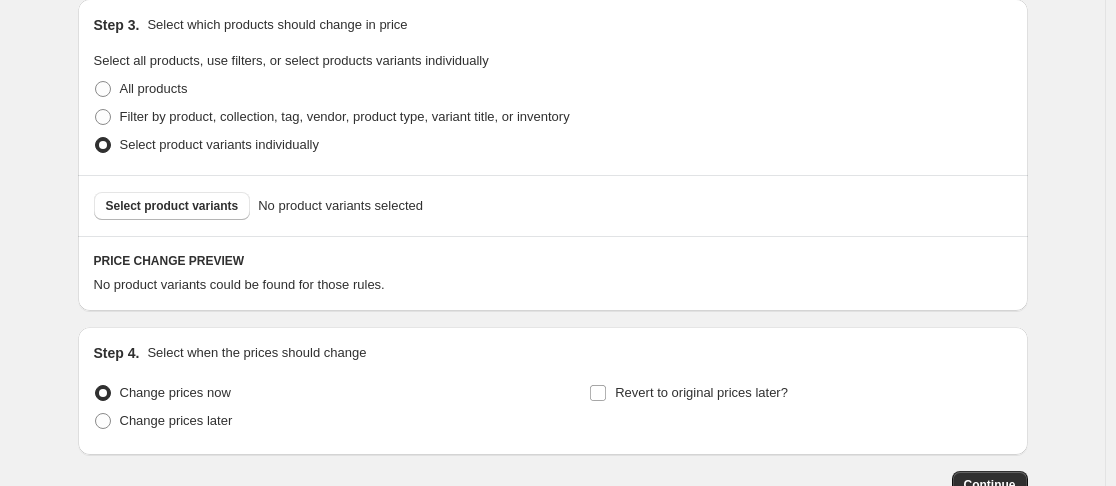 scroll, scrollTop: 900, scrollLeft: 0, axis: vertical 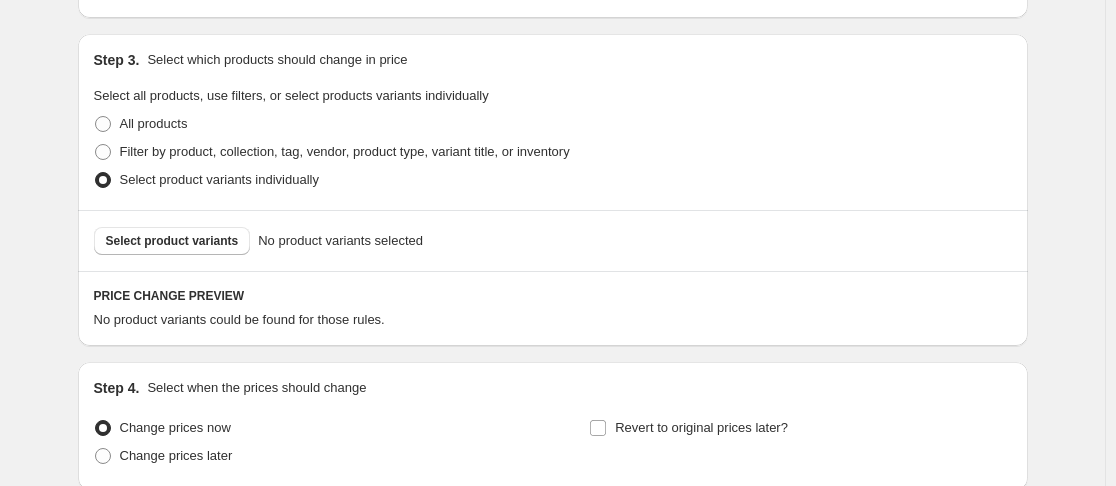 click on "Select product variants individually" at bounding box center (219, 179) 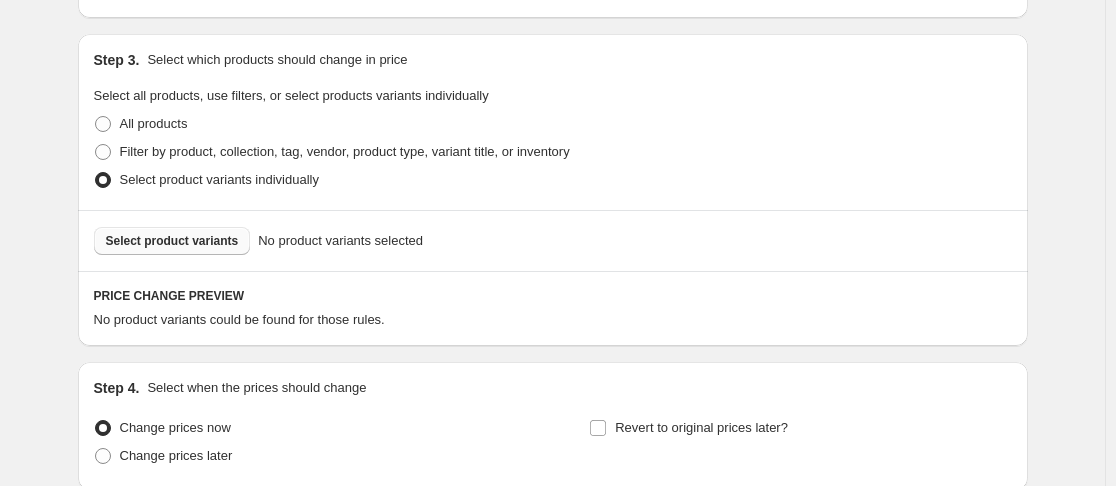 click on "Select product variants" at bounding box center (172, 241) 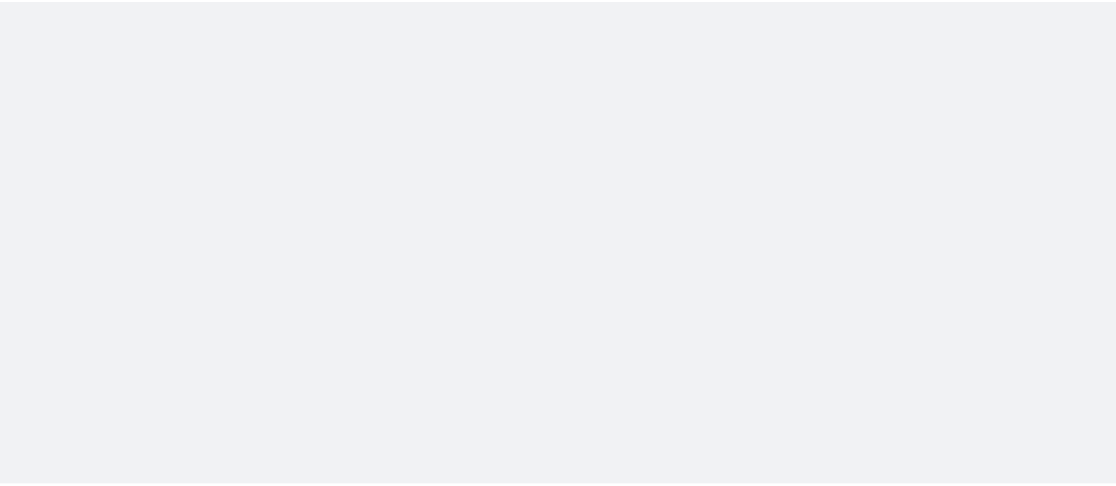 scroll, scrollTop: 0, scrollLeft: 0, axis: both 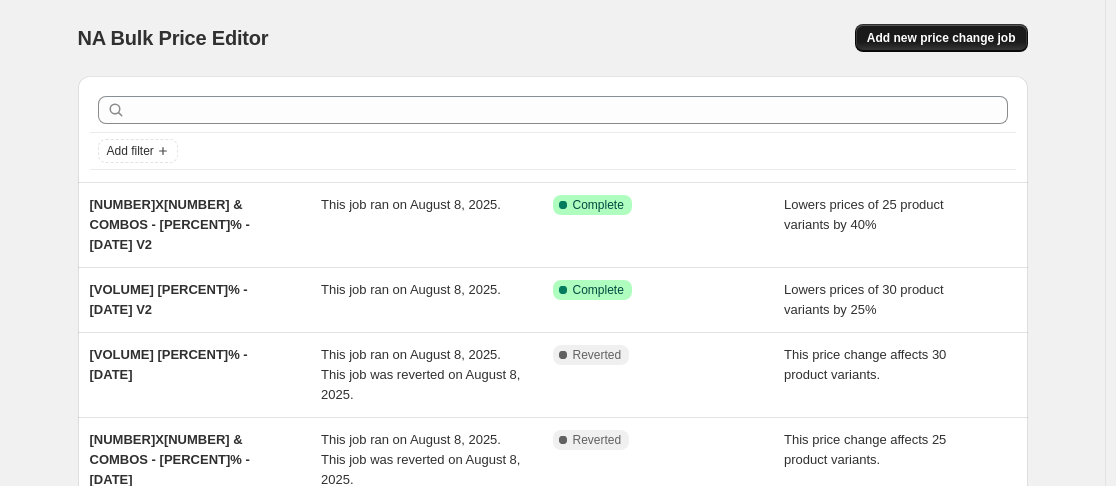click on "Add new price change job" at bounding box center [941, 38] 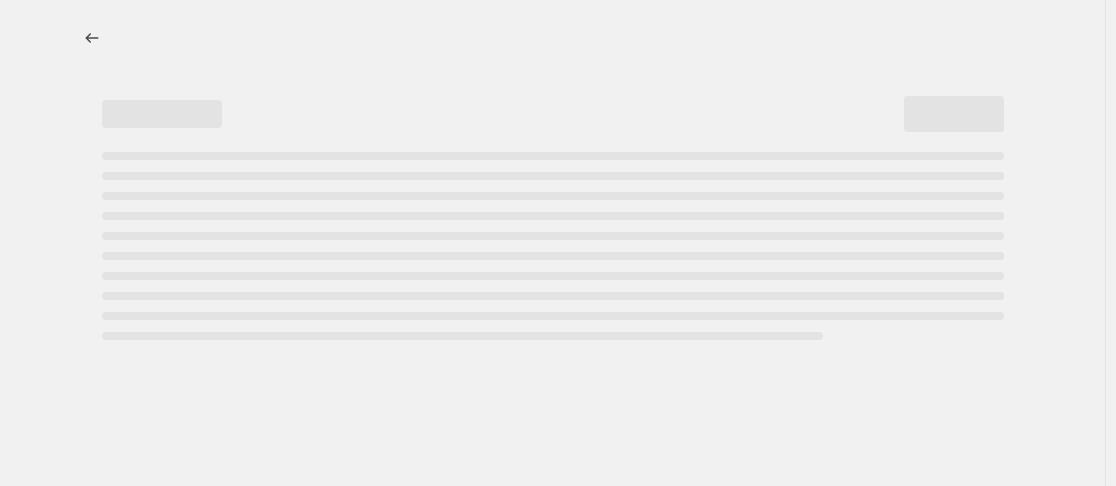 select on "percentage" 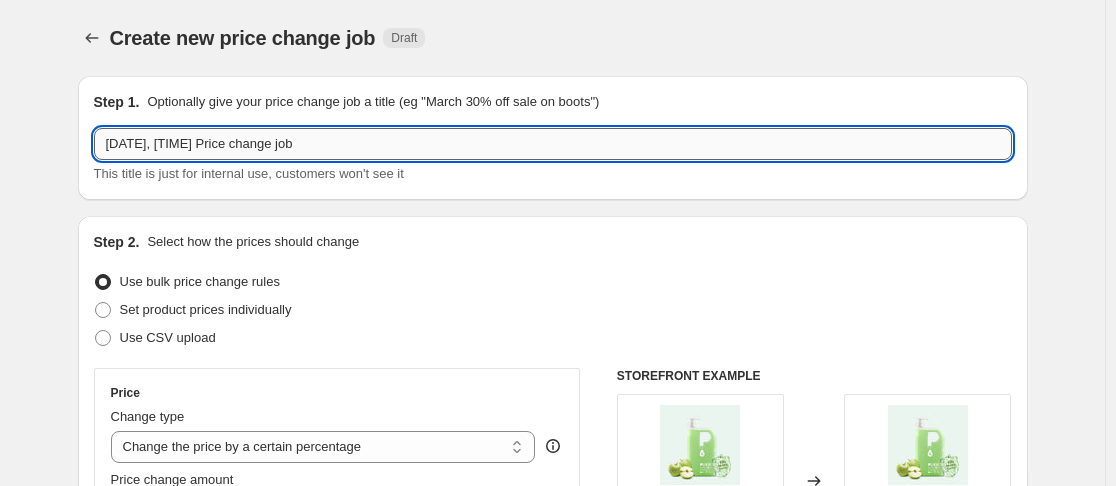 drag, startPoint x: 404, startPoint y: 151, endPoint x: 107, endPoint y: 140, distance: 297.20364 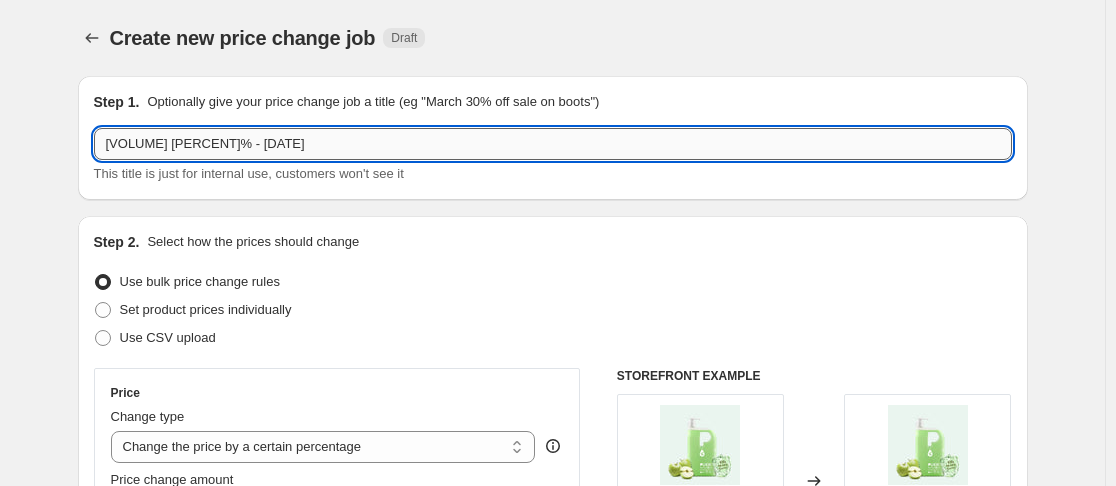 click on "[VOLUME] [PERCENT]% - [DATE]" at bounding box center (553, 144) 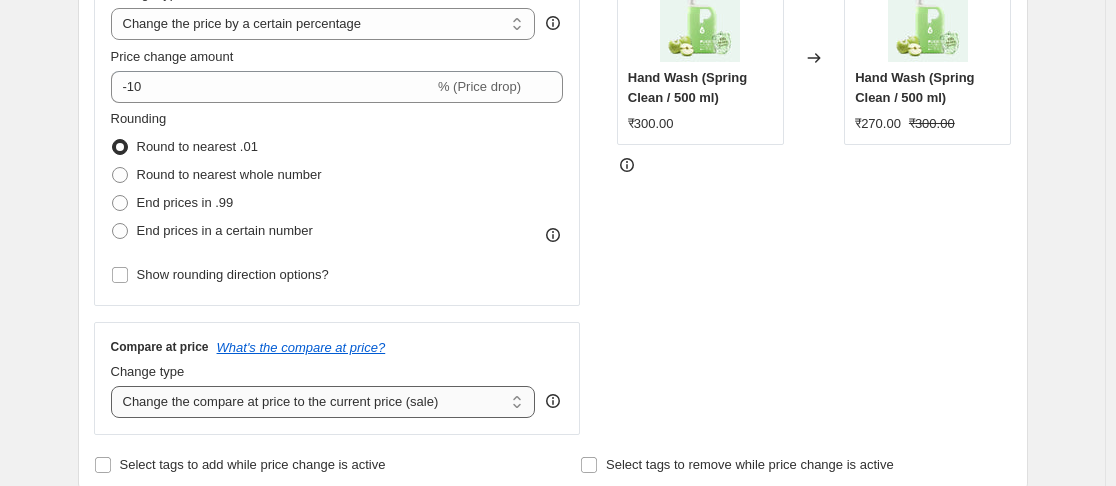 scroll, scrollTop: 400, scrollLeft: 0, axis: vertical 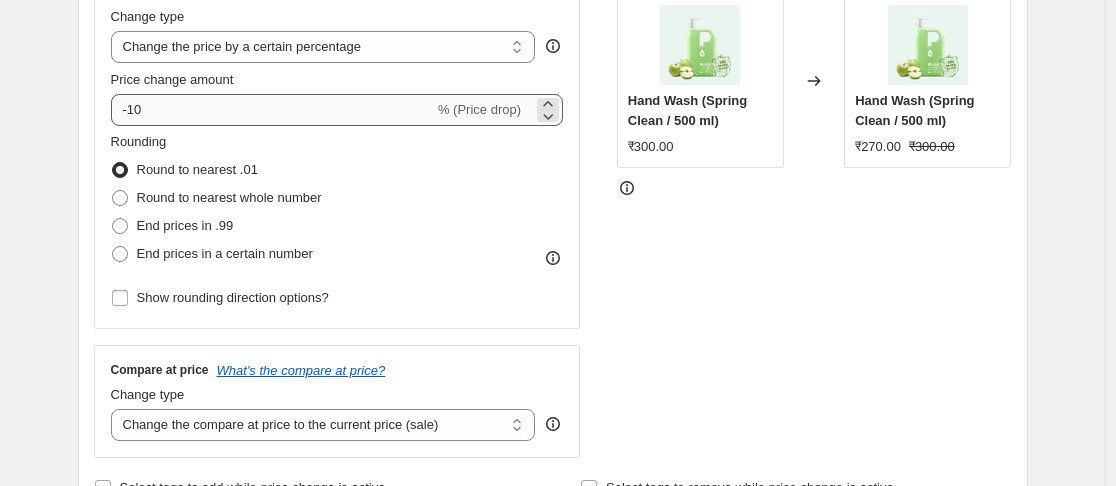type on "[VOLUME] - [PERCENT]% - [DATE]" 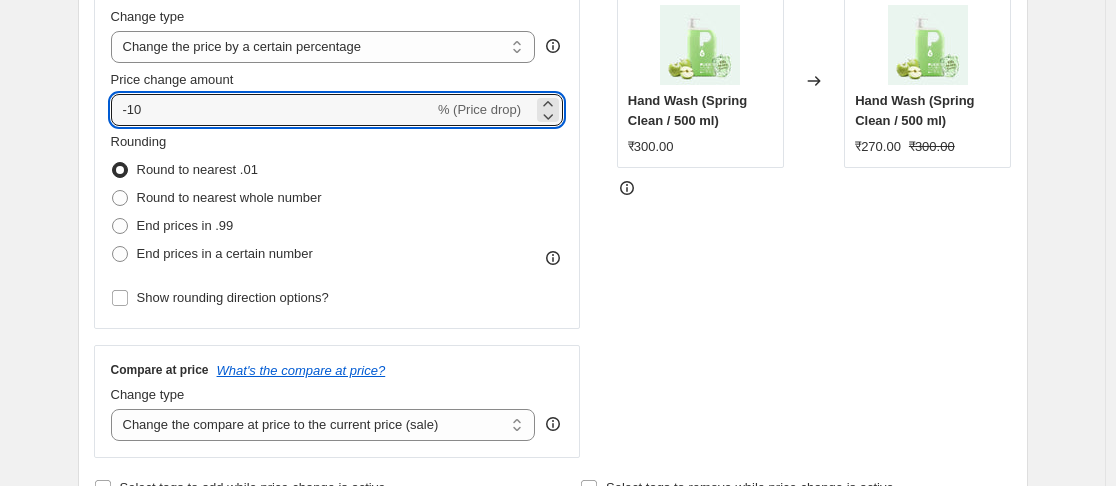drag, startPoint x: 159, startPoint y: 111, endPoint x: 108, endPoint y: 109, distance: 51.0392 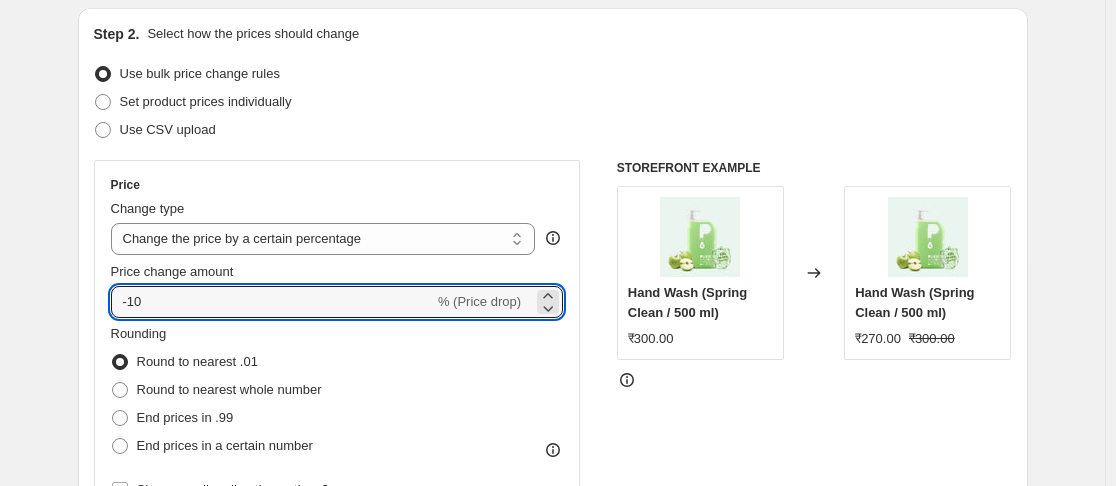 scroll, scrollTop: 200, scrollLeft: 0, axis: vertical 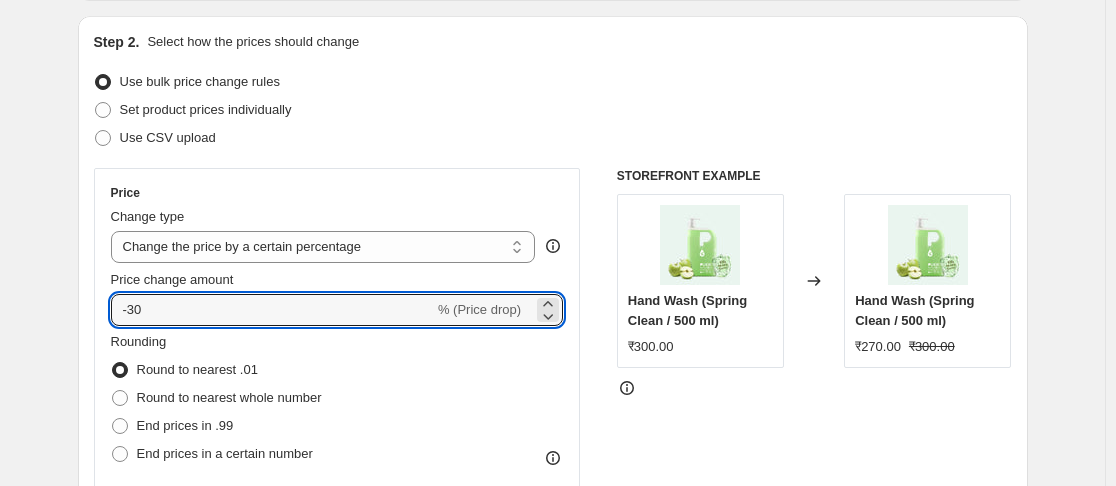 type on "-30" 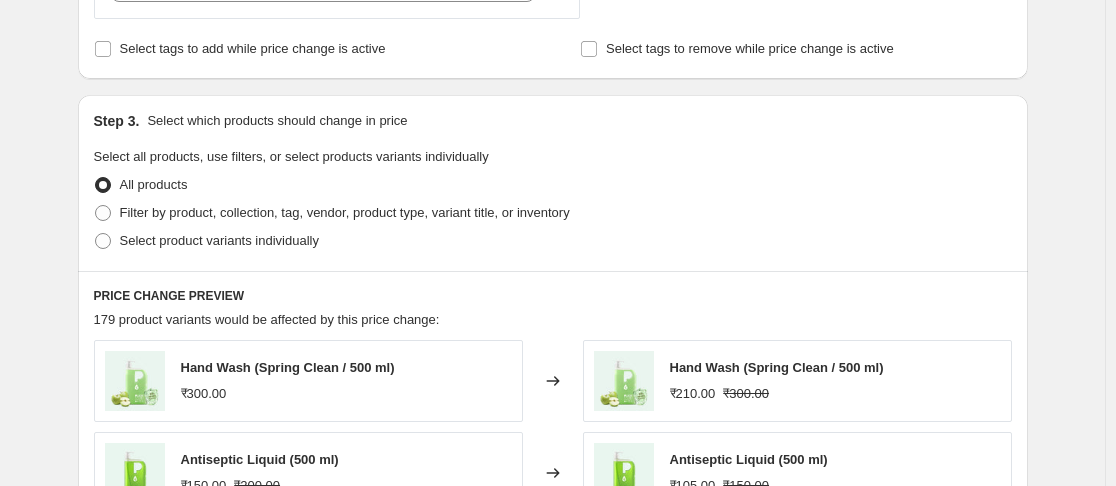 scroll, scrollTop: 800, scrollLeft: 0, axis: vertical 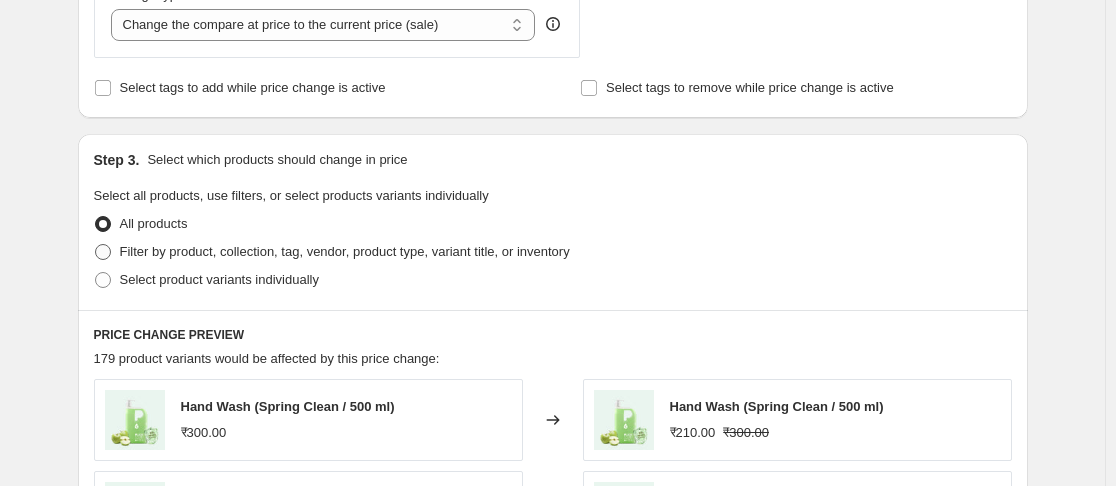 click on "Filter by product, collection, tag, vendor, product type, variant title, or inventory" at bounding box center [345, 251] 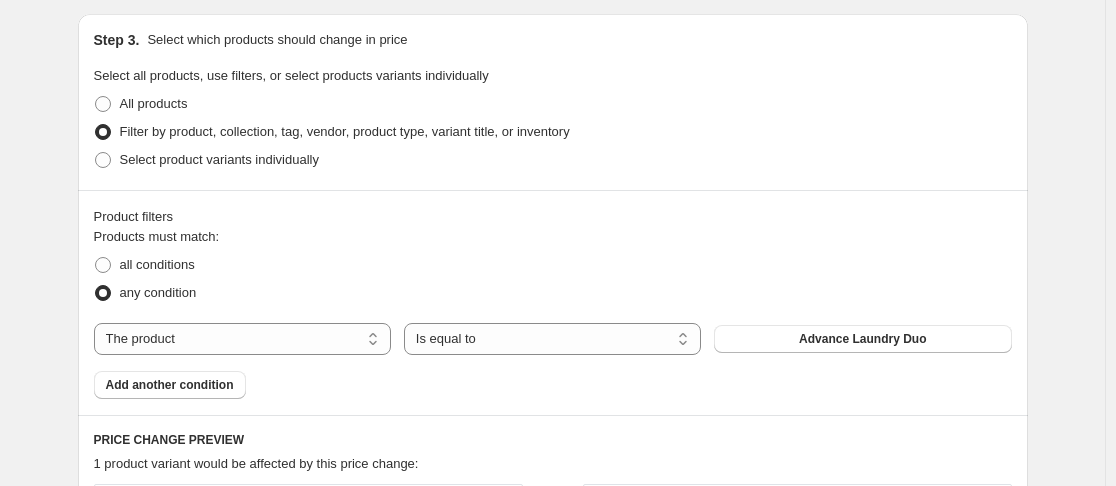 scroll, scrollTop: 771, scrollLeft: 0, axis: vertical 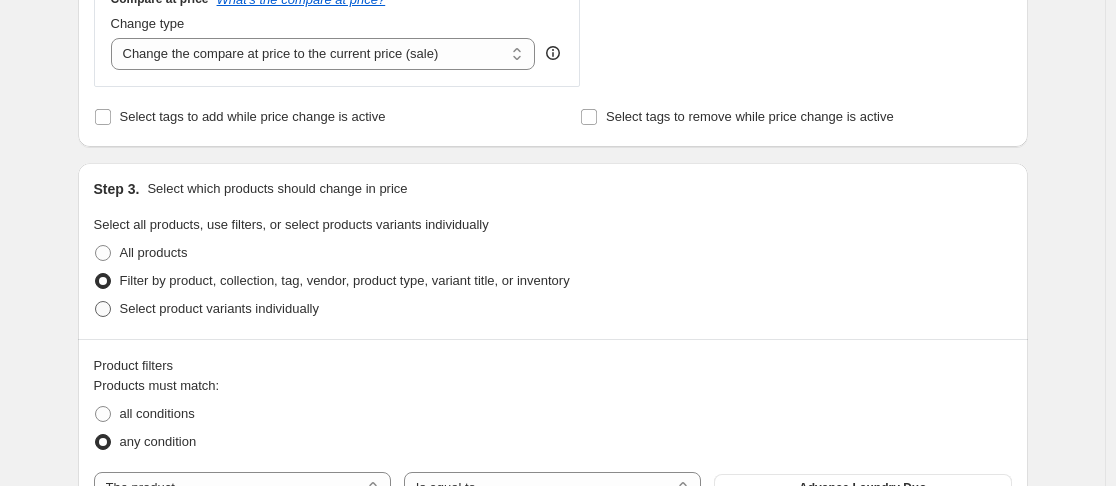 click on "Select product variants individually" at bounding box center [219, 308] 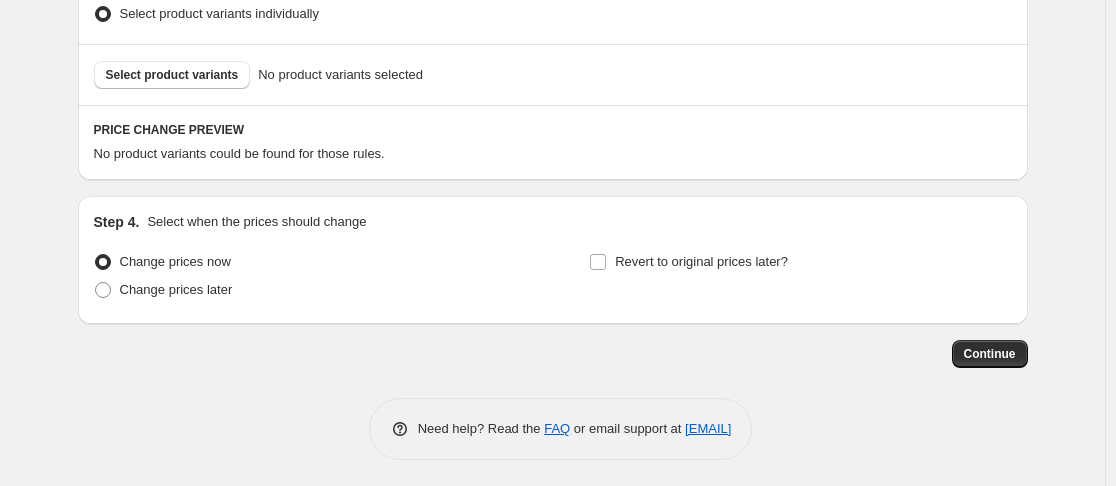scroll, scrollTop: 1071, scrollLeft: 0, axis: vertical 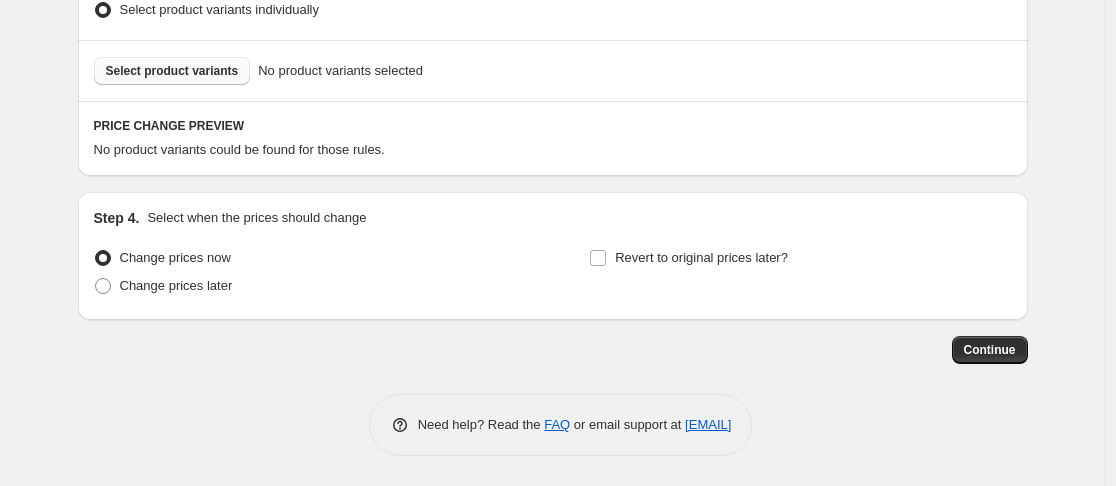 click on "Select product variants" at bounding box center [172, 71] 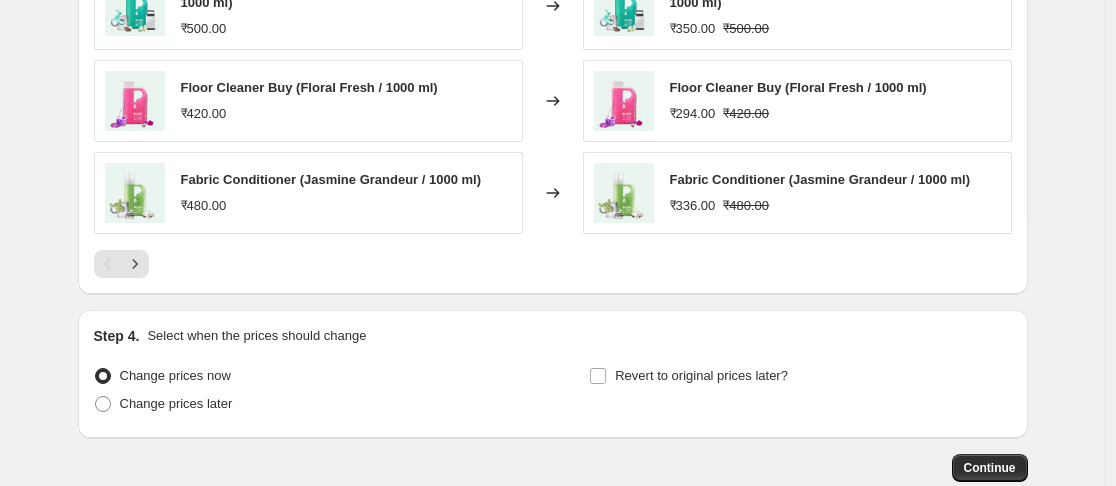 scroll, scrollTop: 1588, scrollLeft: 0, axis: vertical 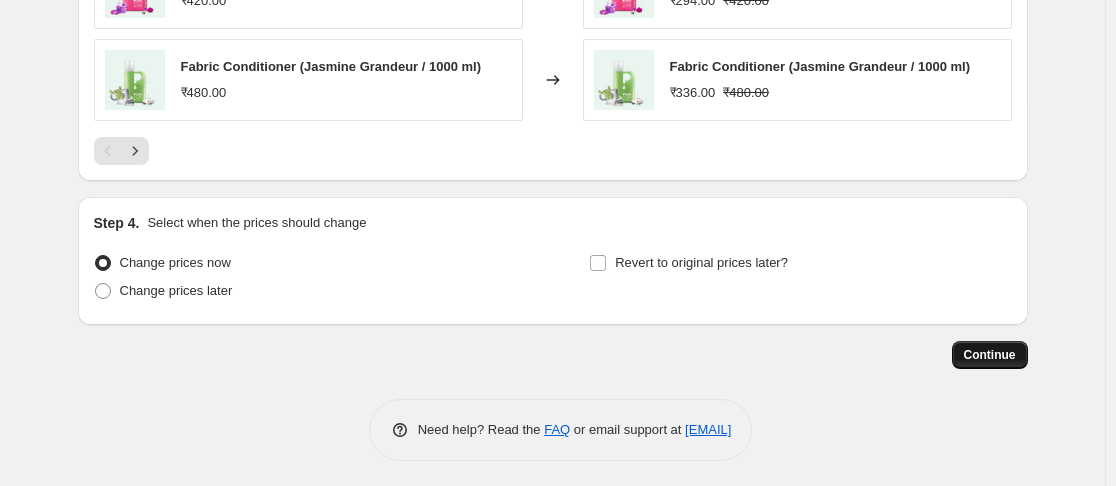 click on "Continue" at bounding box center [990, 355] 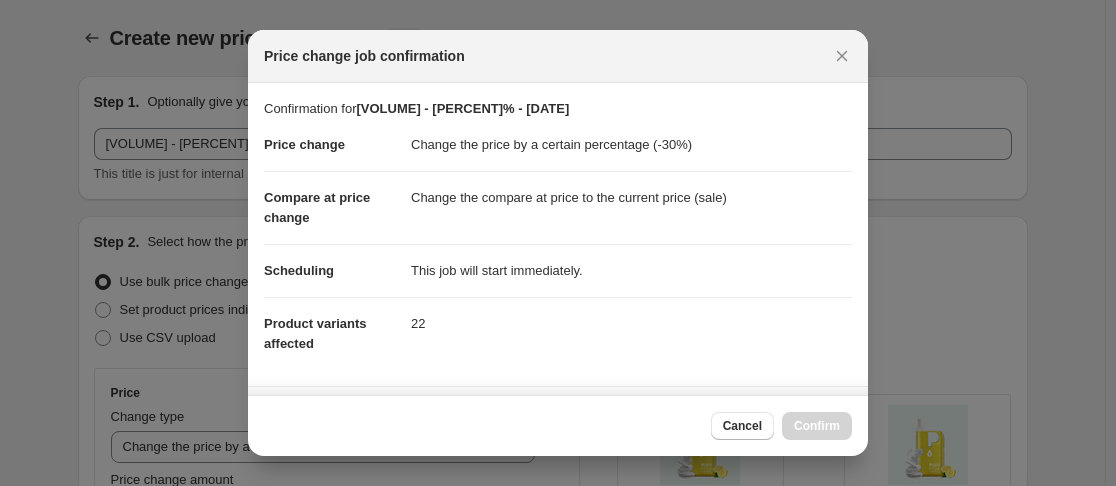 scroll, scrollTop: 1588, scrollLeft: 0, axis: vertical 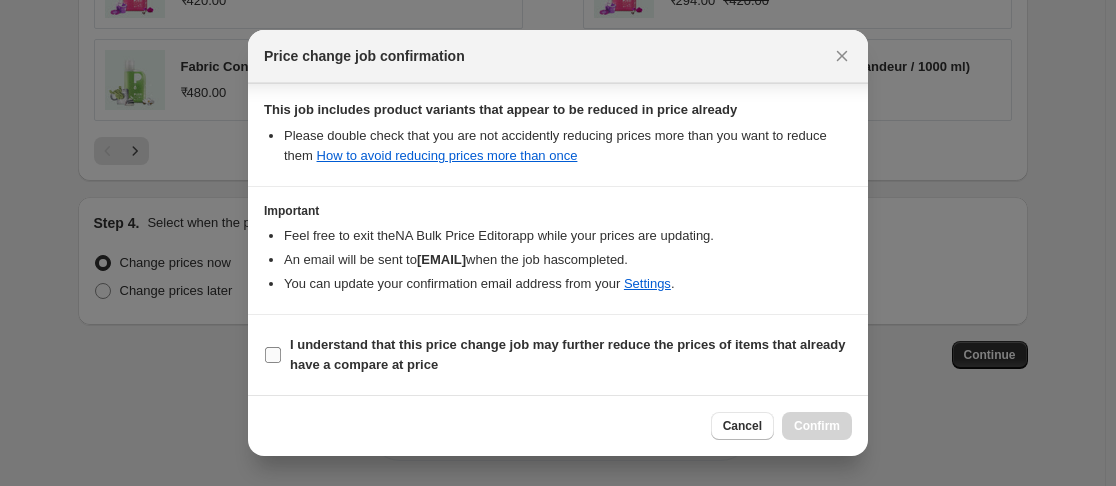 click on "I understand that this price change job may further reduce the prices of items that already have a compare at price" at bounding box center (568, 354) 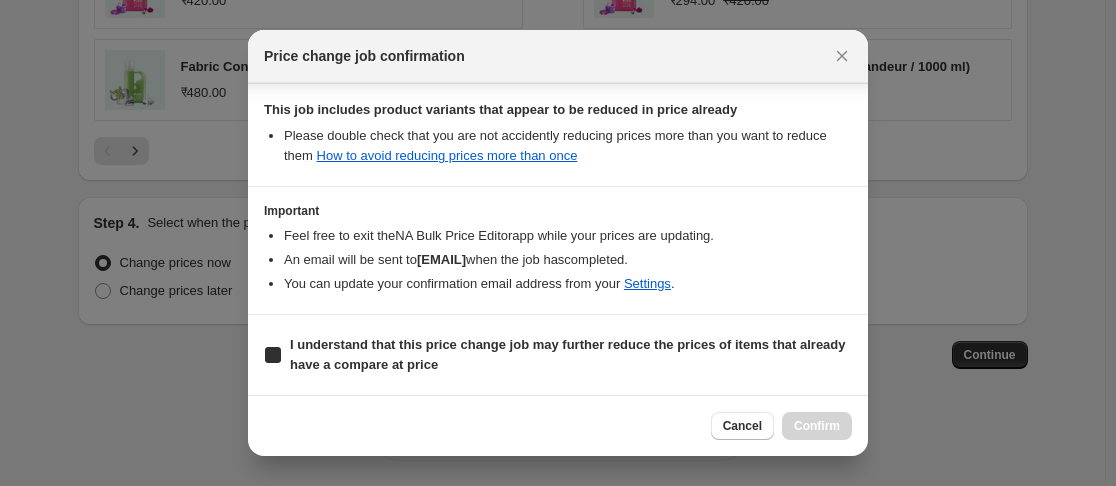 checkbox on "true" 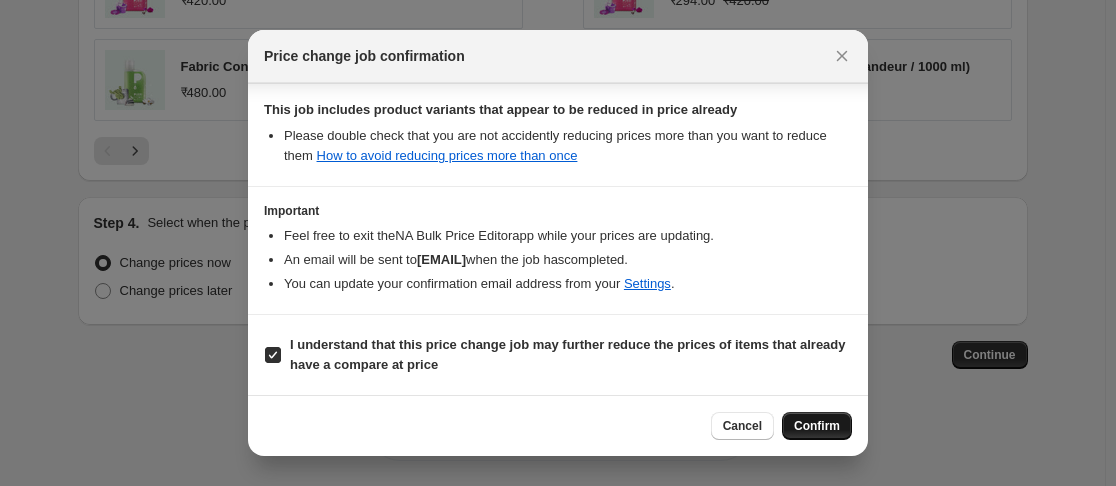 click on "Confirm" at bounding box center (817, 426) 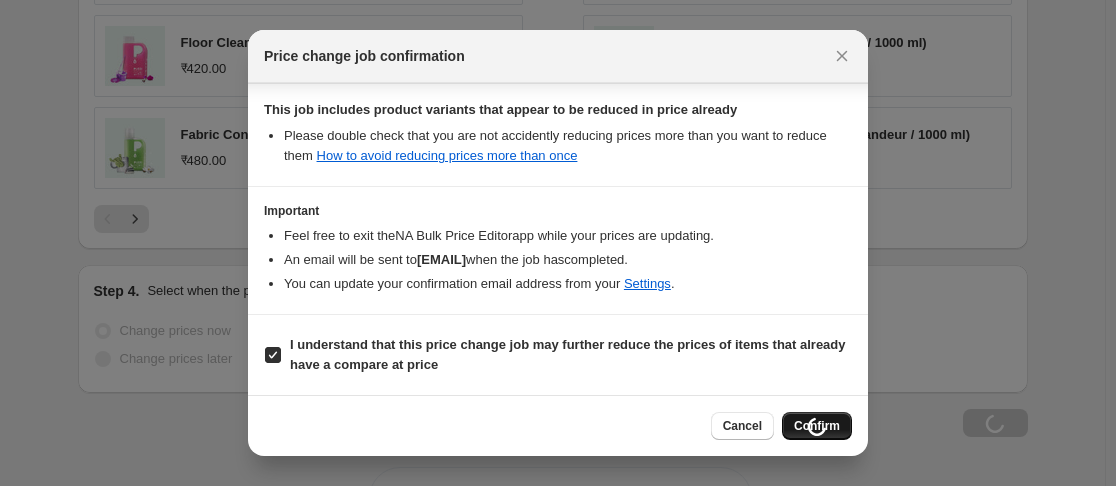 scroll, scrollTop: 1656, scrollLeft: 0, axis: vertical 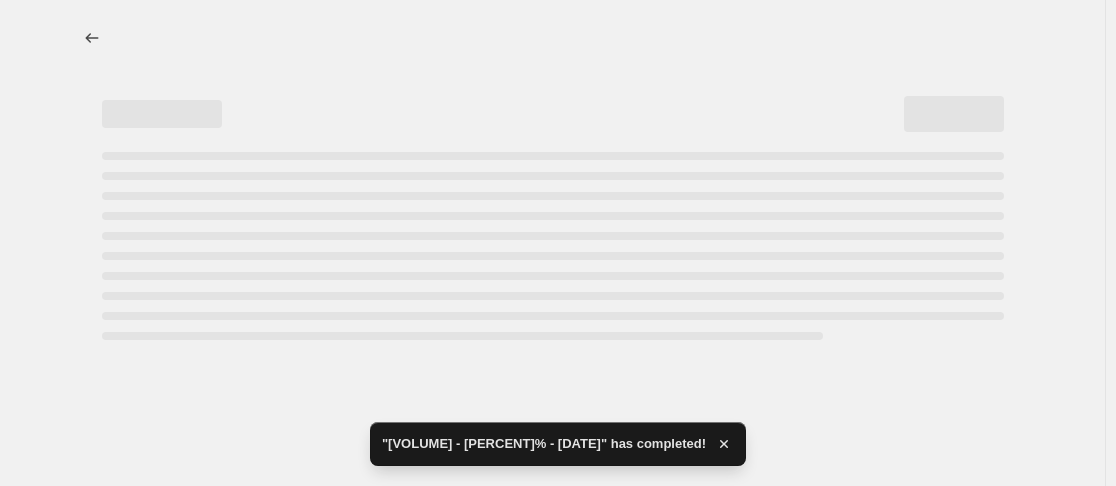 select on "percentage" 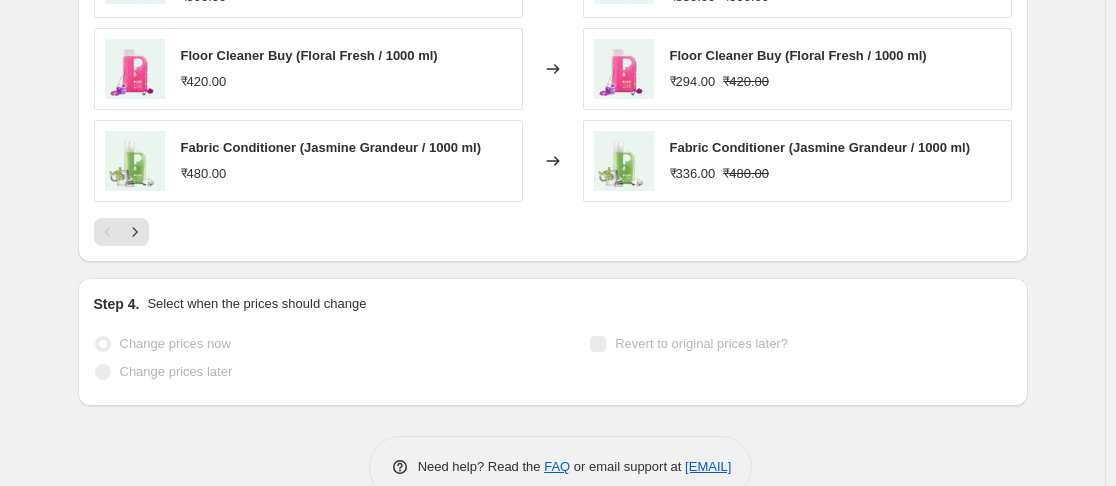 scroll, scrollTop: 1734, scrollLeft: 0, axis: vertical 